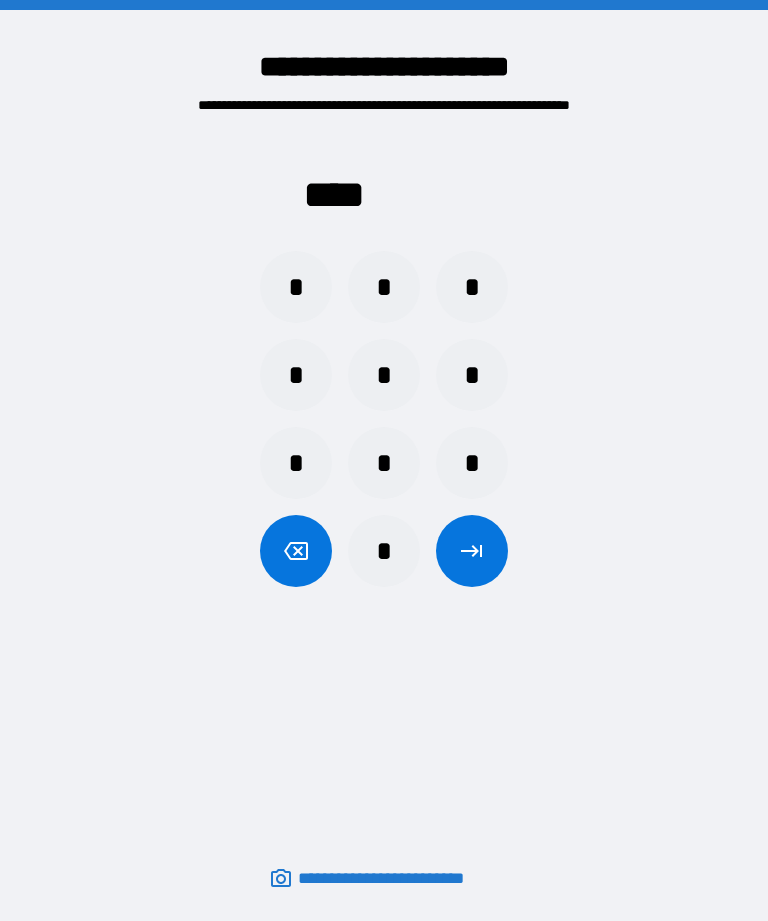 scroll, scrollTop: 0, scrollLeft: 0, axis: both 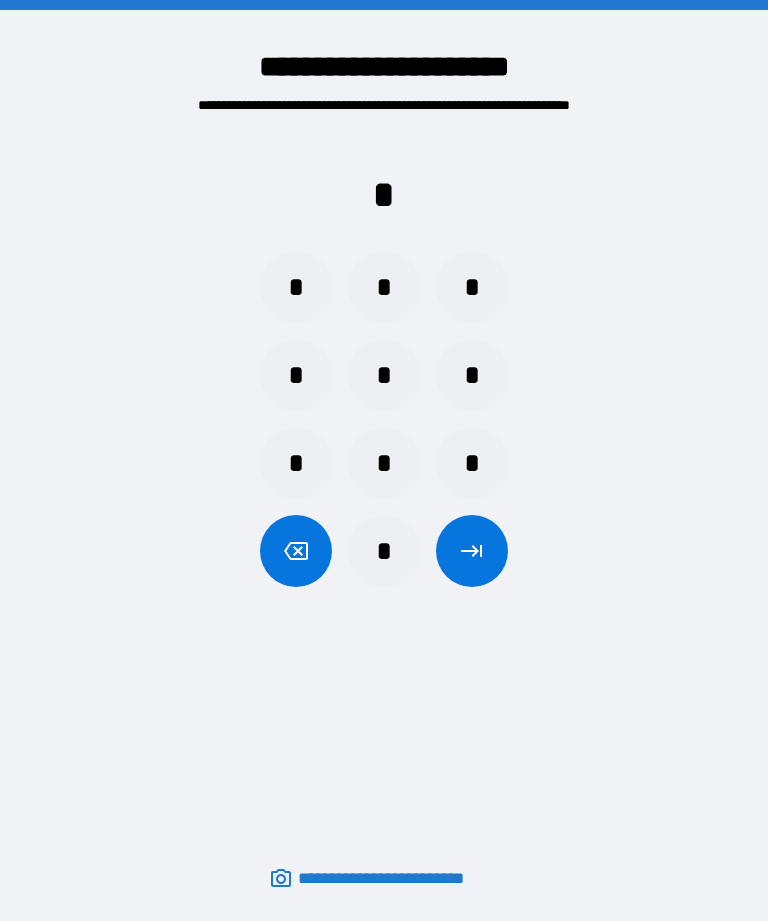 click on "*" at bounding box center (384, 375) 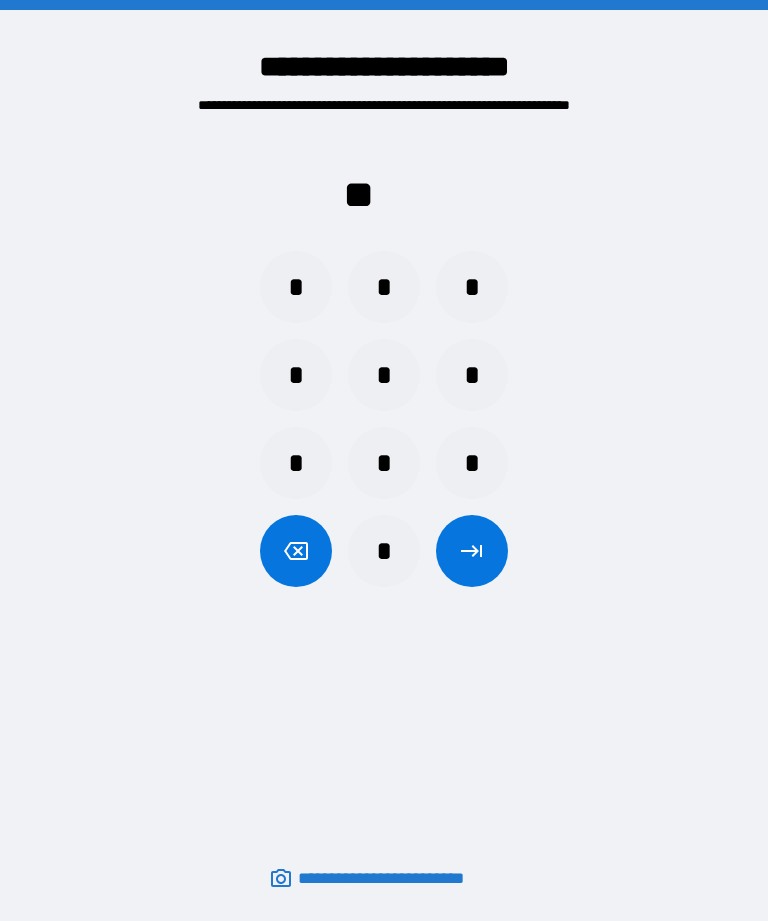 click on "*" at bounding box center [384, 287] 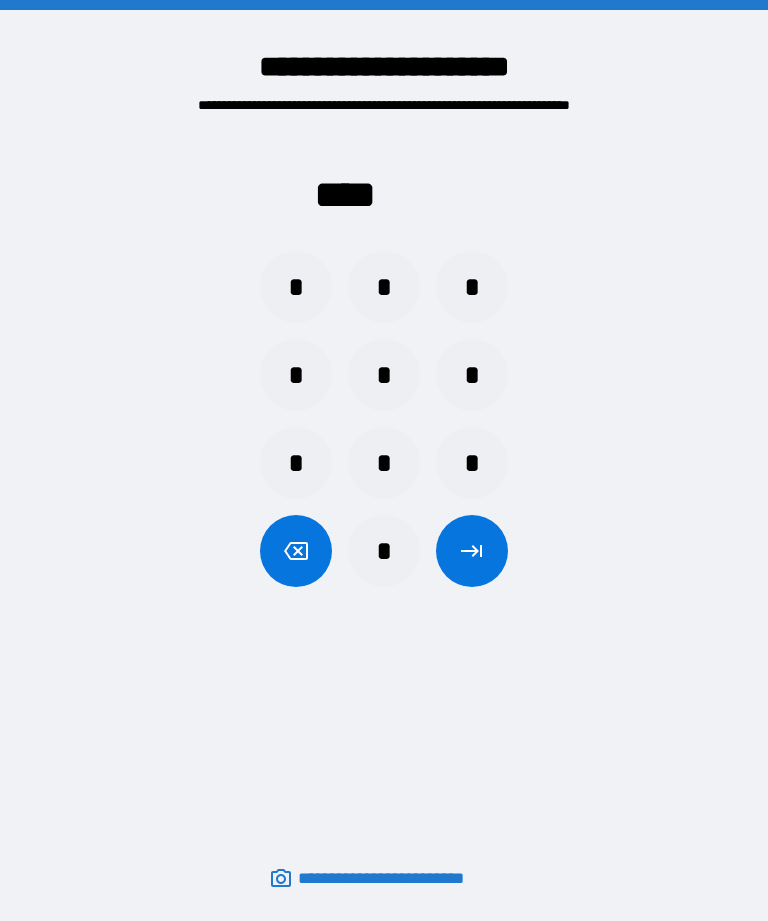 click at bounding box center [472, 551] 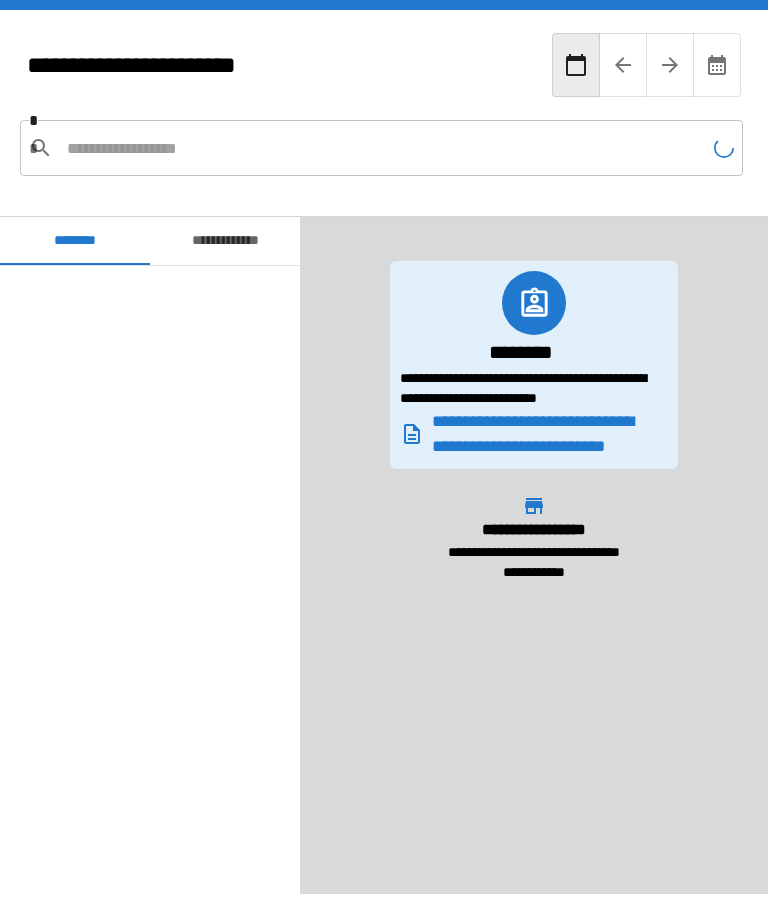 scroll, scrollTop: 10080, scrollLeft: 0, axis: vertical 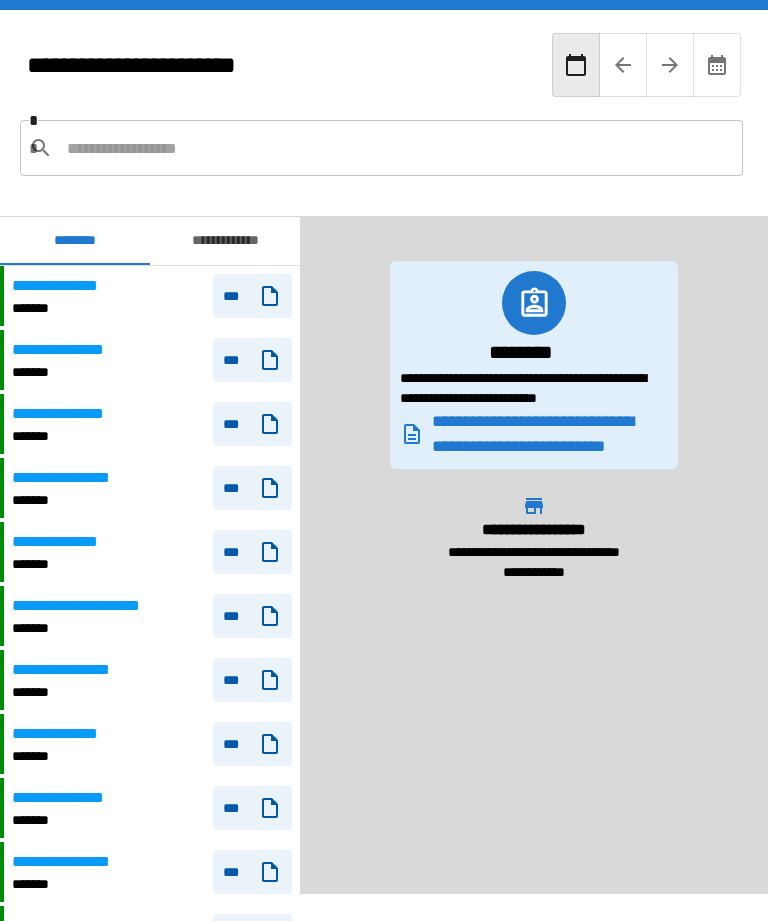 click at bounding box center [397, 148] 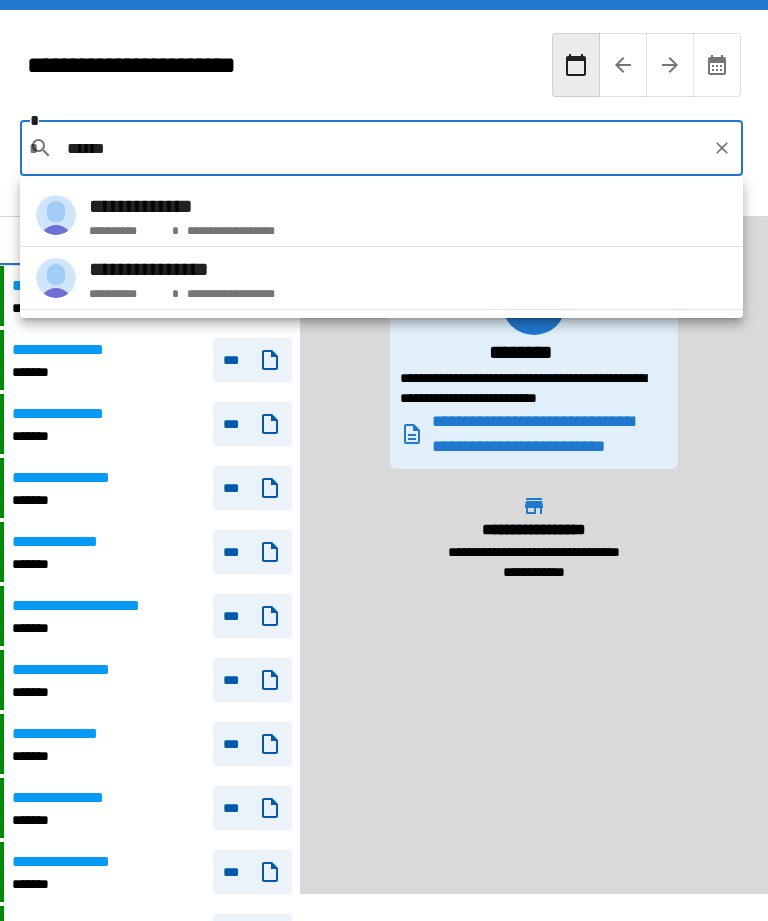 click on "**********" at bounding box center (381, 278) 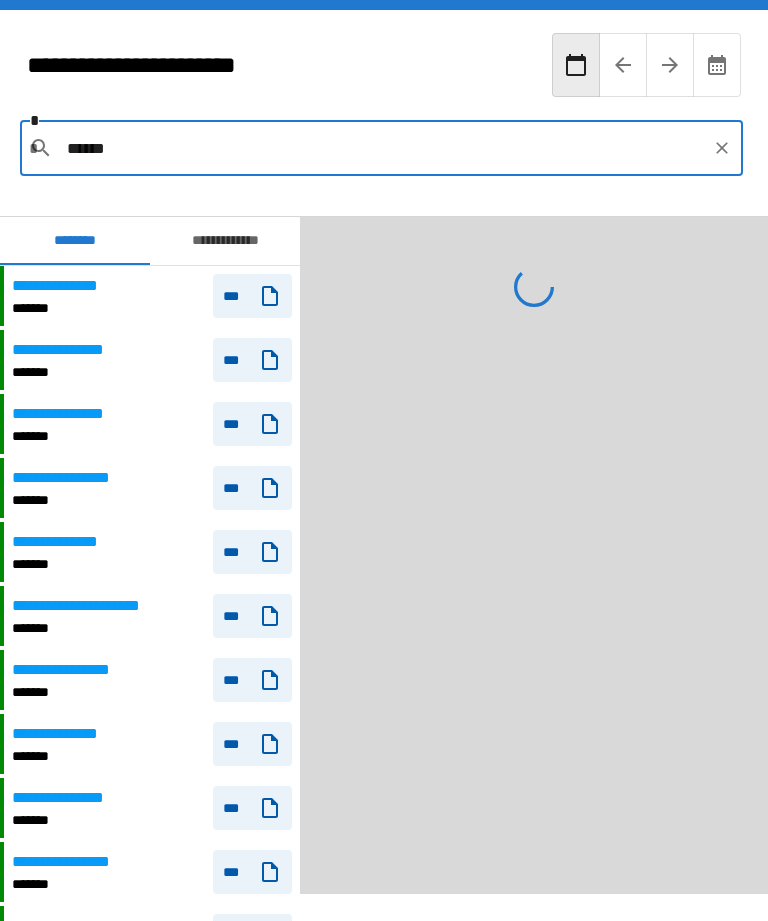 type on "**********" 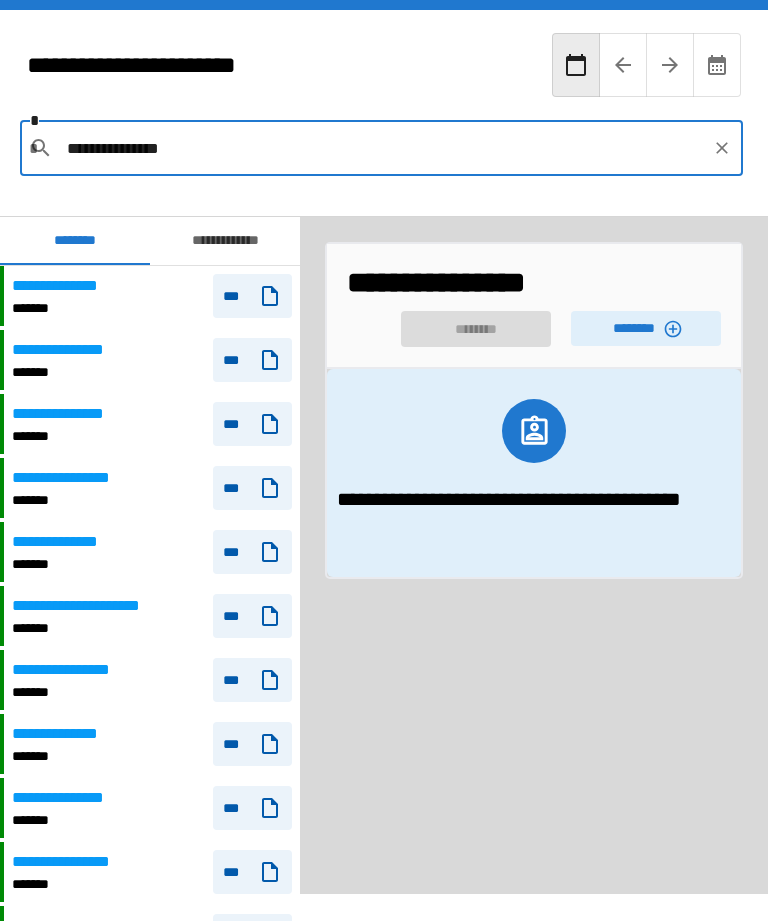 click on "********" at bounding box center (646, 328) 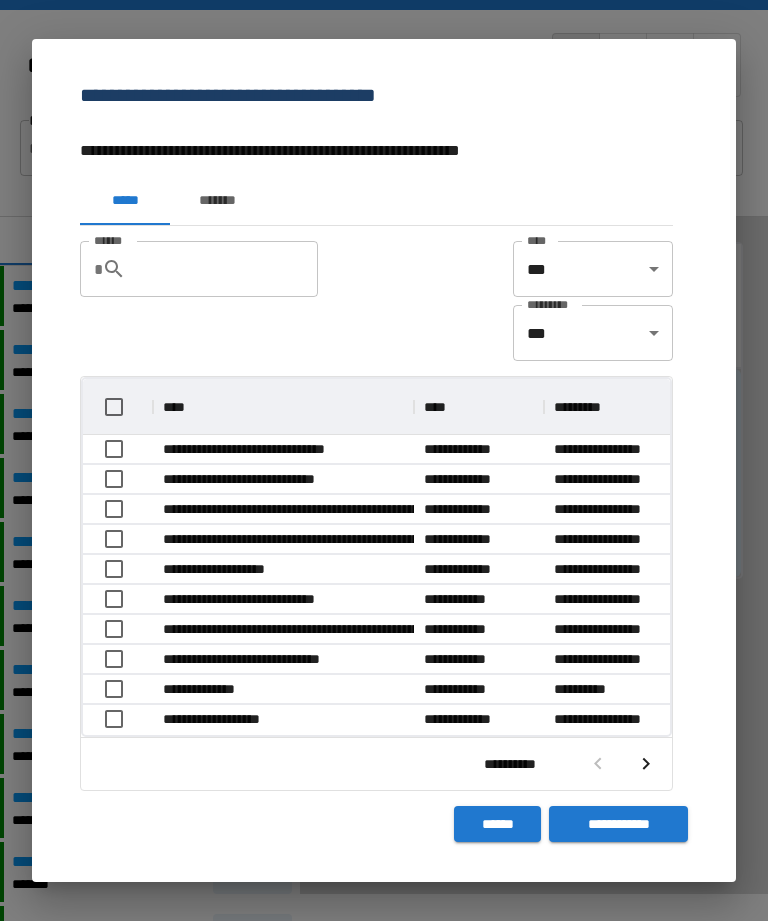 scroll, scrollTop: 356, scrollLeft: 587, axis: both 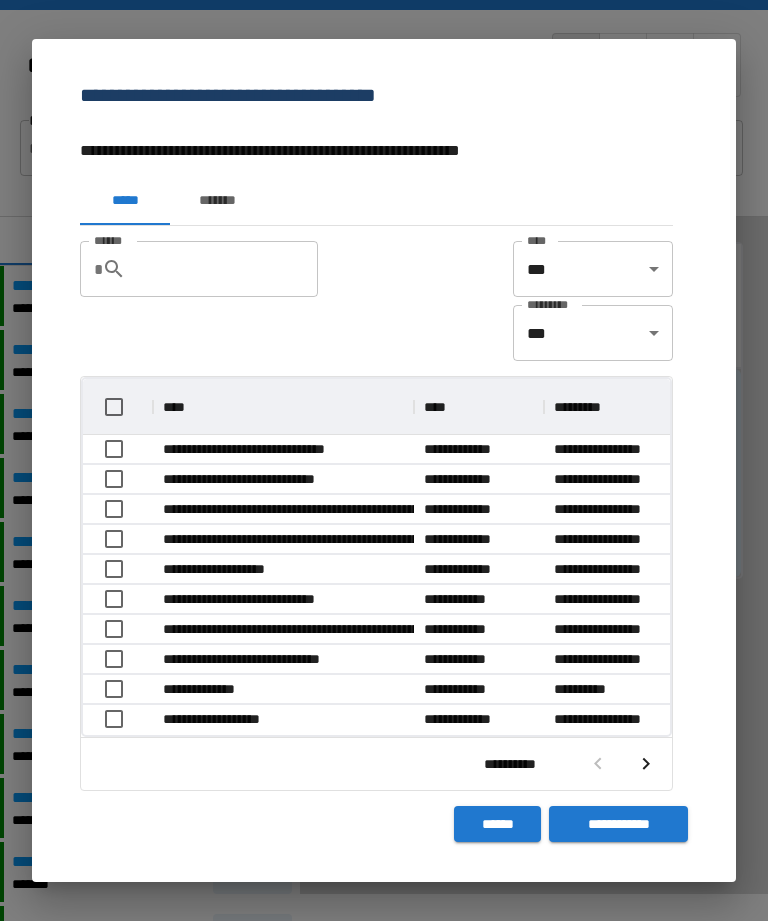 click 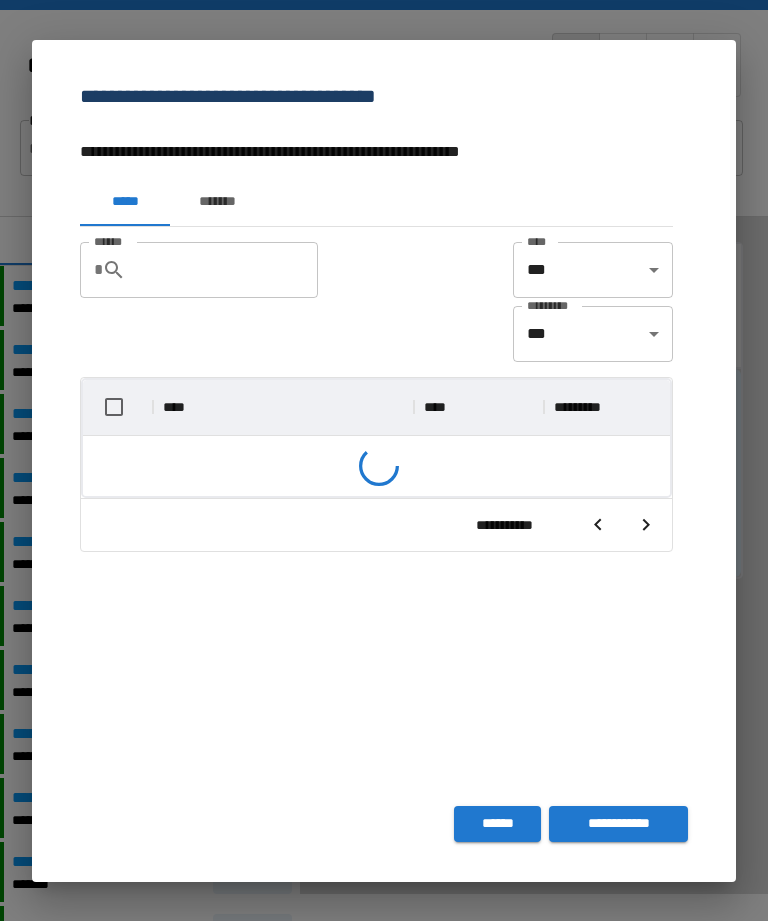 scroll, scrollTop: 356, scrollLeft: 587, axis: both 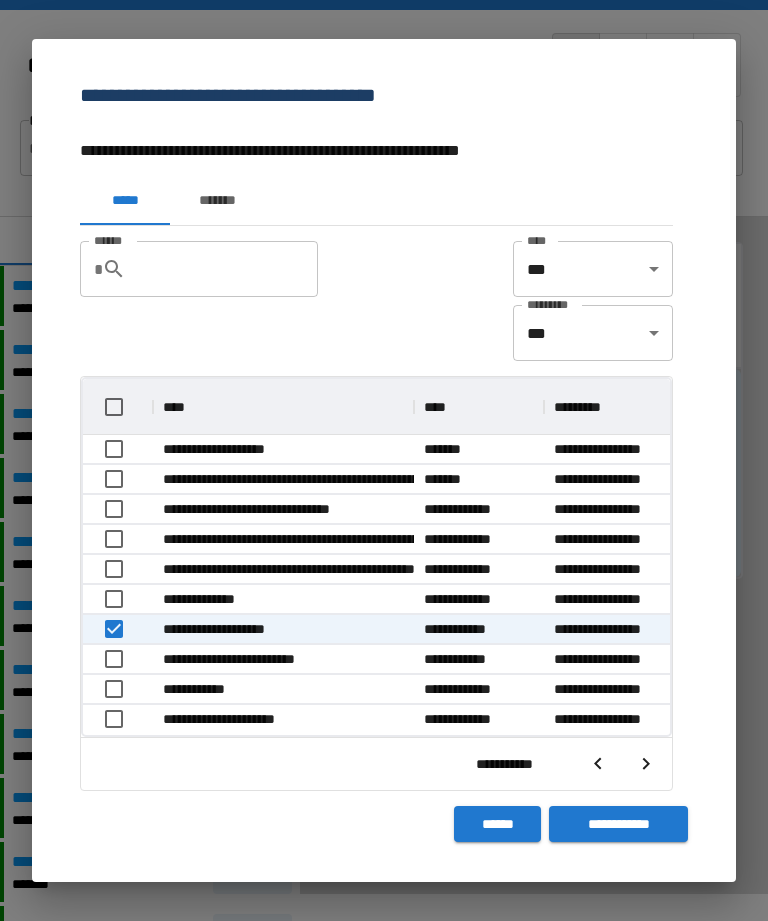 click on "**********" at bounding box center [618, 824] 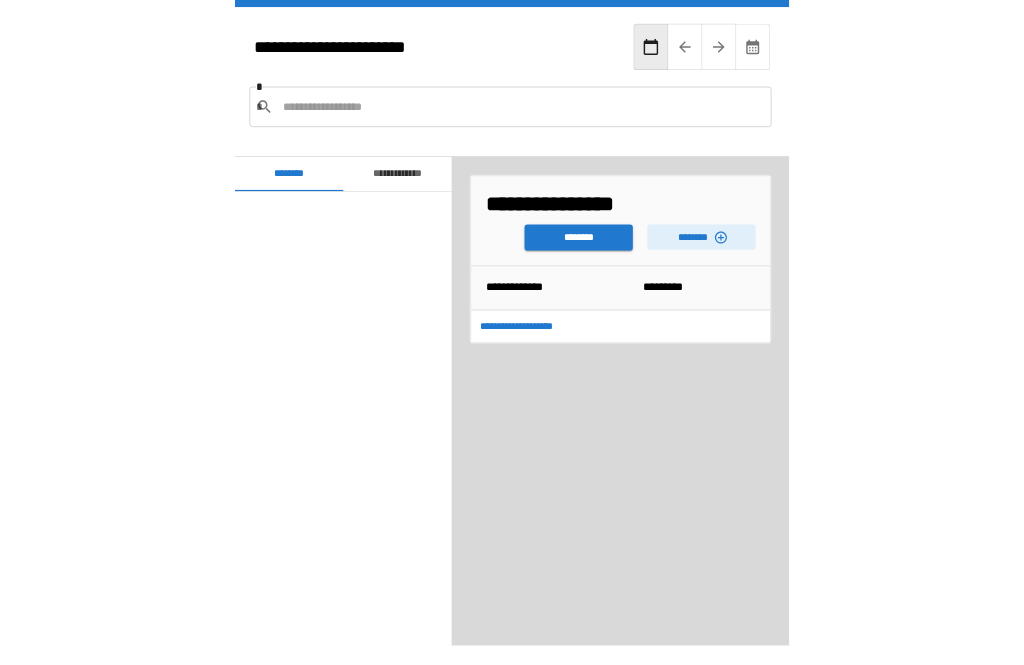 scroll, scrollTop: 10080, scrollLeft: 0, axis: vertical 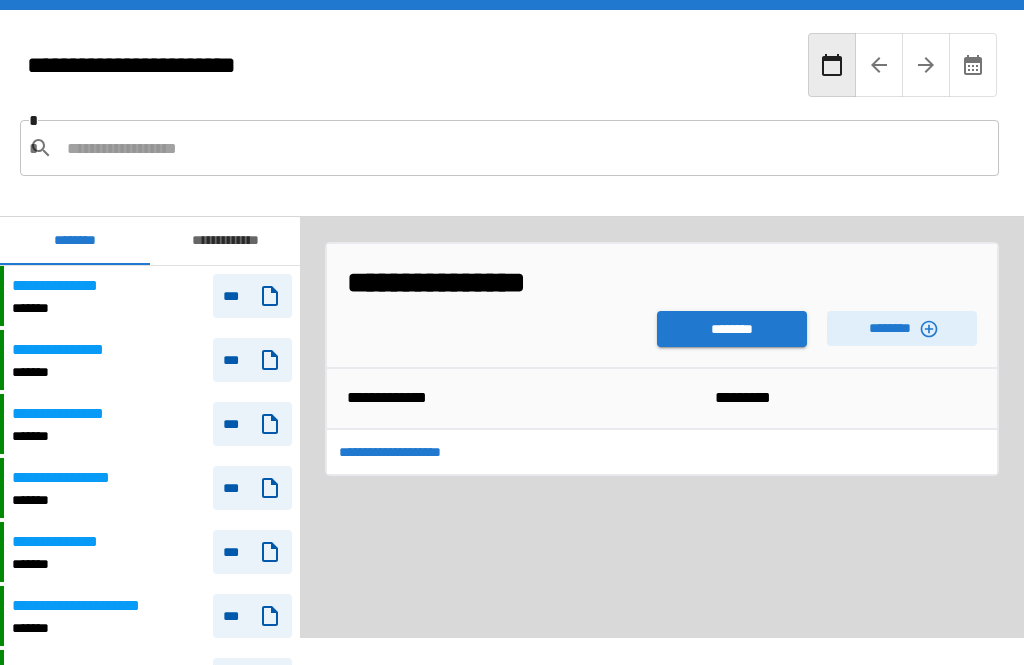 click on "********" at bounding box center [732, 329] 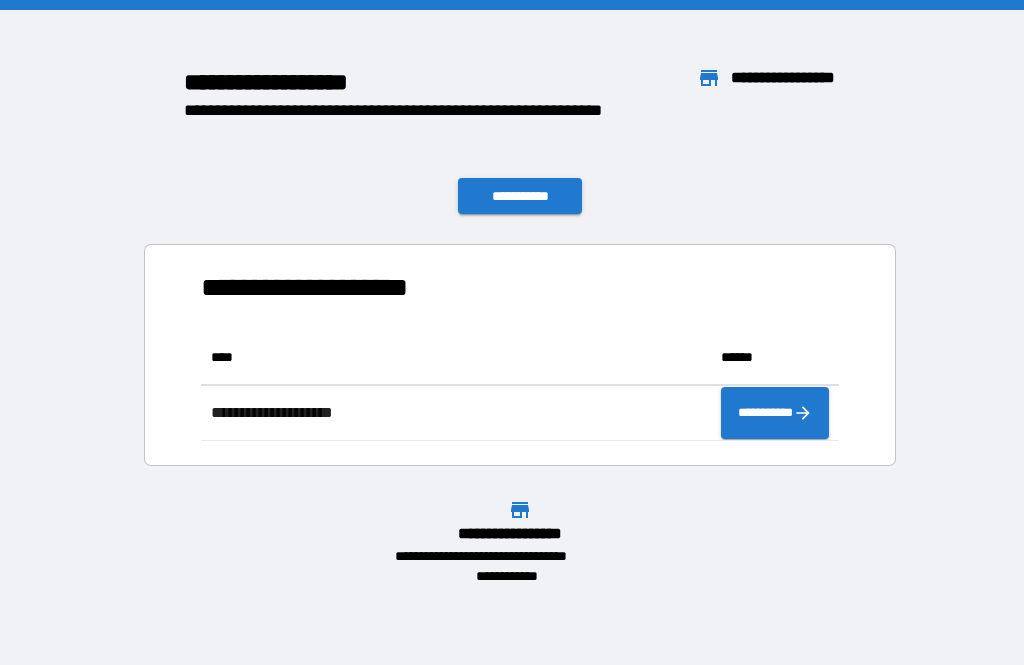 scroll, scrollTop: 111, scrollLeft: 638, axis: both 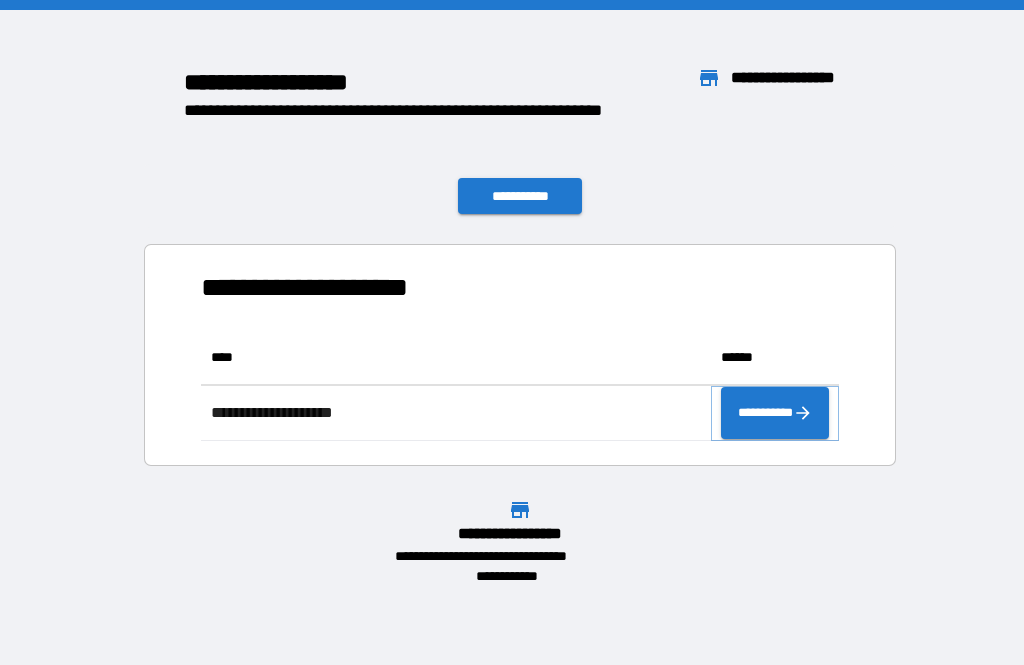 click on "**********" at bounding box center (775, 413) 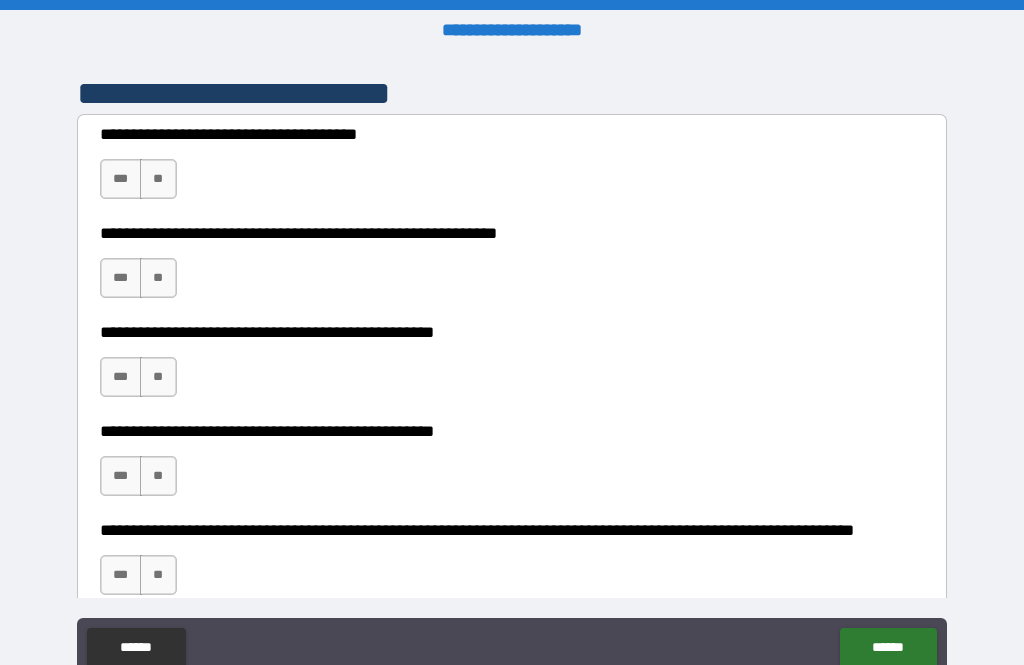 scroll, scrollTop: 407, scrollLeft: 0, axis: vertical 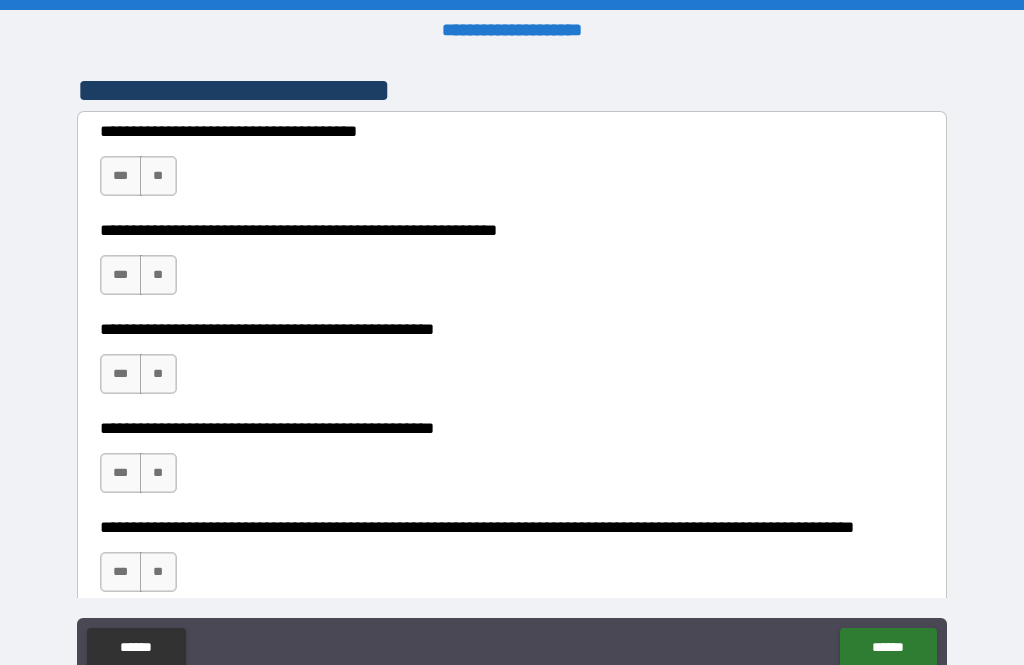 click on "**" at bounding box center [158, 176] 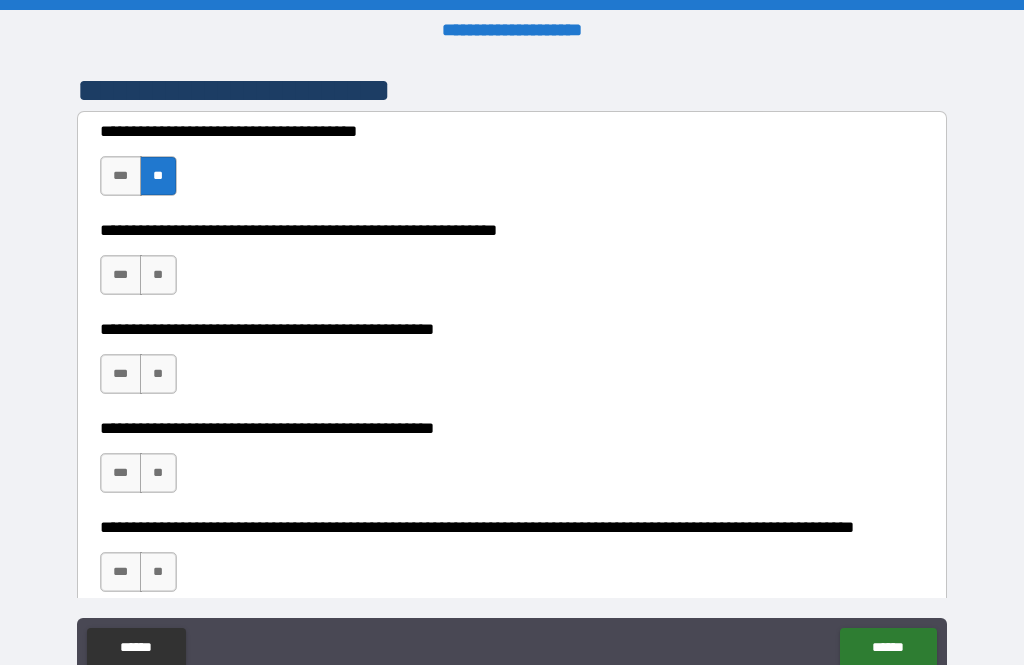 click on "**" at bounding box center (158, 275) 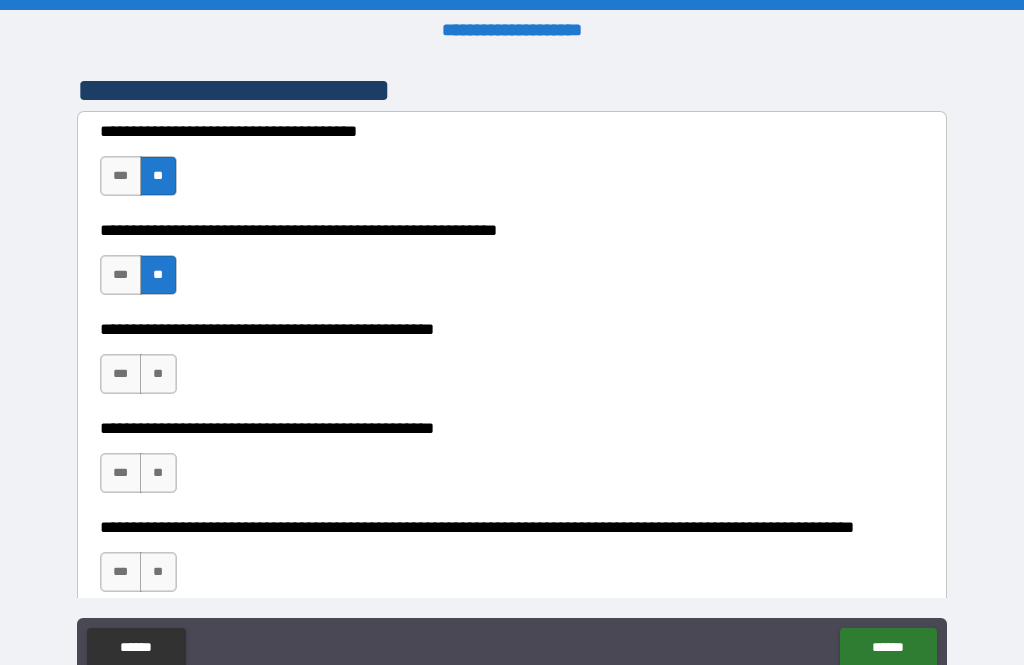 click on "**" at bounding box center (158, 374) 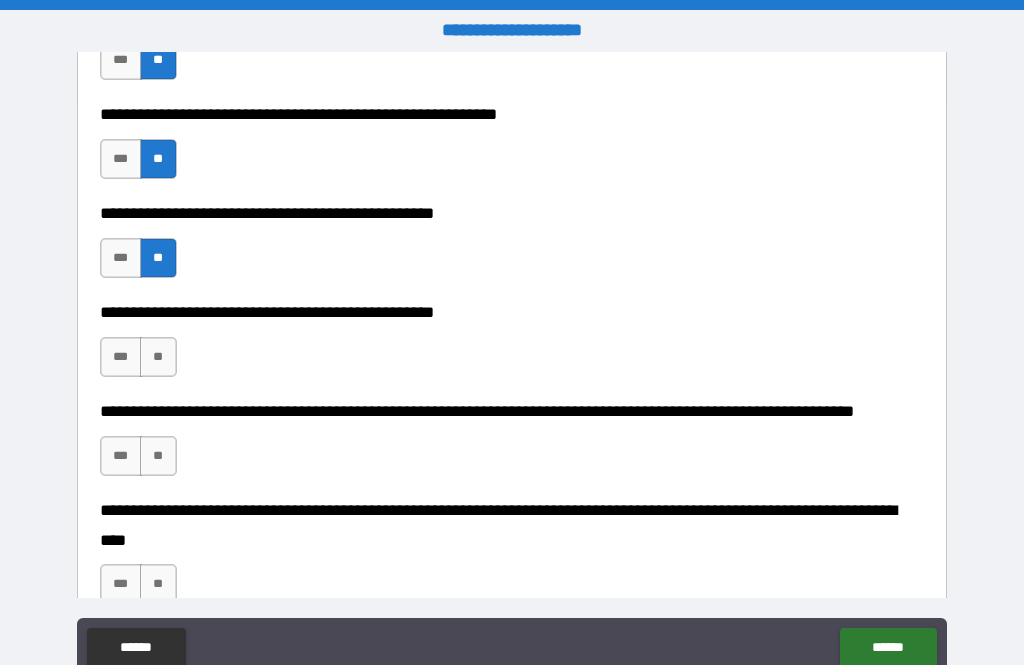 scroll, scrollTop: 531, scrollLeft: 0, axis: vertical 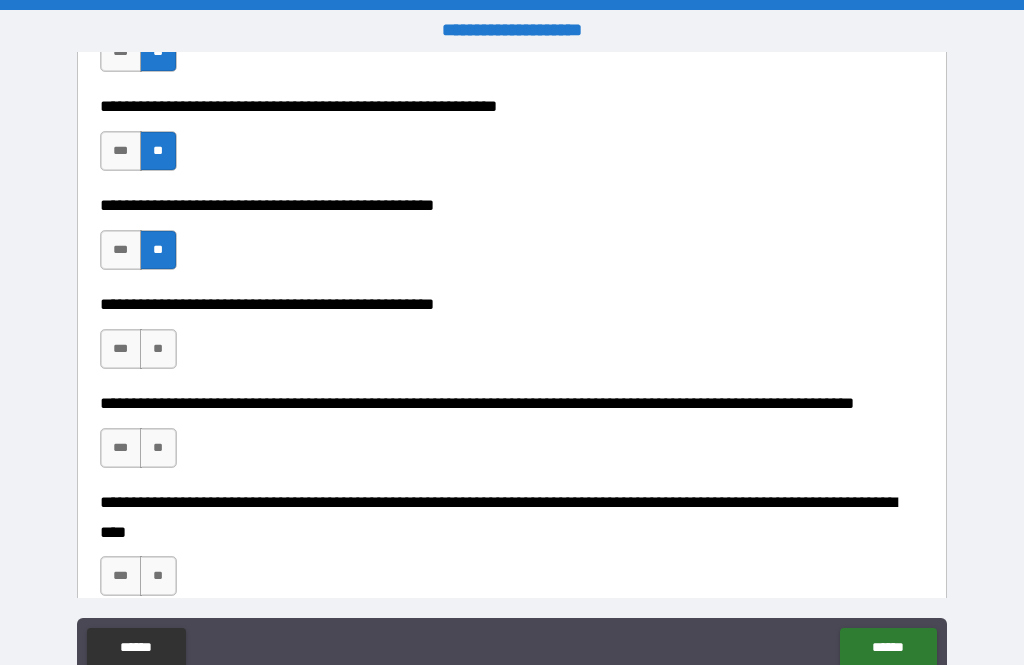 click on "***" at bounding box center (121, 349) 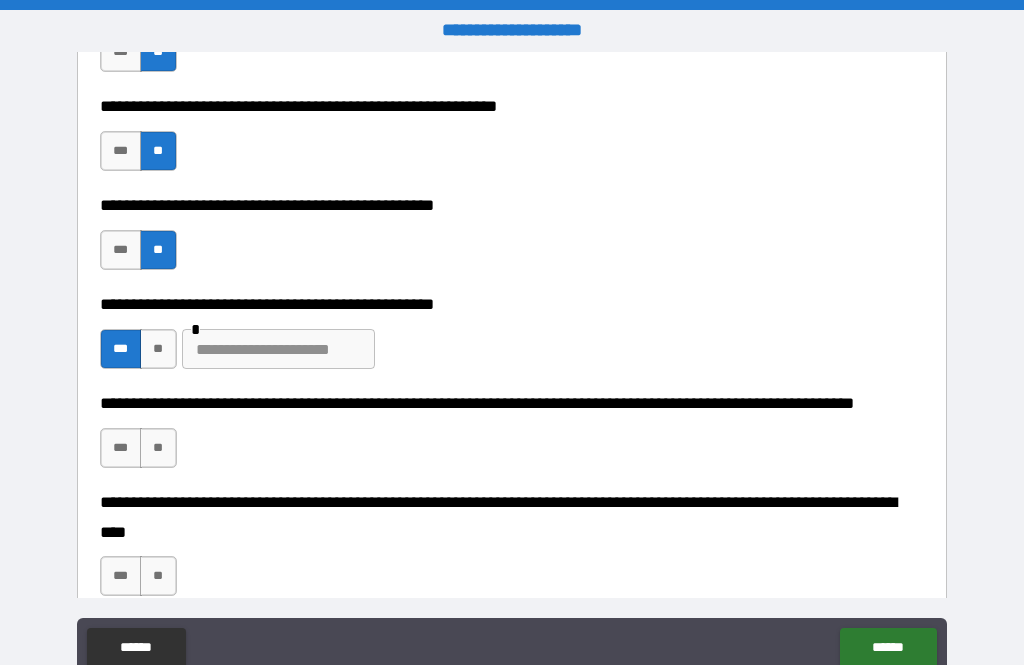 click at bounding box center [278, 349] 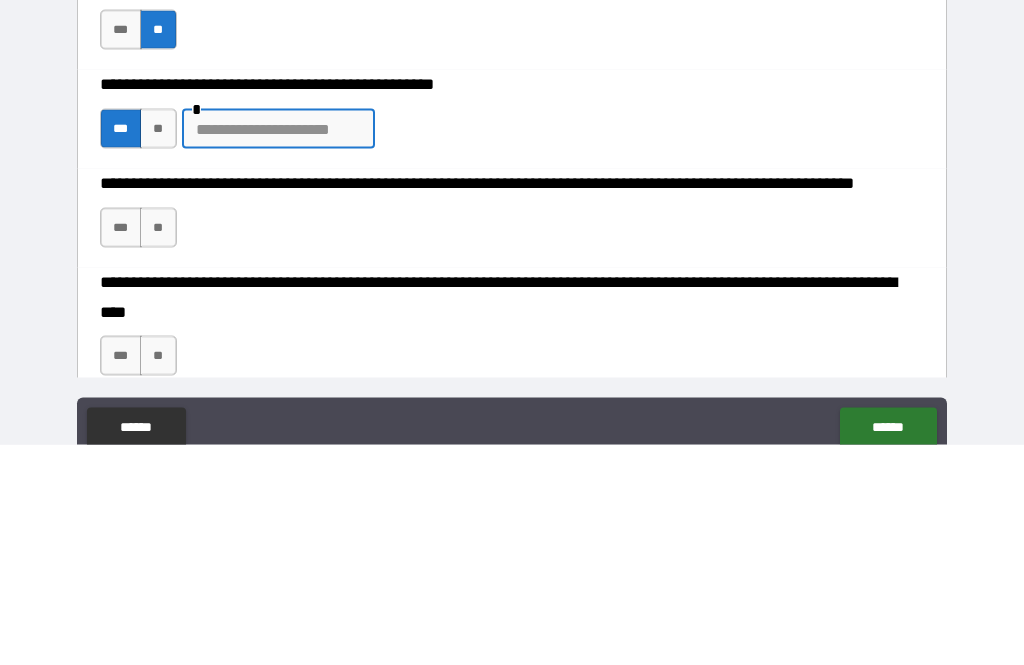 type on "*" 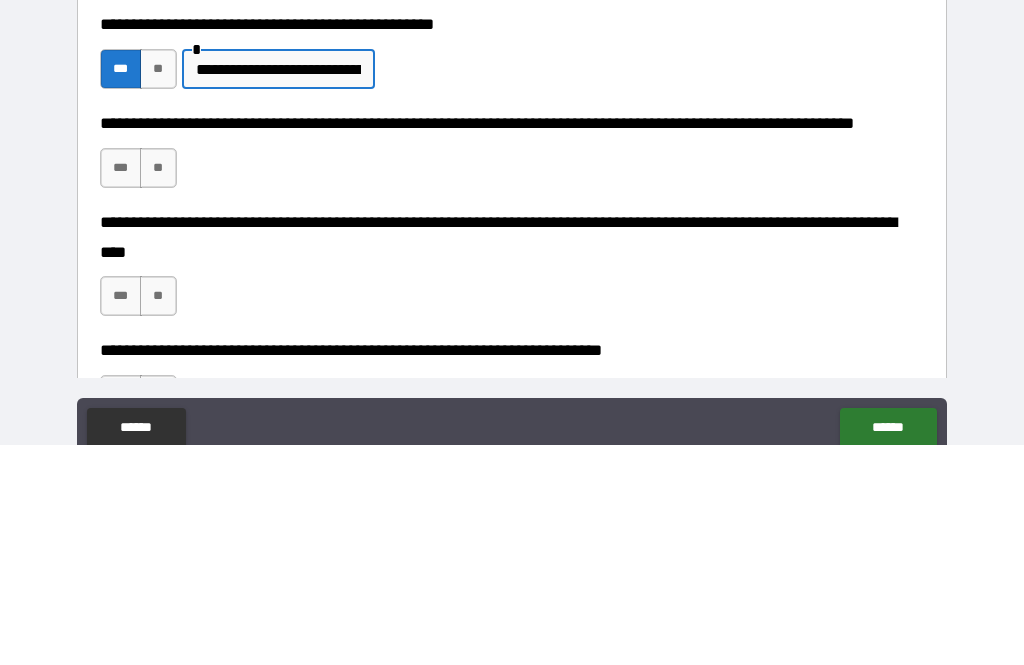 scroll, scrollTop: 595, scrollLeft: 0, axis: vertical 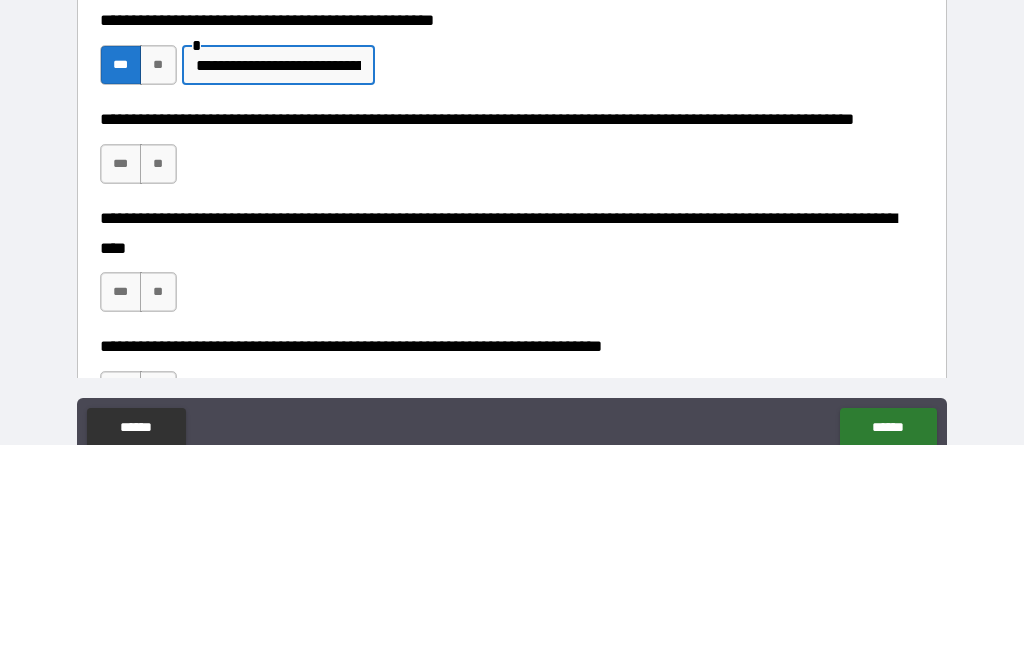 click on "**********" at bounding box center (278, 285) 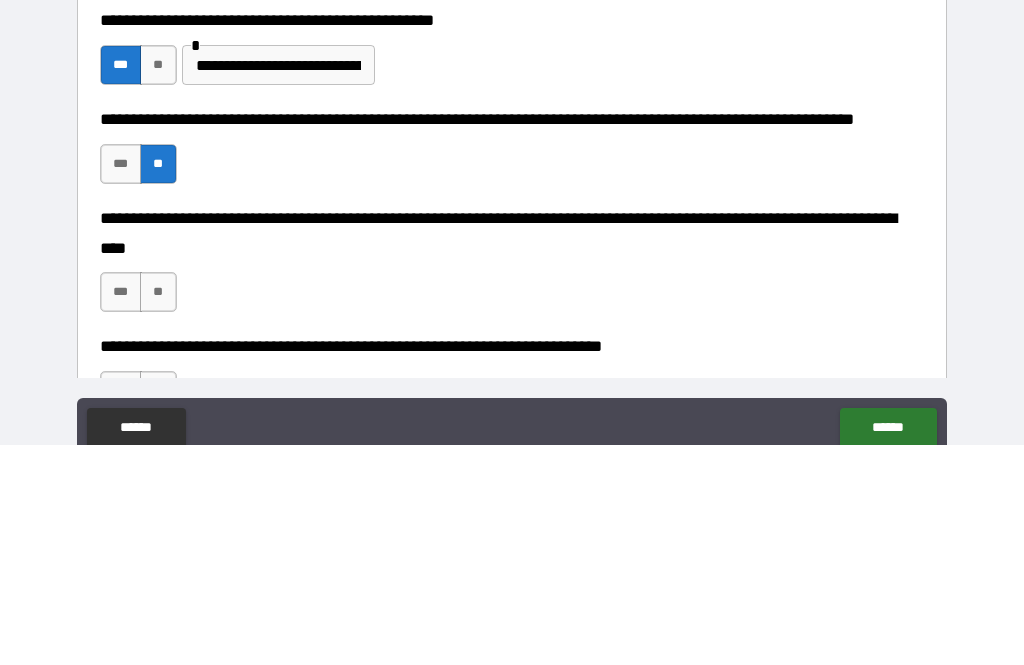 scroll, scrollTop: 64, scrollLeft: 0, axis: vertical 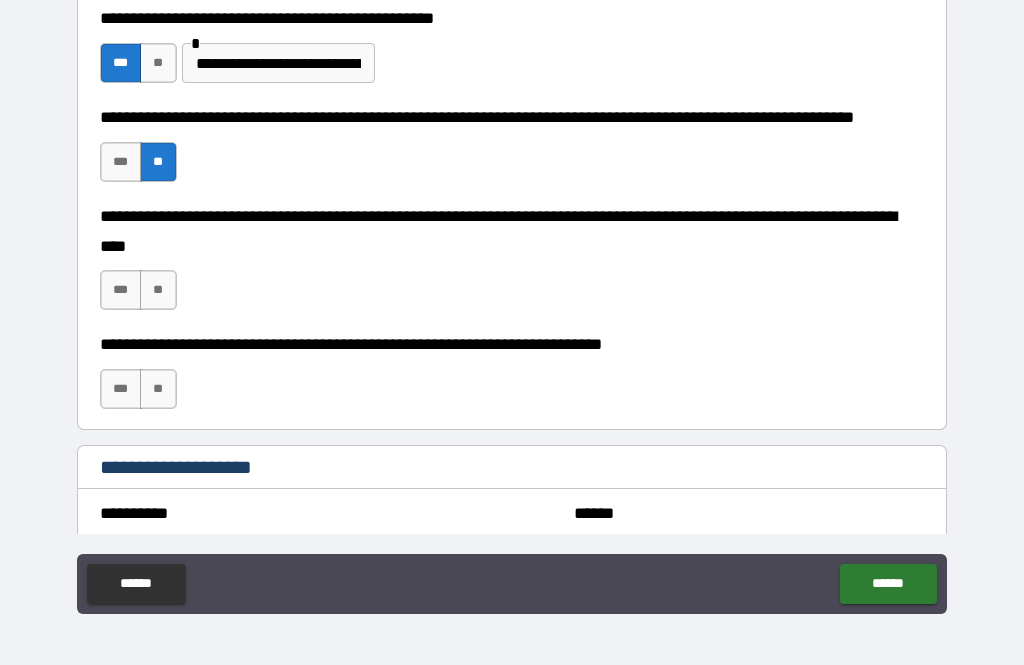 click on "**" at bounding box center [158, 290] 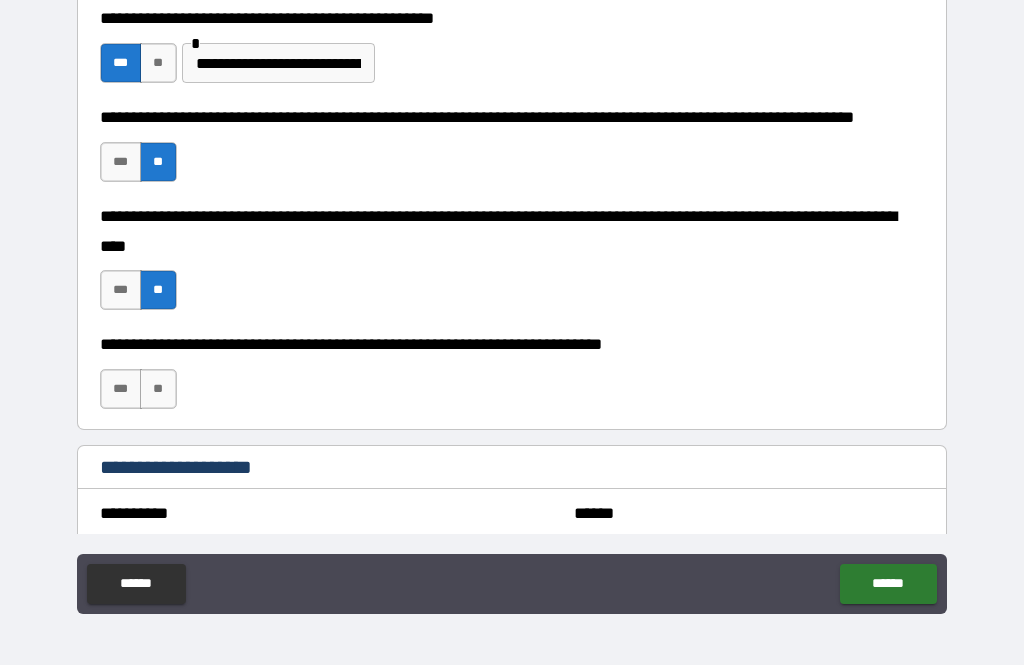 click on "**" at bounding box center [158, 389] 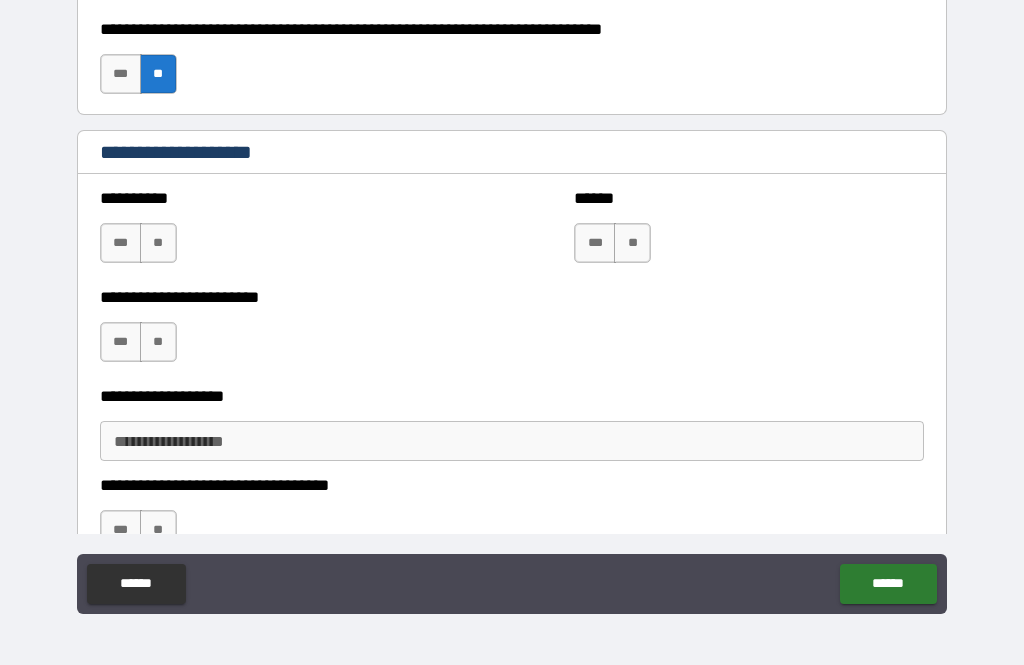 scroll, scrollTop: 1083, scrollLeft: 0, axis: vertical 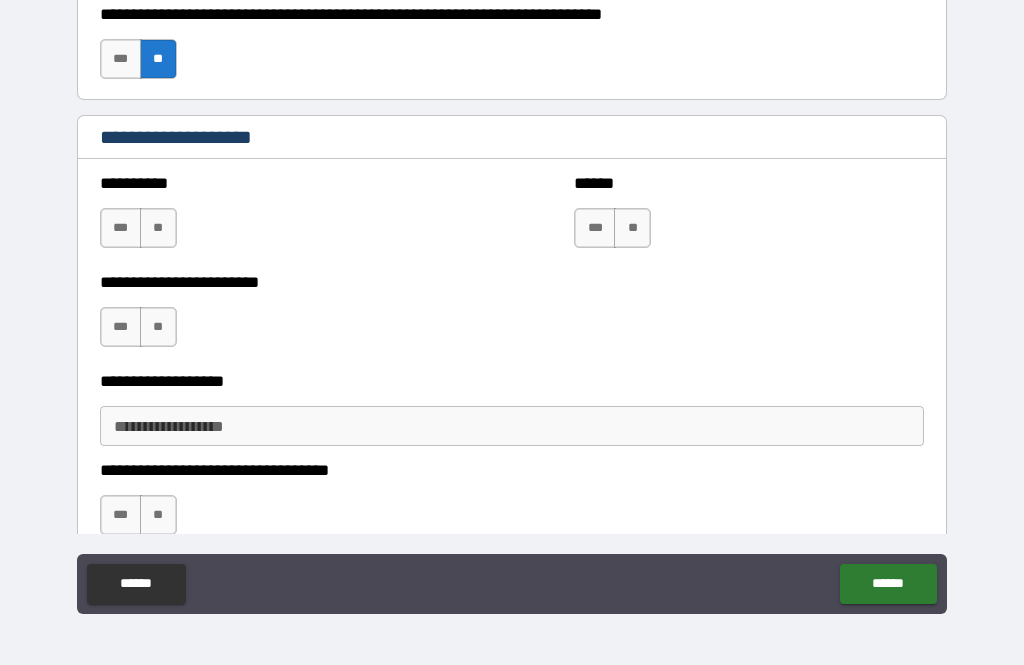 click on "**" at bounding box center [158, 228] 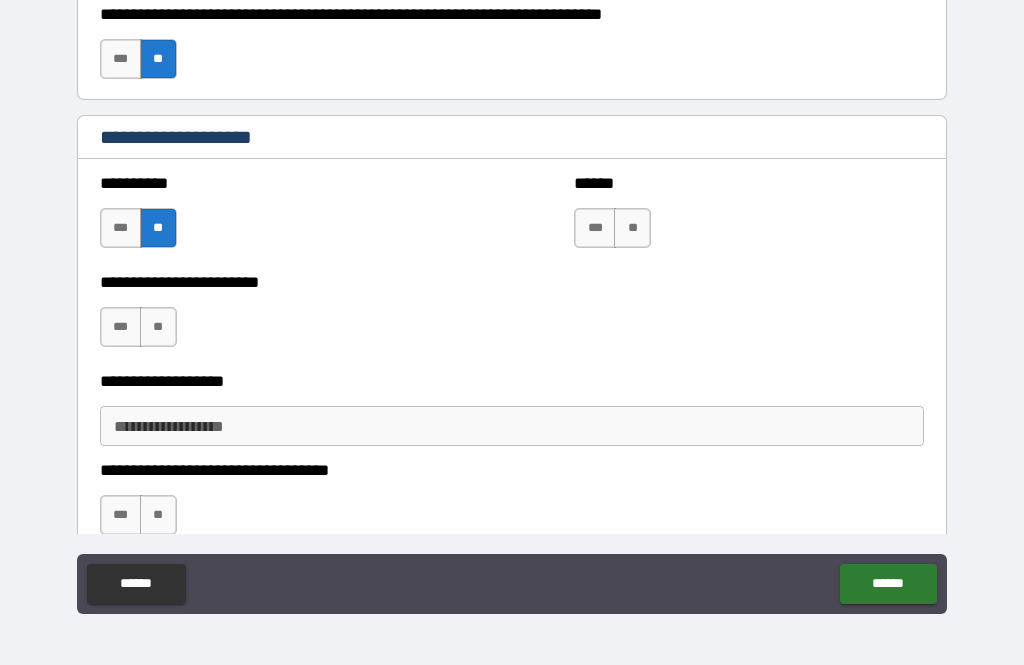 click on "**" at bounding box center [158, 327] 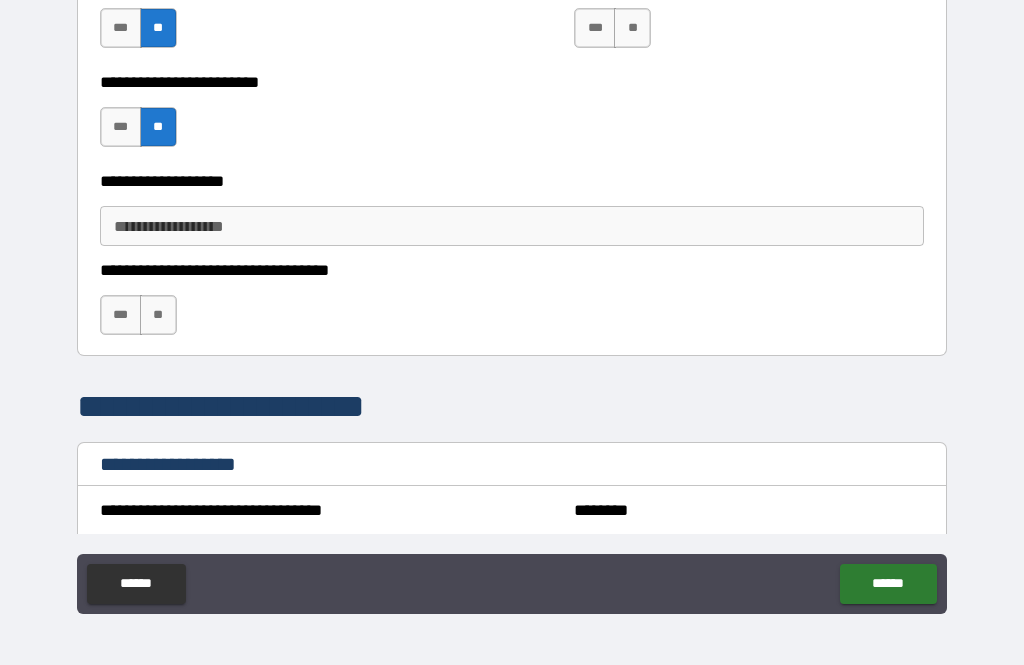 scroll, scrollTop: 1280, scrollLeft: 0, axis: vertical 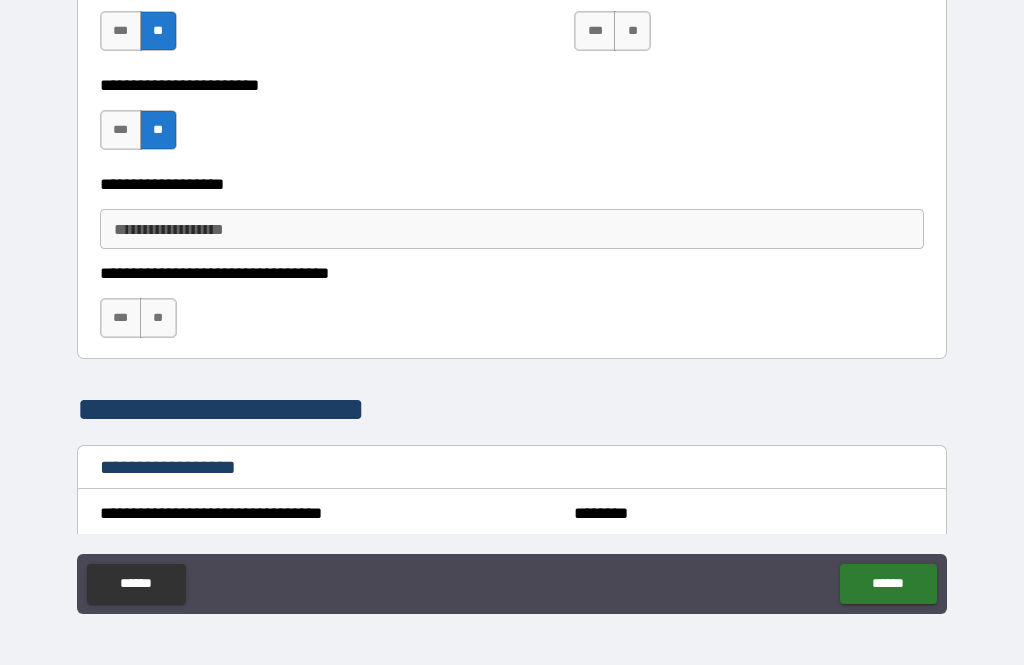 click on "**" at bounding box center [632, 31] 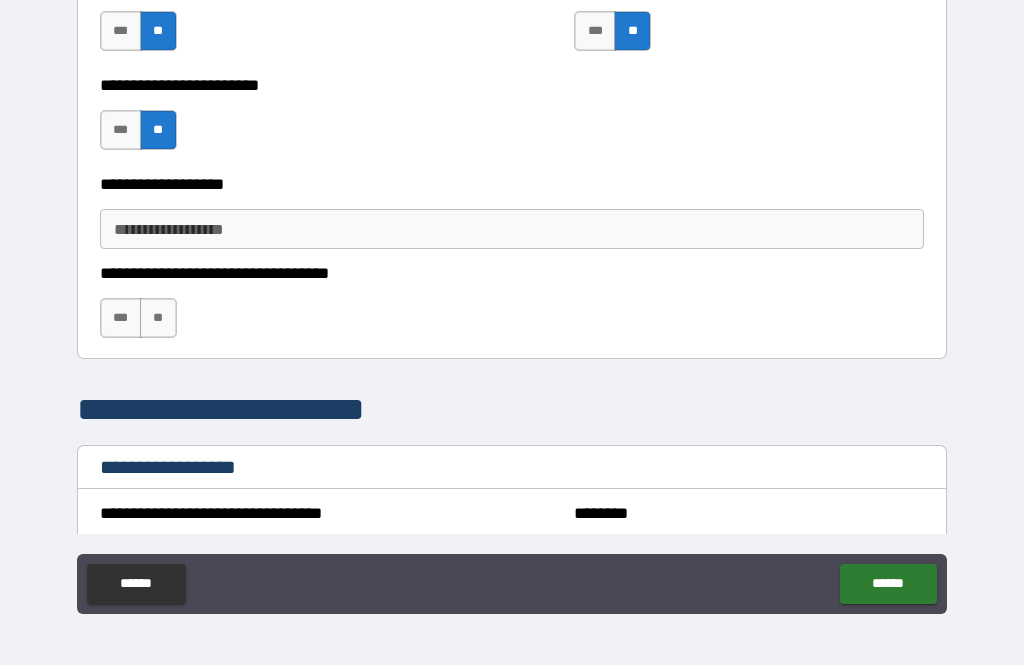 click on "**" at bounding box center (158, 318) 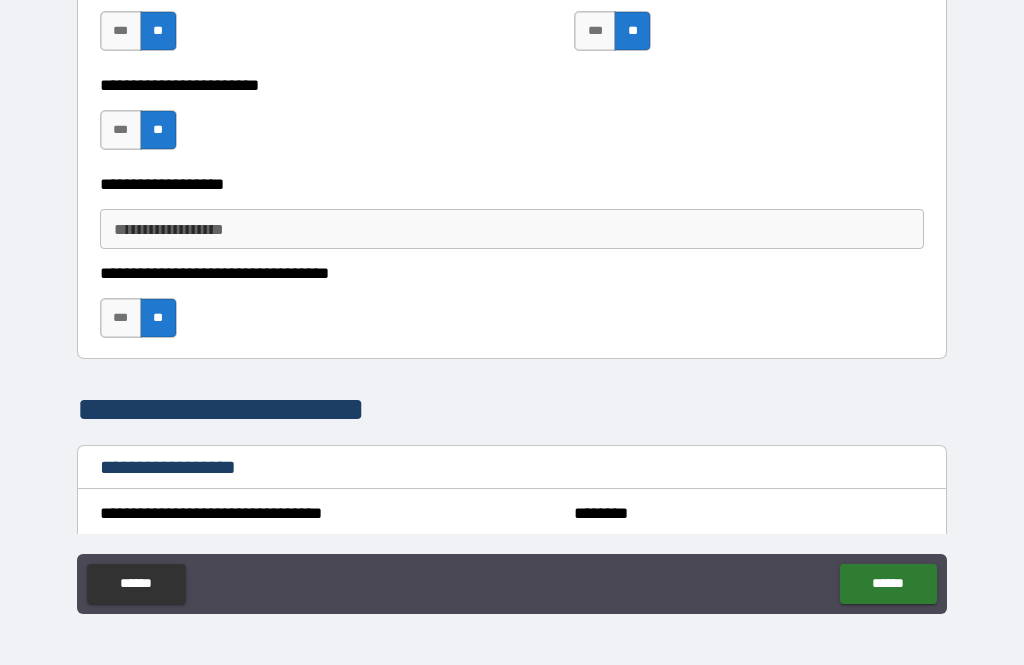 click on "**********" at bounding box center [512, 229] 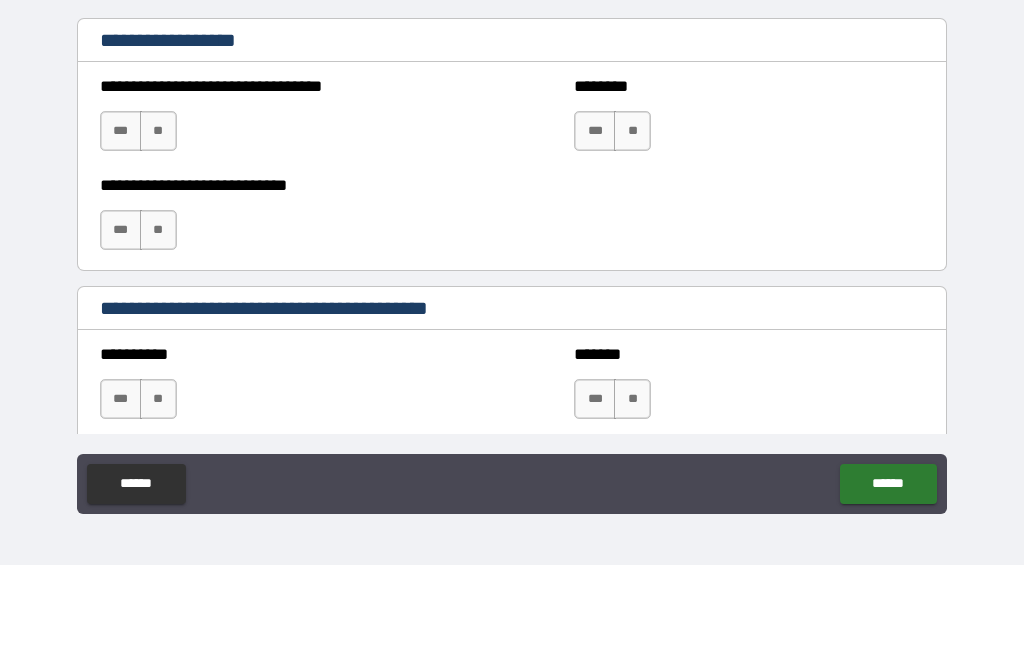 scroll, scrollTop: 1608, scrollLeft: 0, axis: vertical 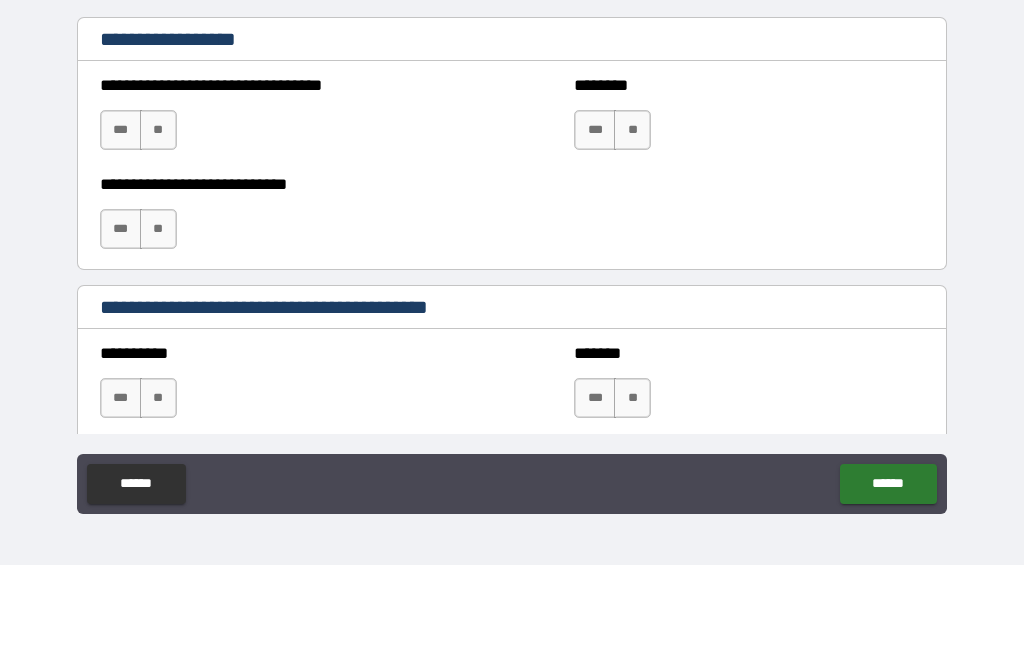 type on "*****" 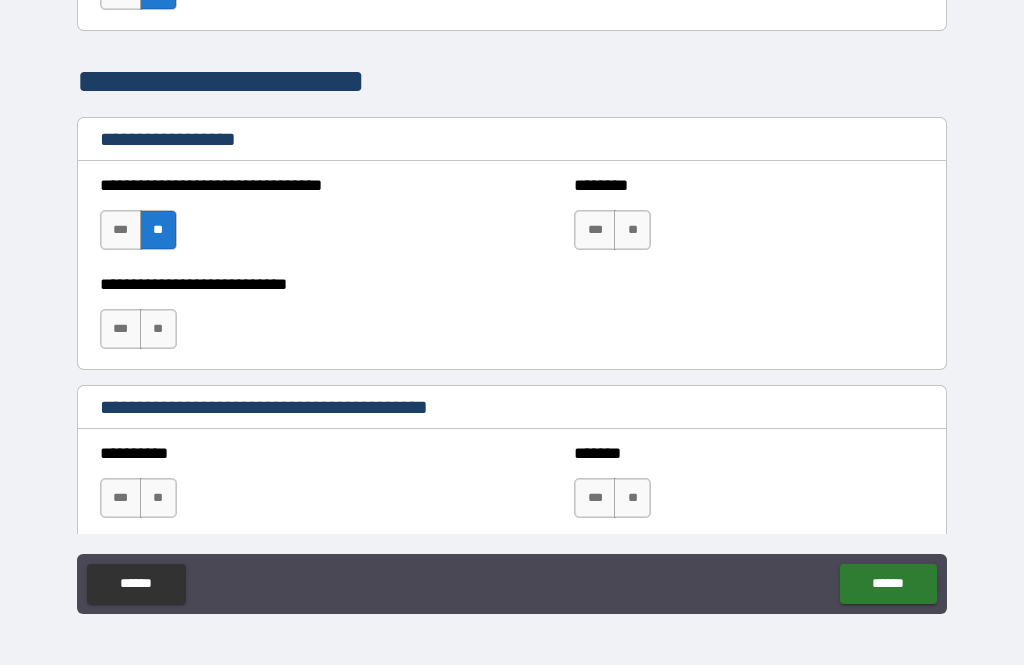 click on "**" at bounding box center (632, 230) 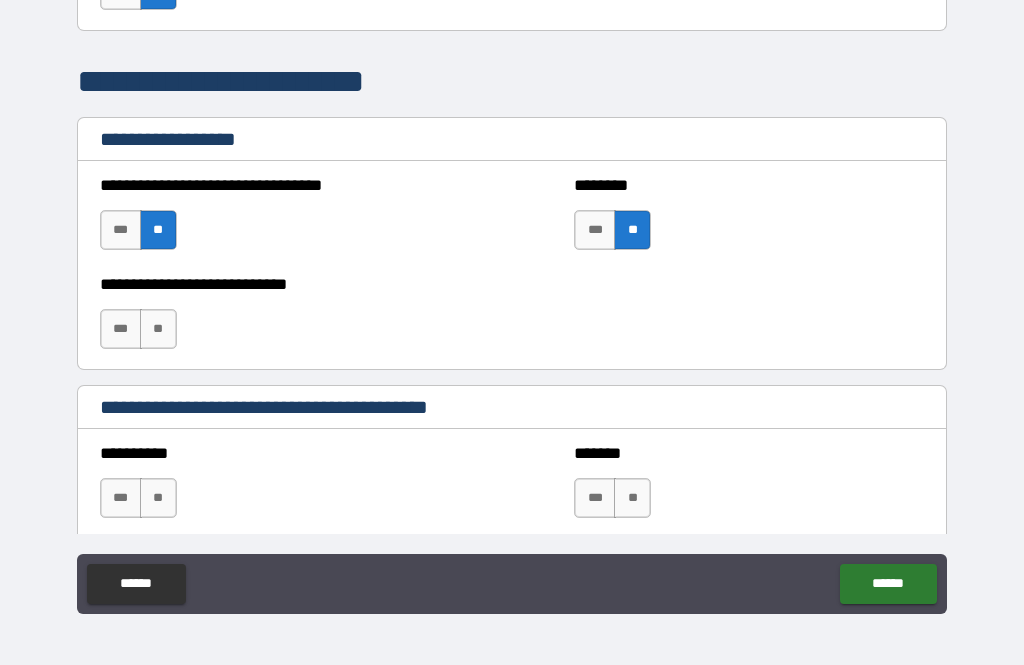 click on "***" at bounding box center (121, 329) 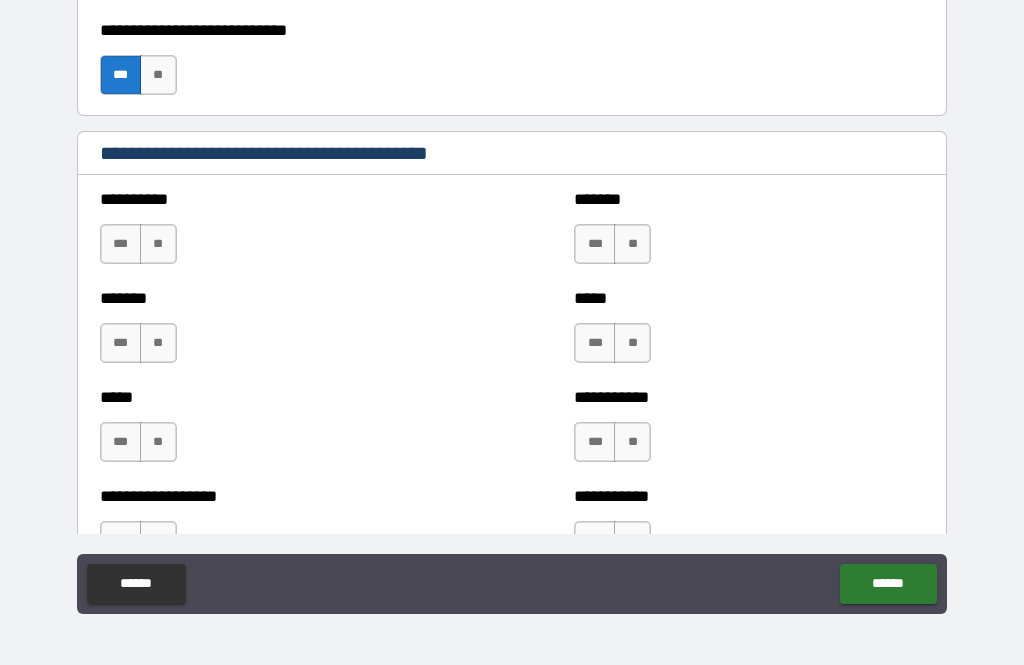 scroll, scrollTop: 1890, scrollLeft: 0, axis: vertical 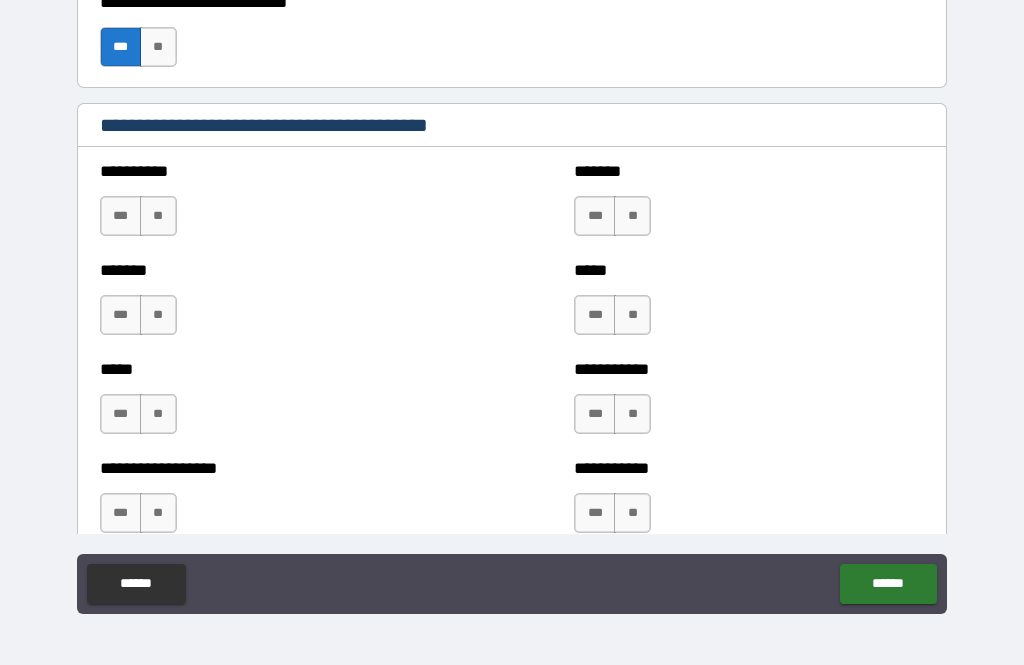 click on "**" at bounding box center [158, 216] 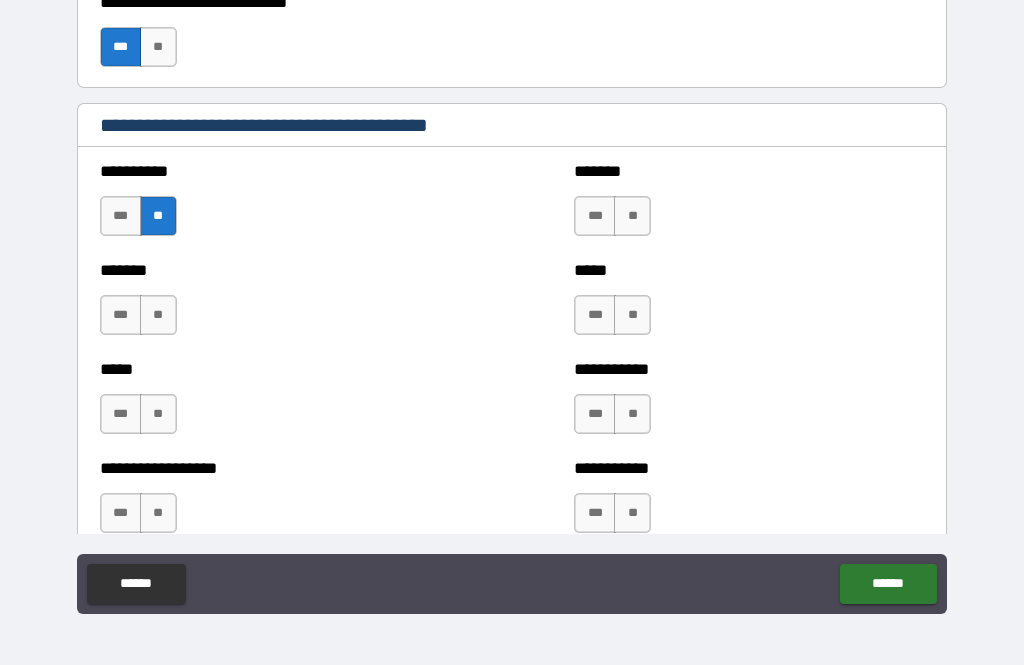 click on "**" at bounding box center (158, 315) 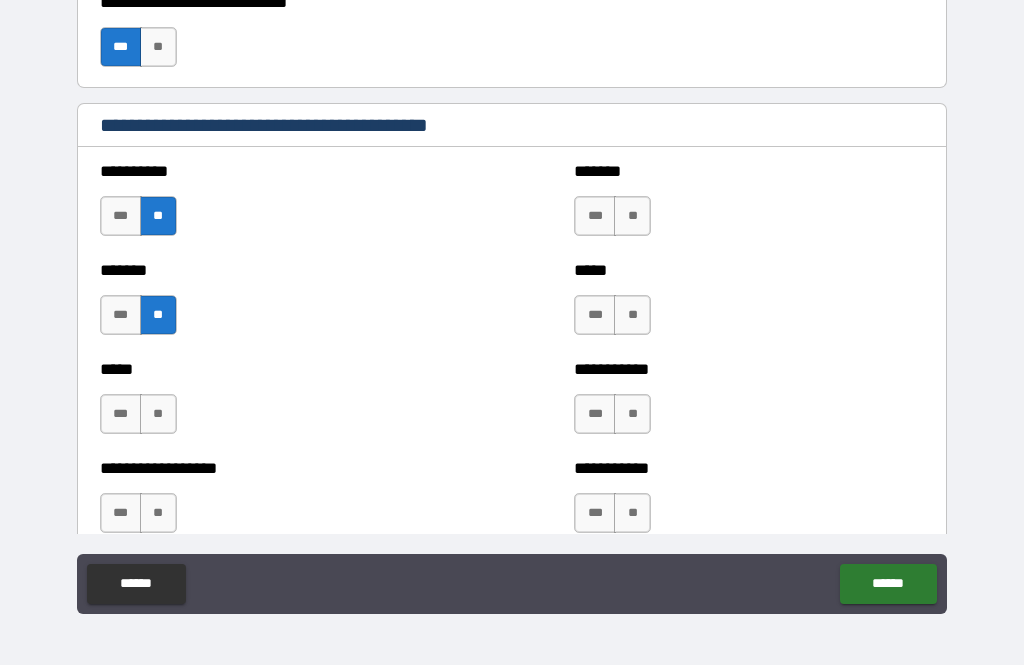 click on "**" at bounding box center (632, 216) 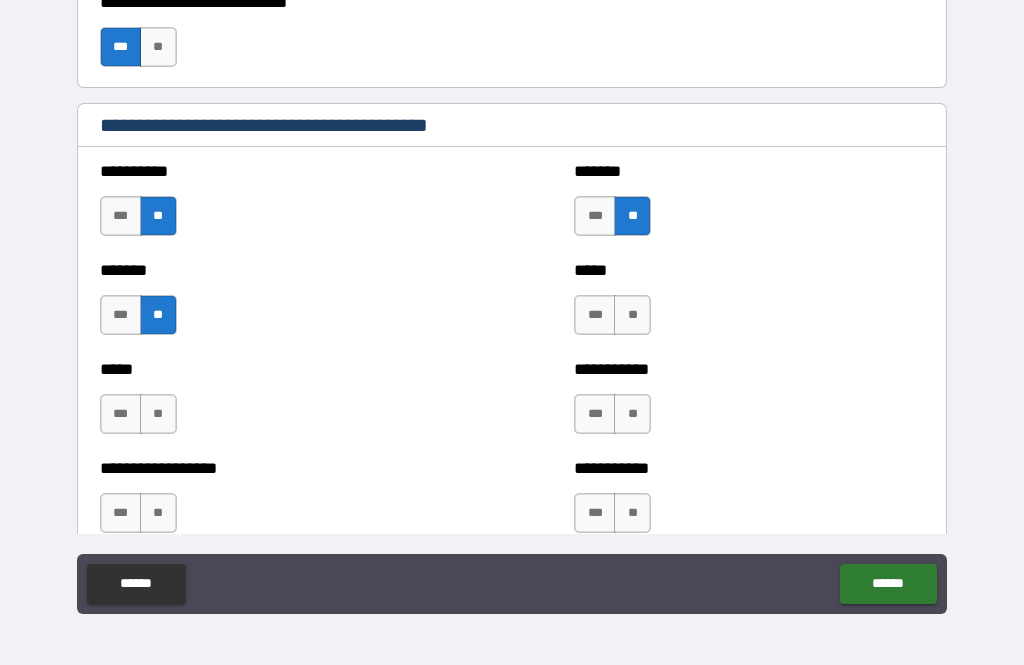 click on "**" at bounding box center (632, 315) 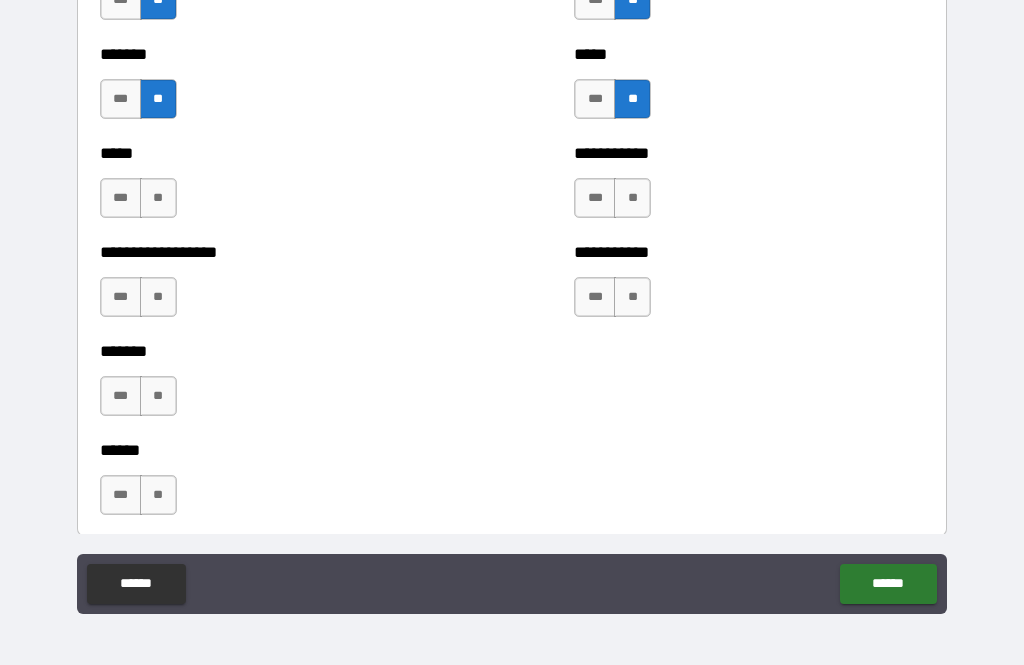 scroll, scrollTop: 2111, scrollLeft: 0, axis: vertical 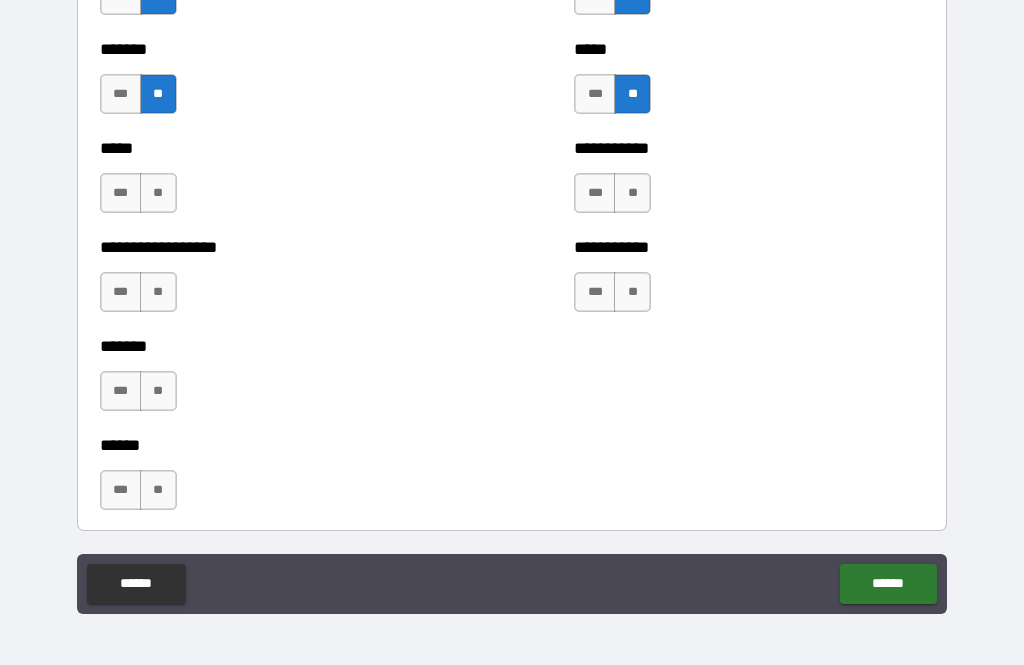 click on "***" at bounding box center (595, 193) 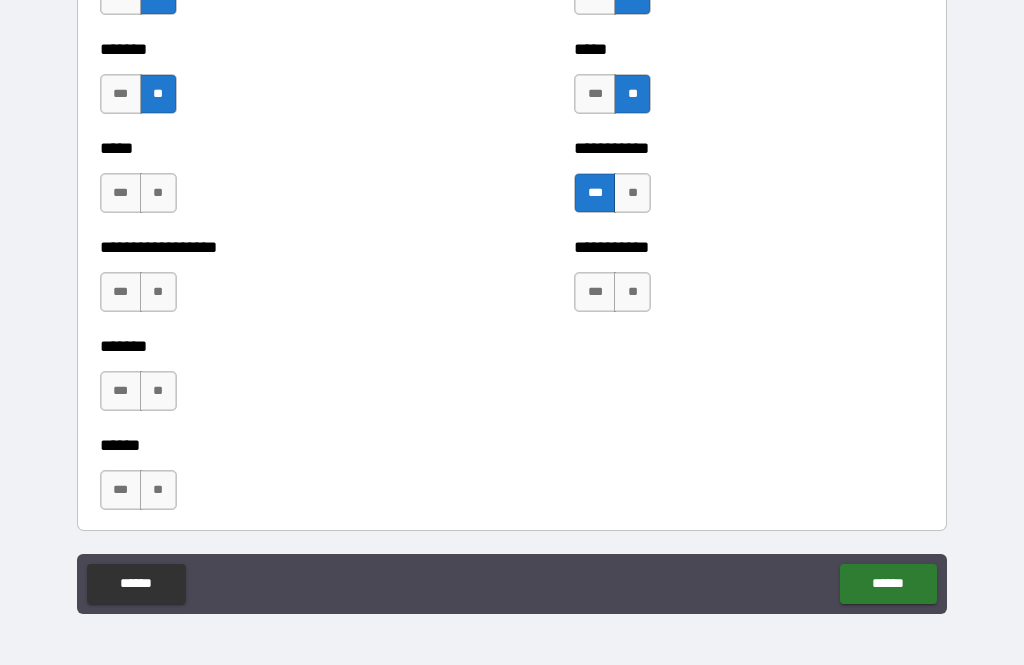 click on "**" at bounding box center (632, 292) 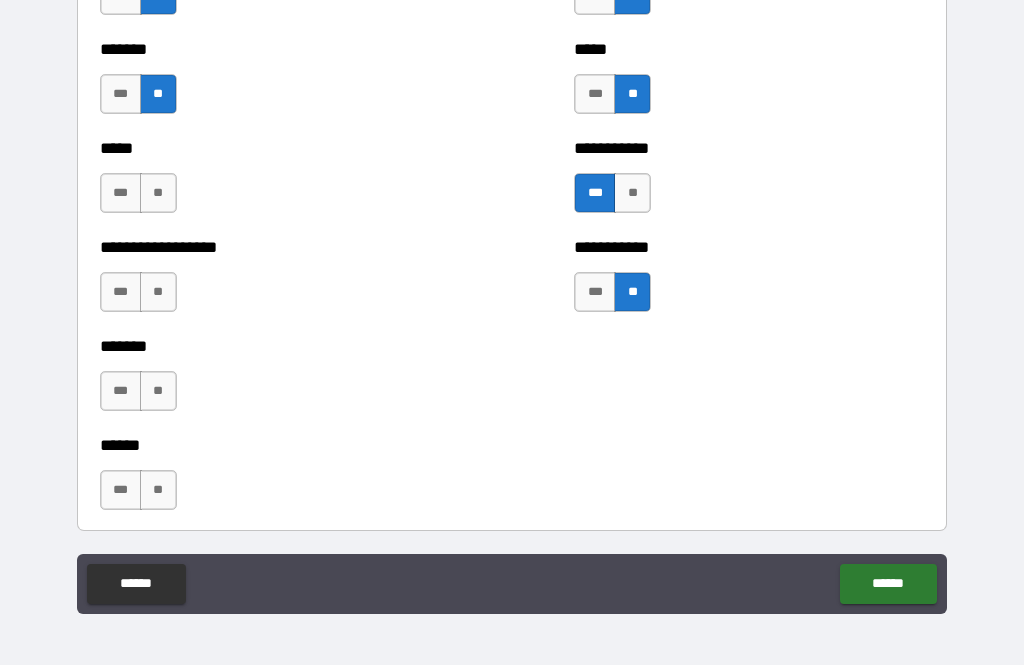click on "**" at bounding box center [158, 193] 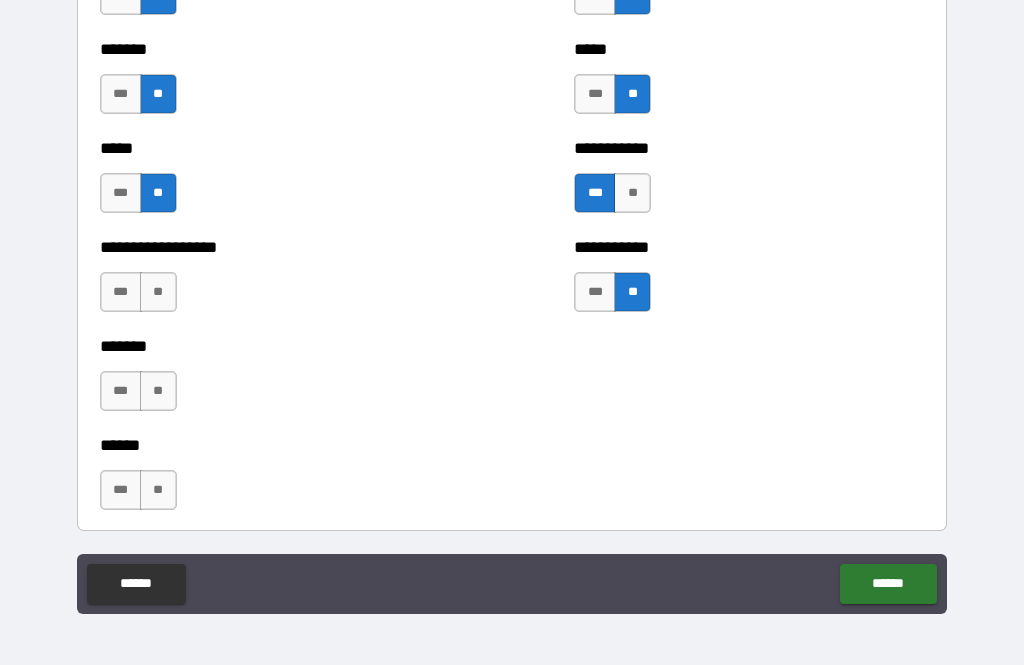 click on "**" at bounding box center (158, 292) 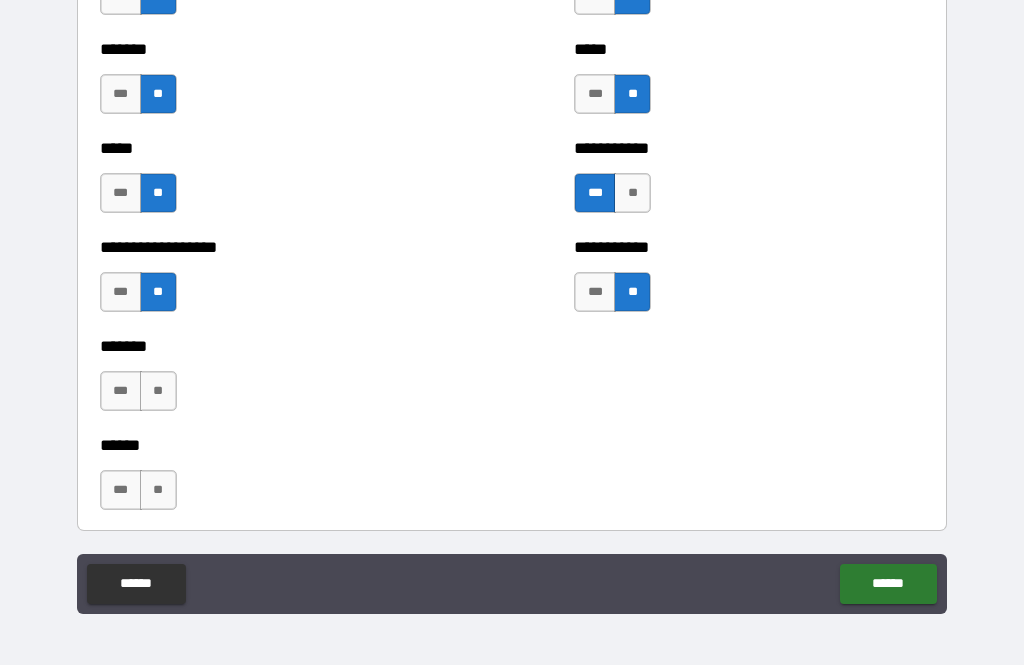 click on "**" at bounding box center [158, 391] 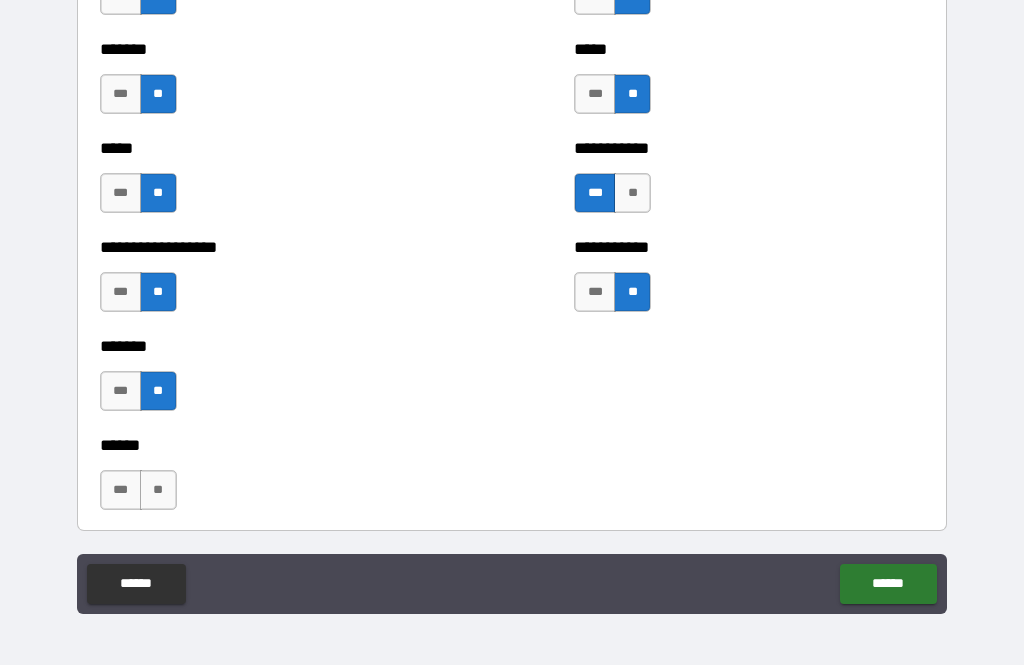 click on "**" at bounding box center [158, 490] 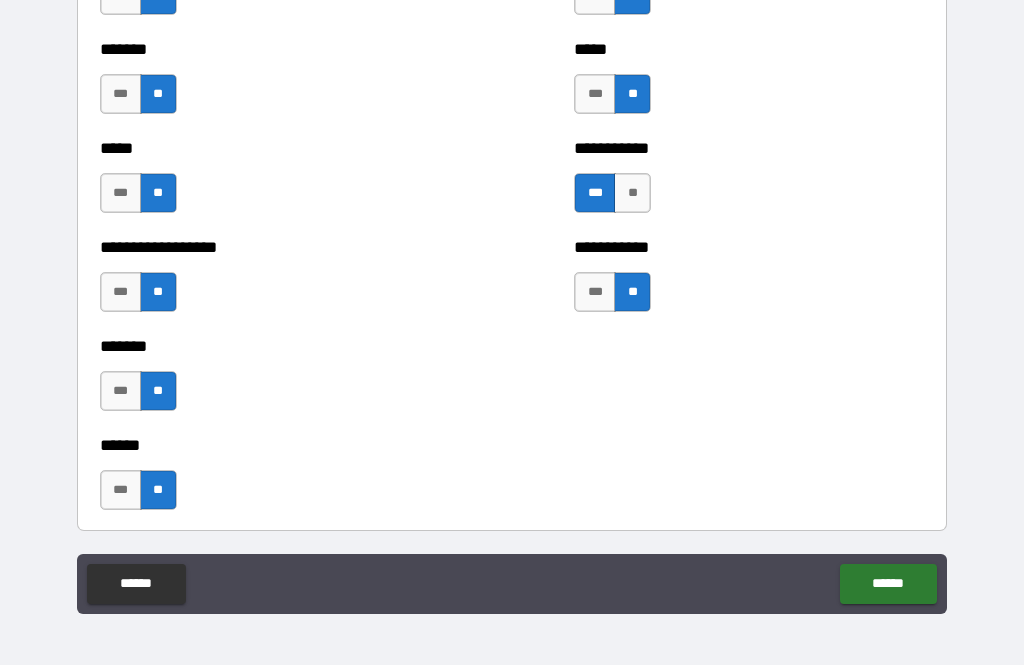 click on "******" at bounding box center [888, 584] 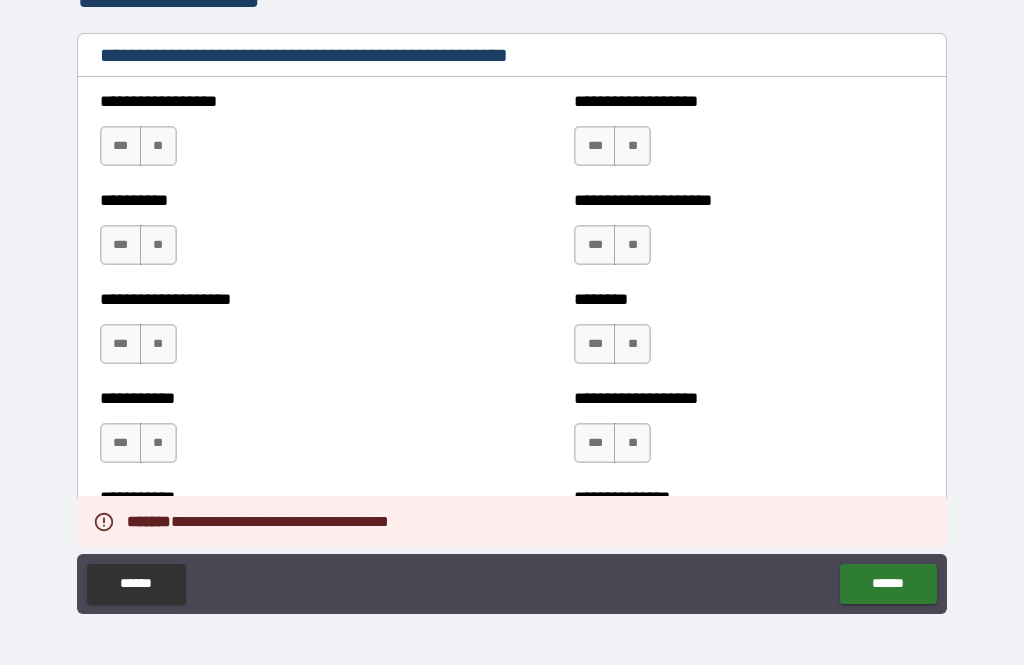 scroll, scrollTop: 2696, scrollLeft: 0, axis: vertical 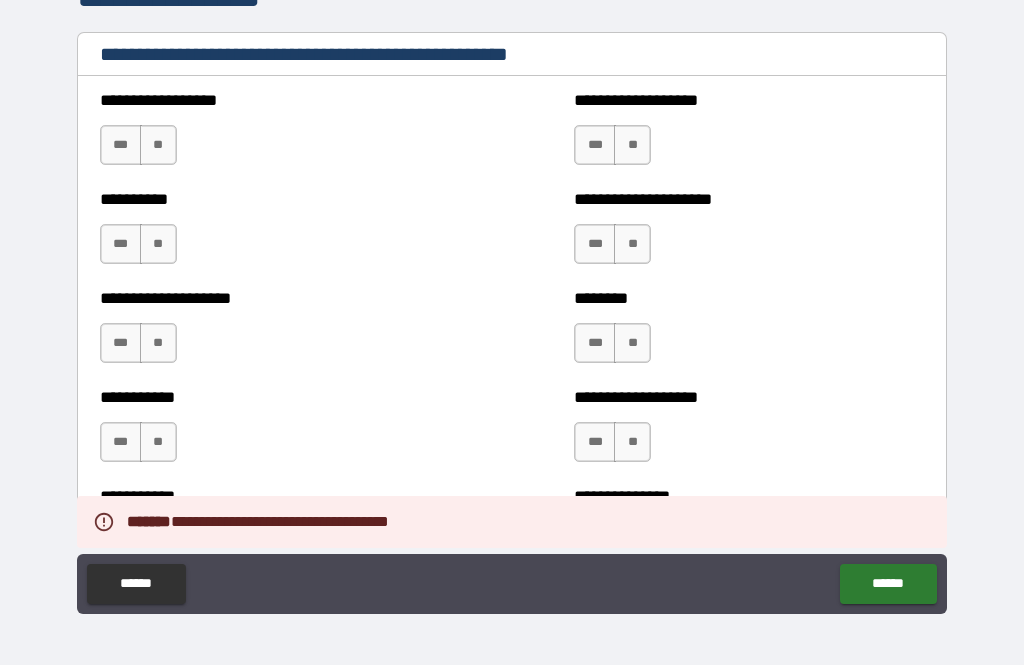 click on "**" at bounding box center [158, 145] 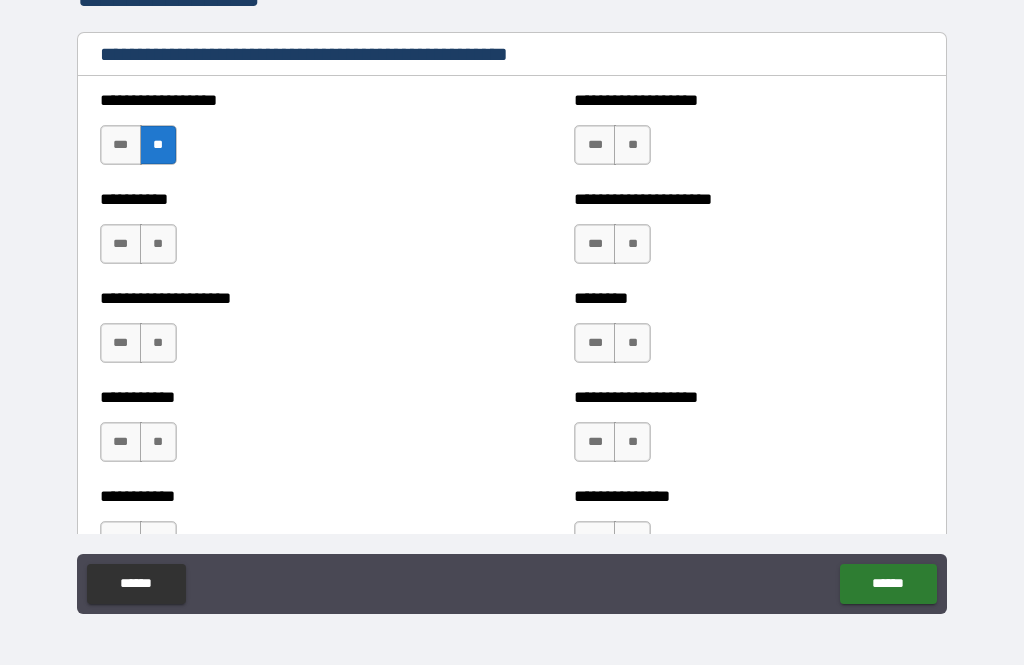 click on "**" at bounding box center [158, 244] 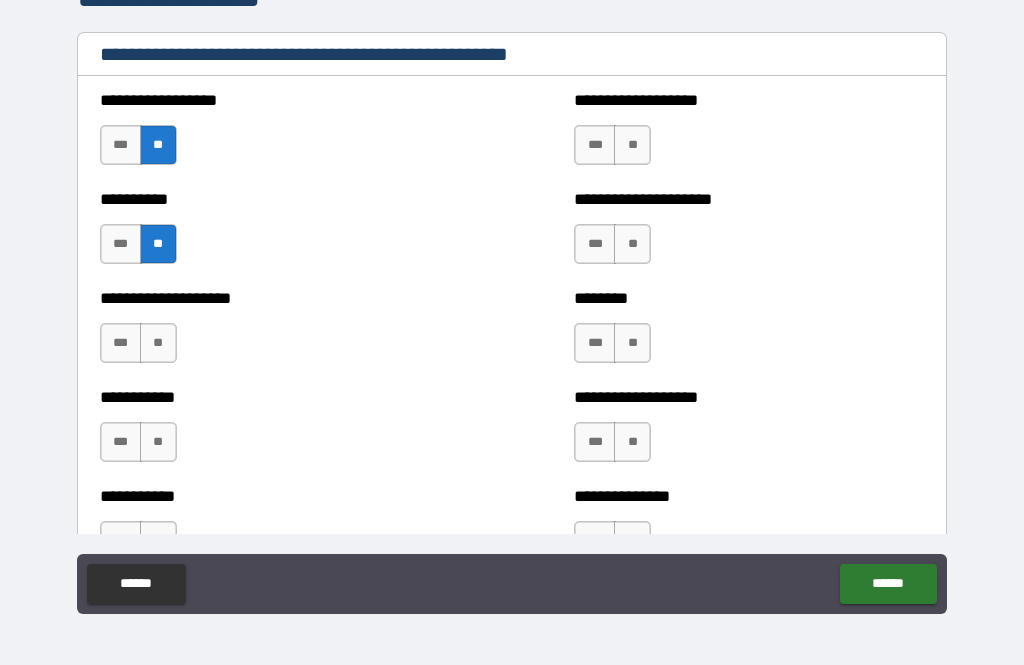 click on "**" at bounding box center [158, 343] 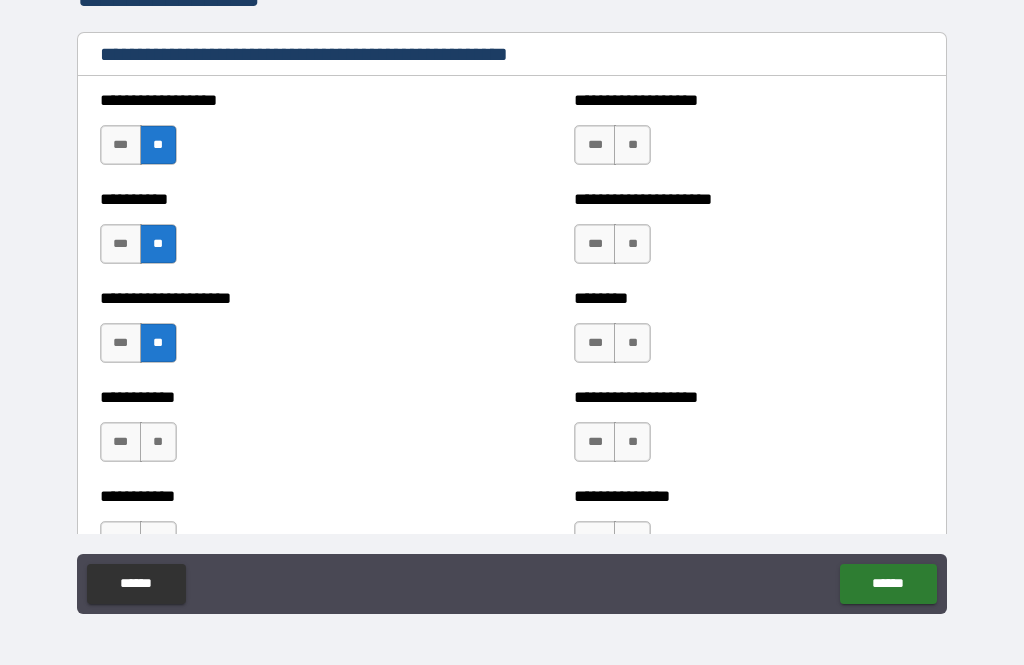 click on "**" at bounding box center [158, 442] 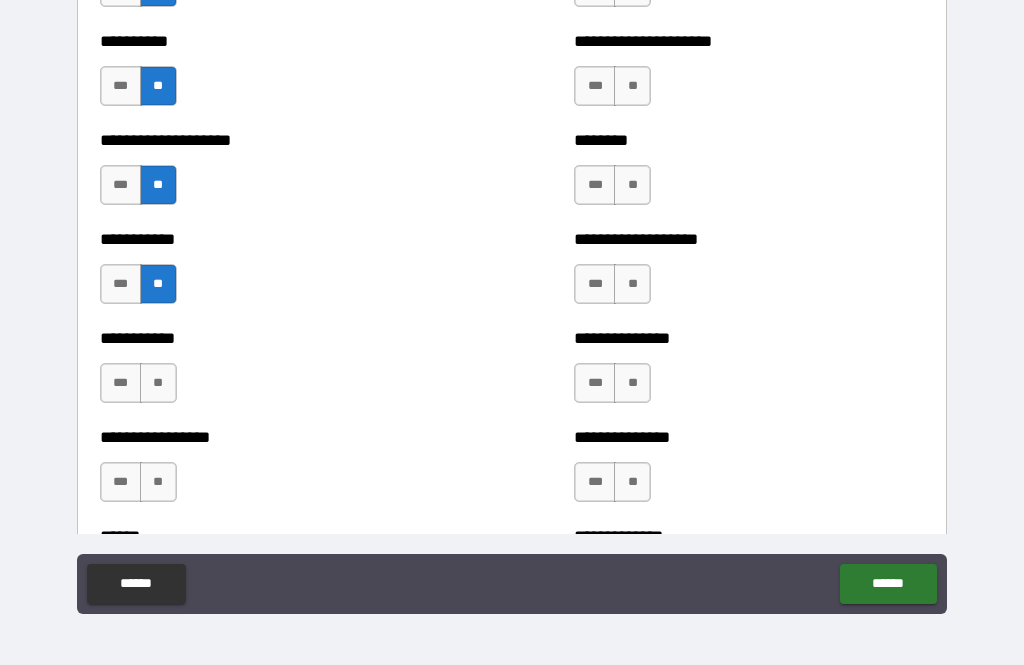 scroll, scrollTop: 2869, scrollLeft: 0, axis: vertical 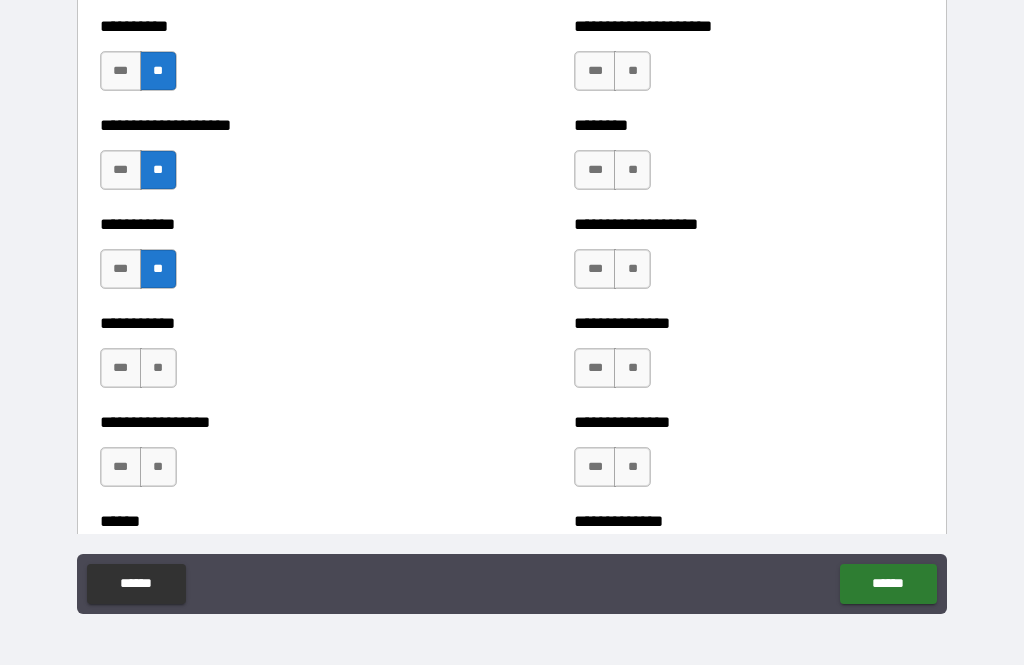 click on "**" at bounding box center (158, 368) 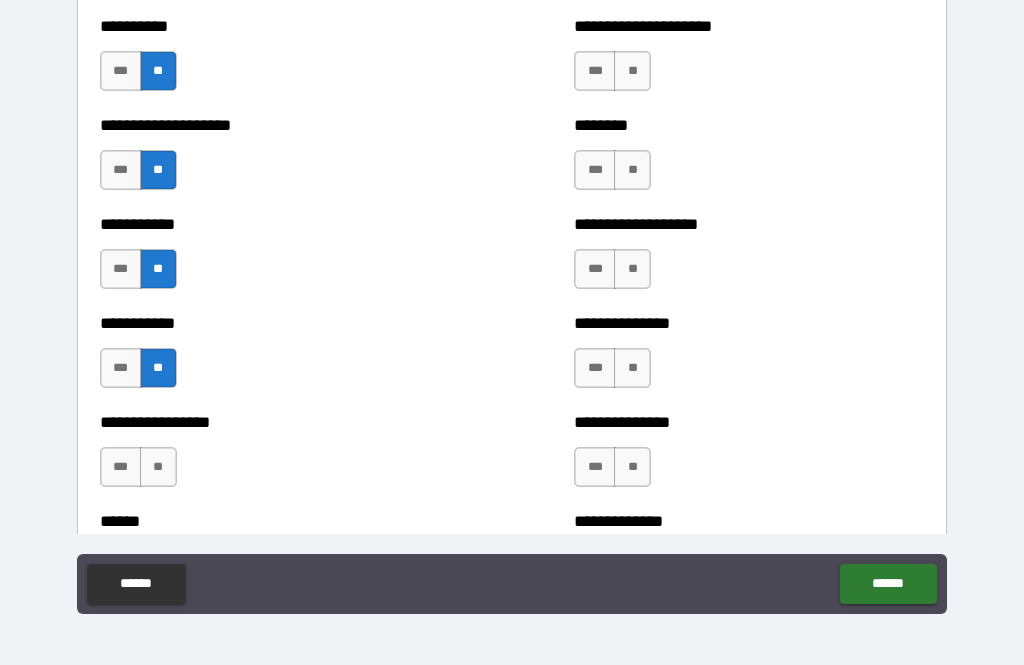 click on "**" at bounding box center [158, 467] 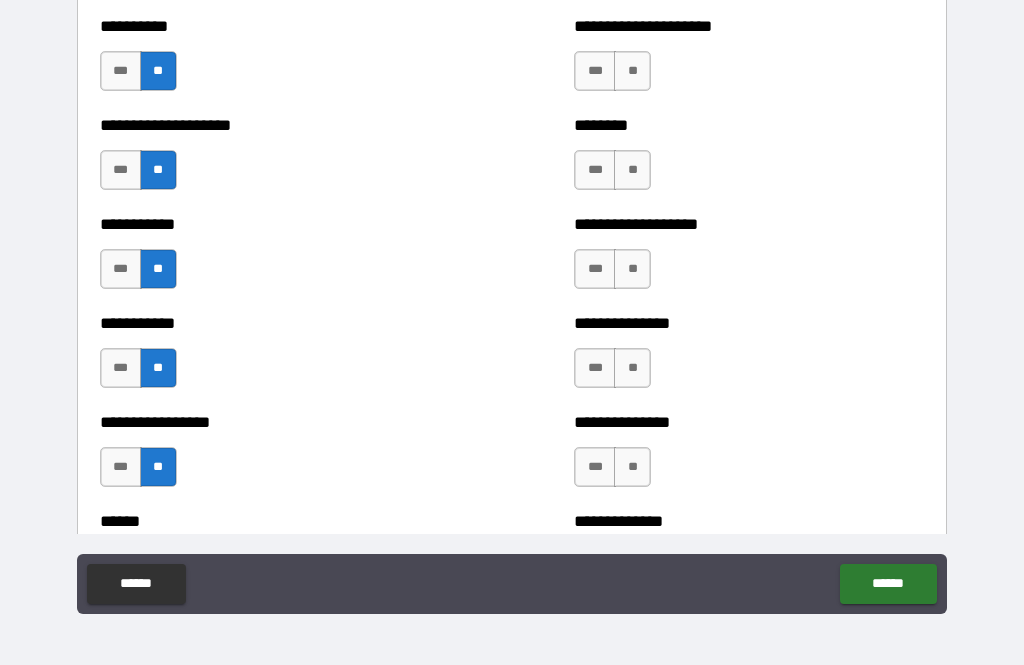 click on "**" at bounding box center (632, 71) 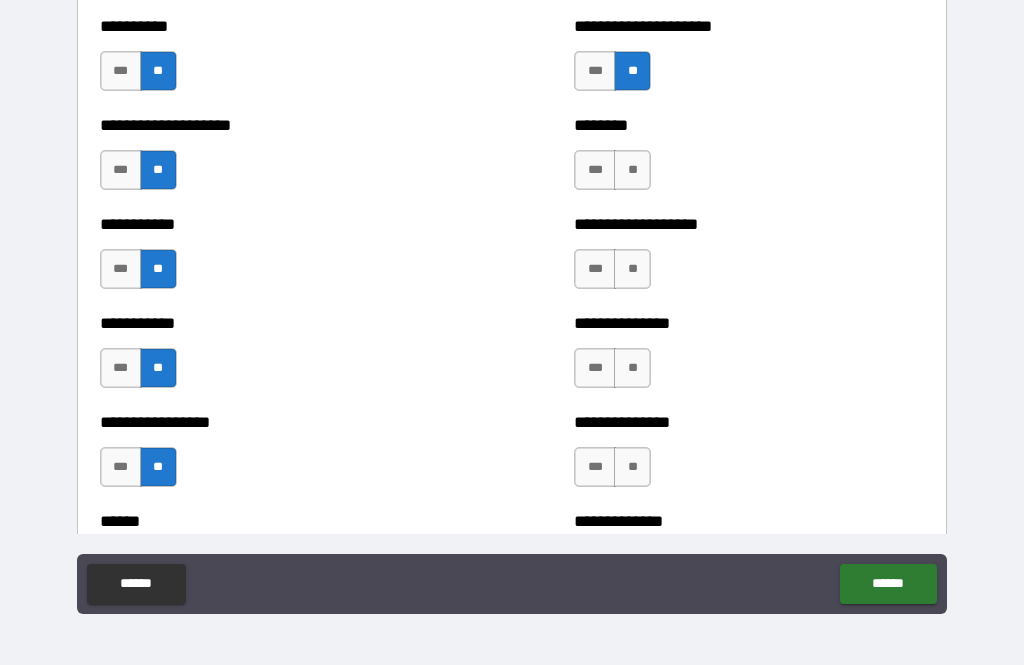 click on "**" at bounding box center [632, 170] 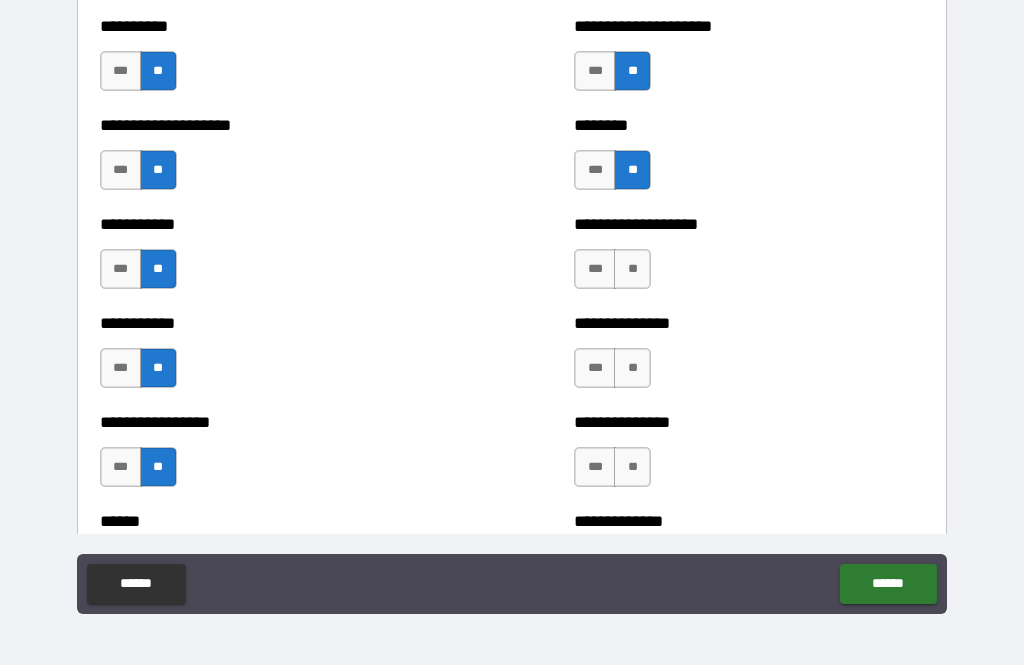 click on "**" at bounding box center [632, 269] 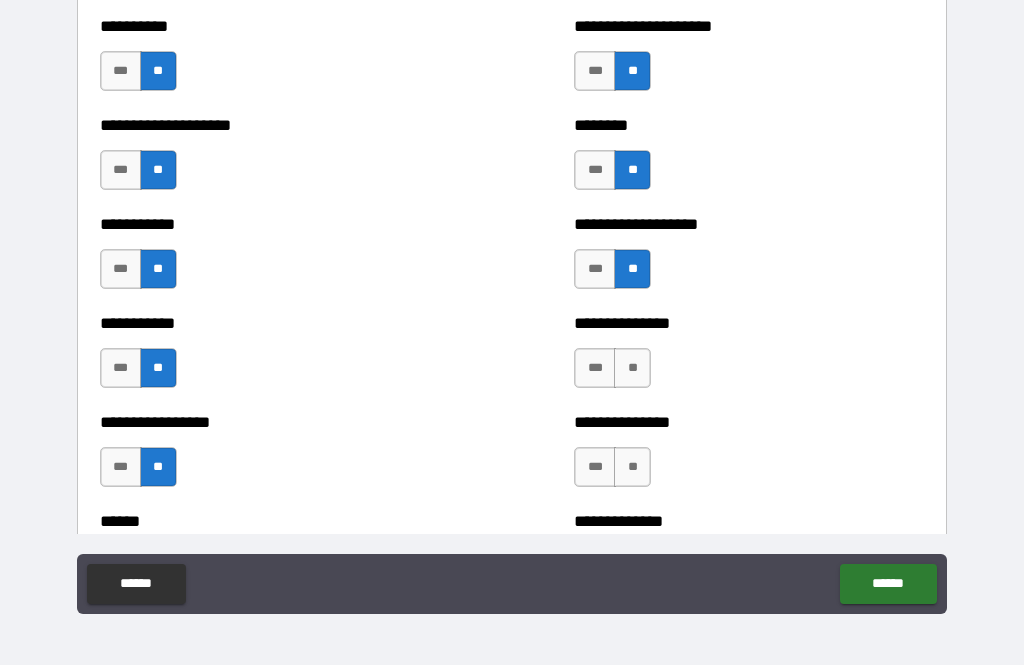 click on "**" at bounding box center (632, 368) 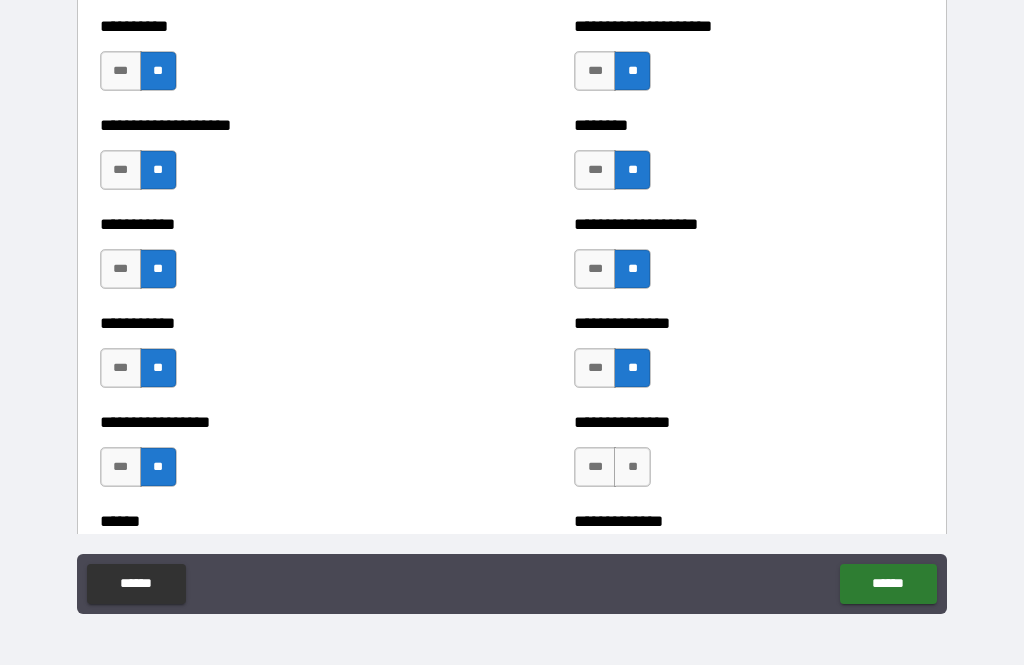 click on "**" at bounding box center [632, 467] 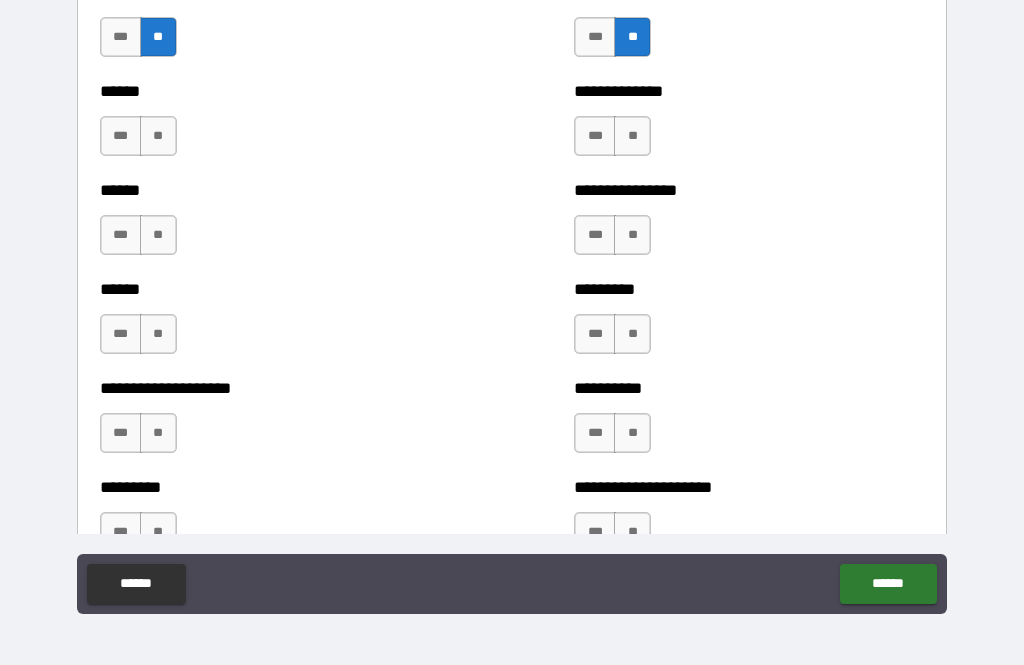 scroll, scrollTop: 3307, scrollLeft: 0, axis: vertical 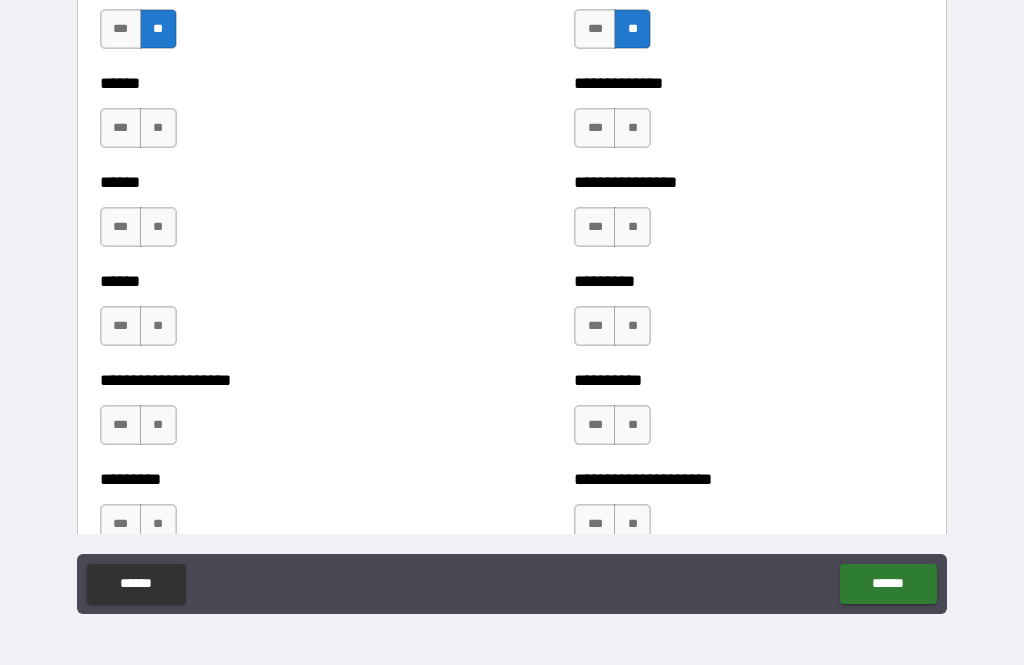 click on "**" at bounding box center [632, 128] 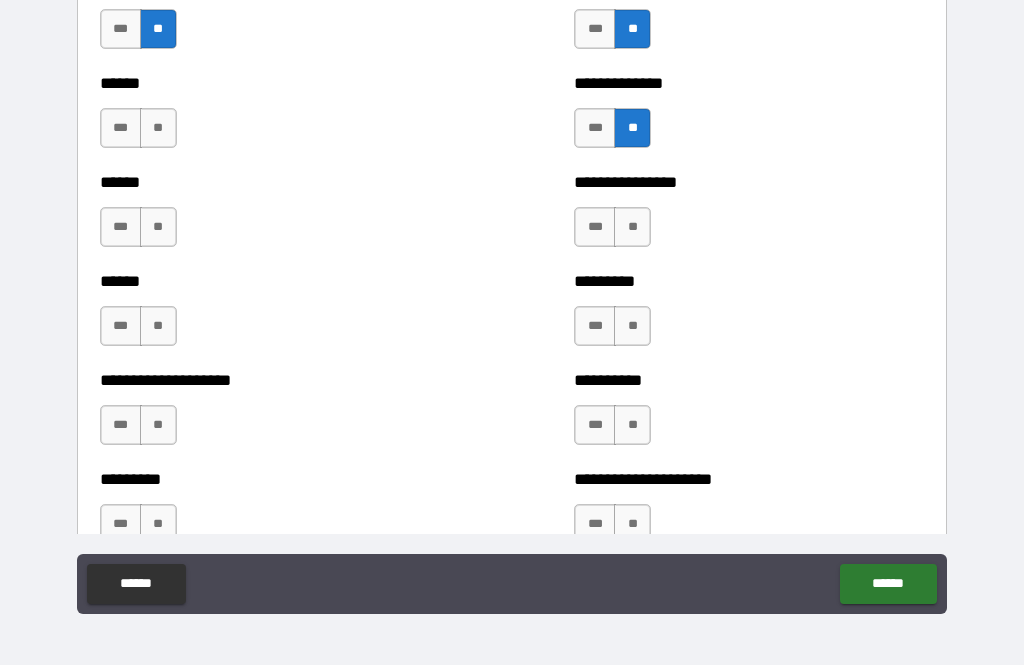click on "**" at bounding box center (632, 227) 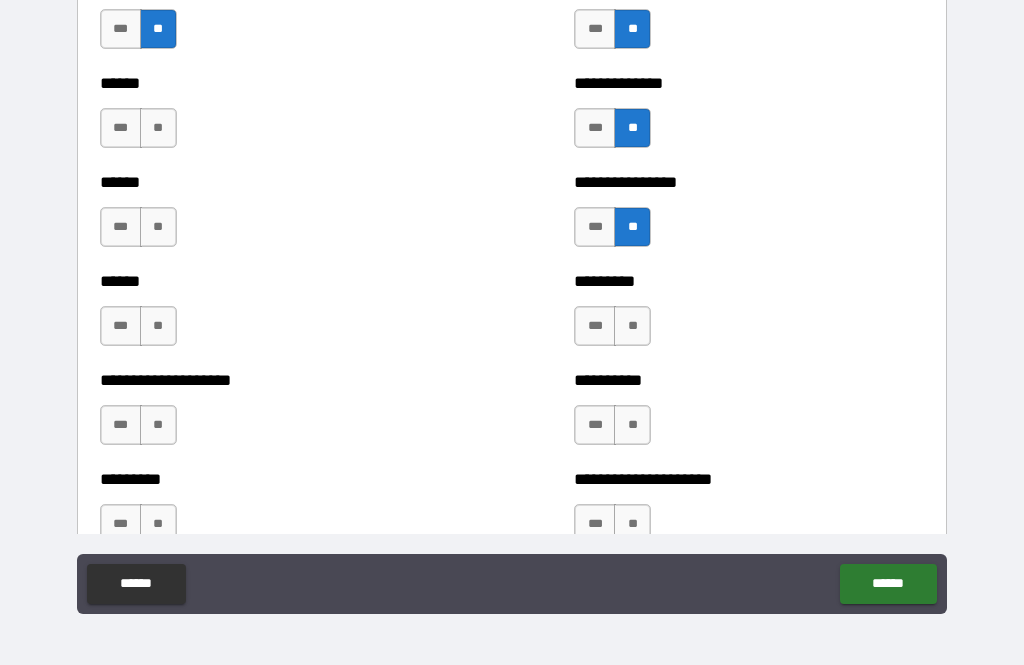 click on "**" at bounding box center [632, 326] 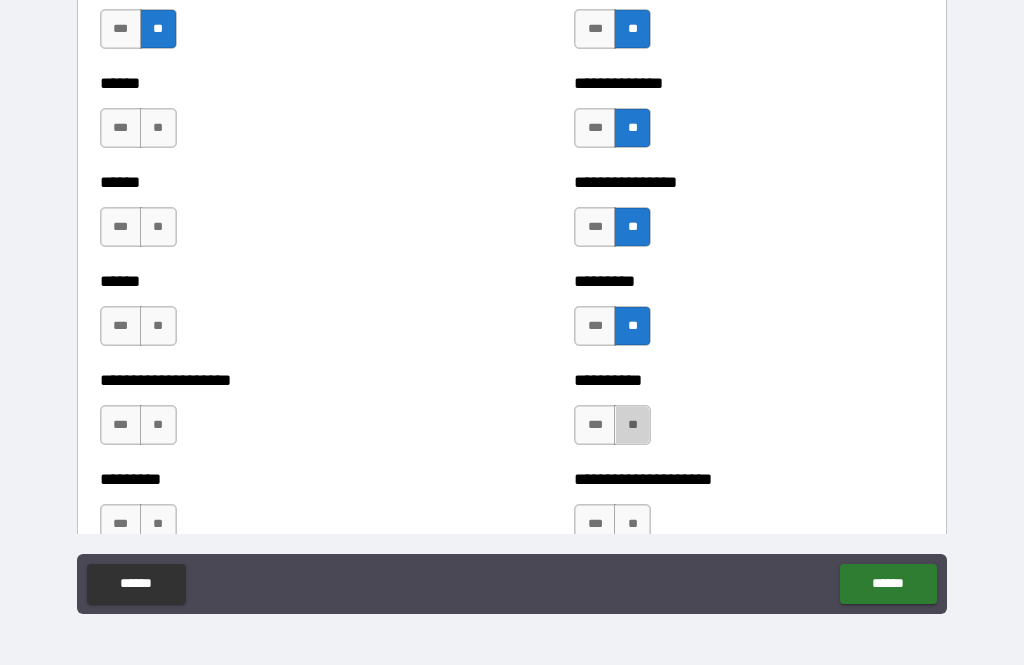 click on "**" at bounding box center (632, 425) 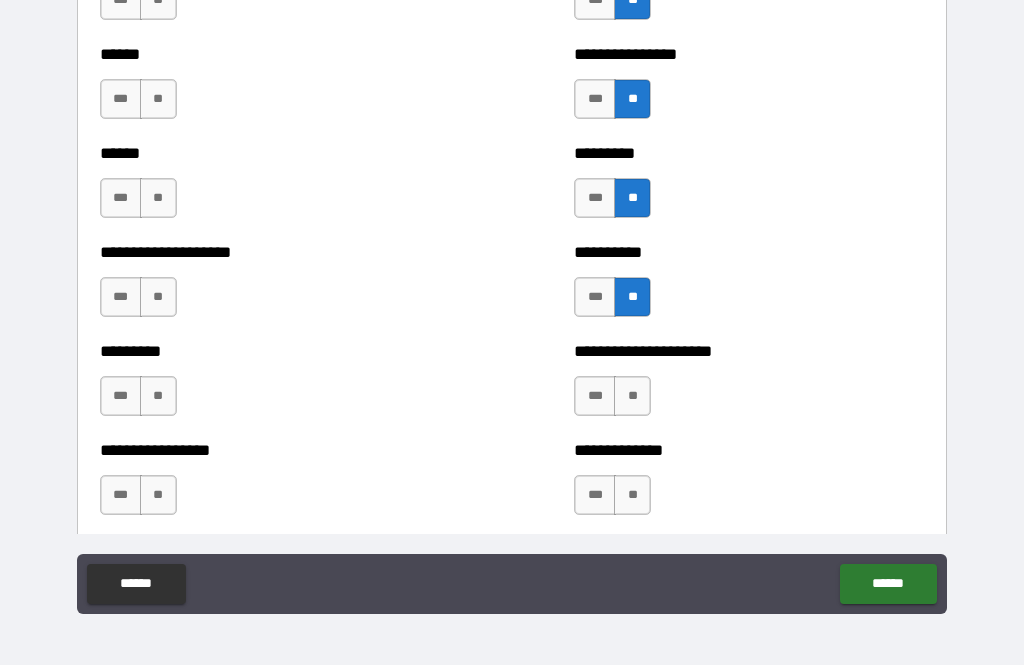 scroll, scrollTop: 3451, scrollLeft: 0, axis: vertical 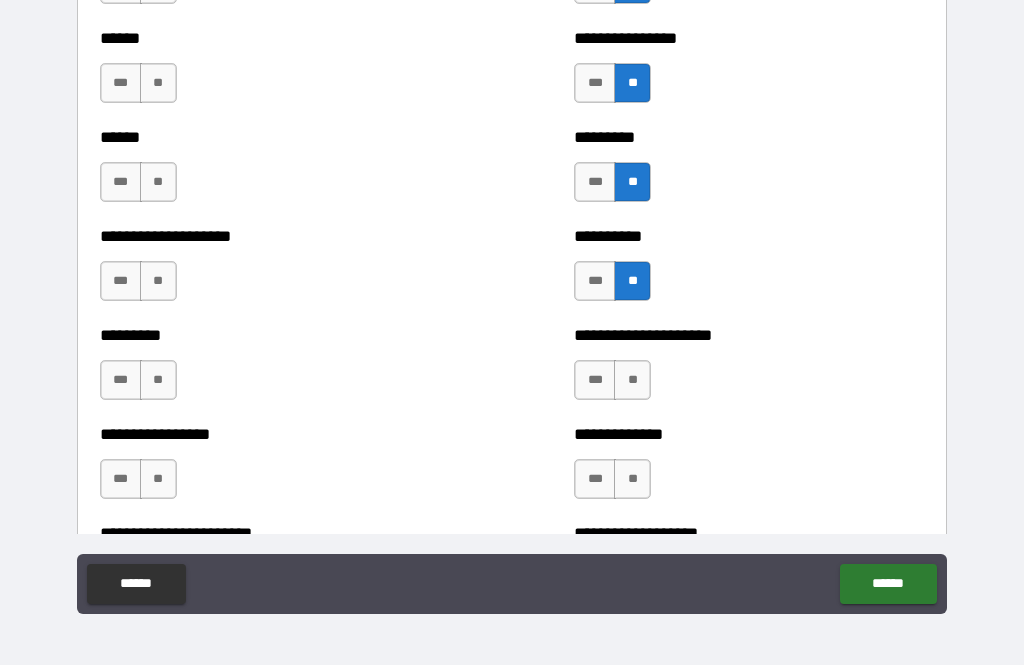 click on "**" at bounding box center (632, 380) 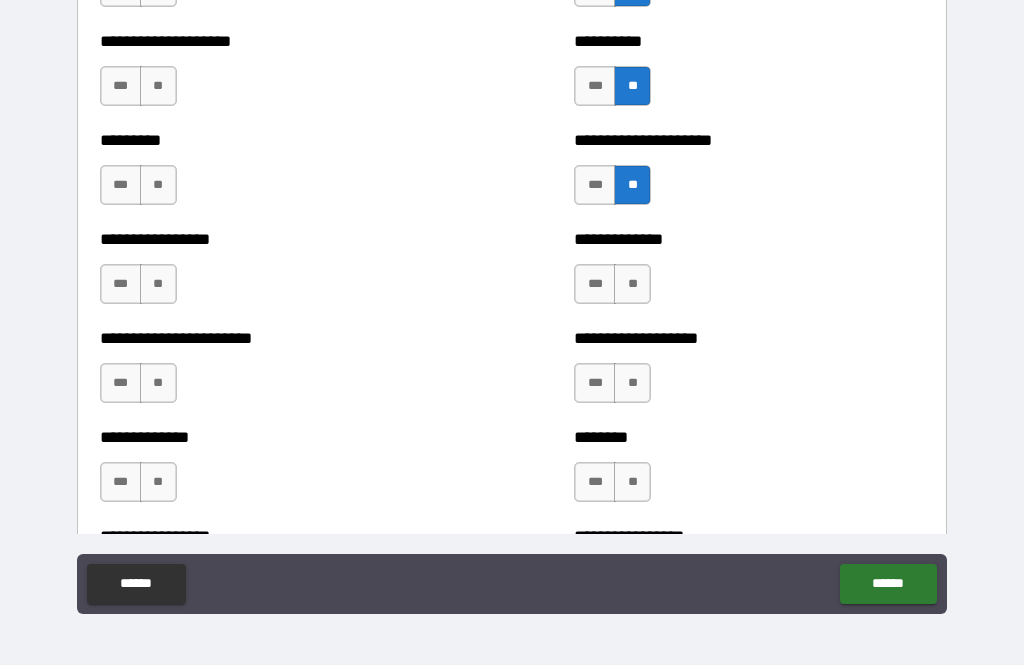 scroll, scrollTop: 3668, scrollLeft: 0, axis: vertical 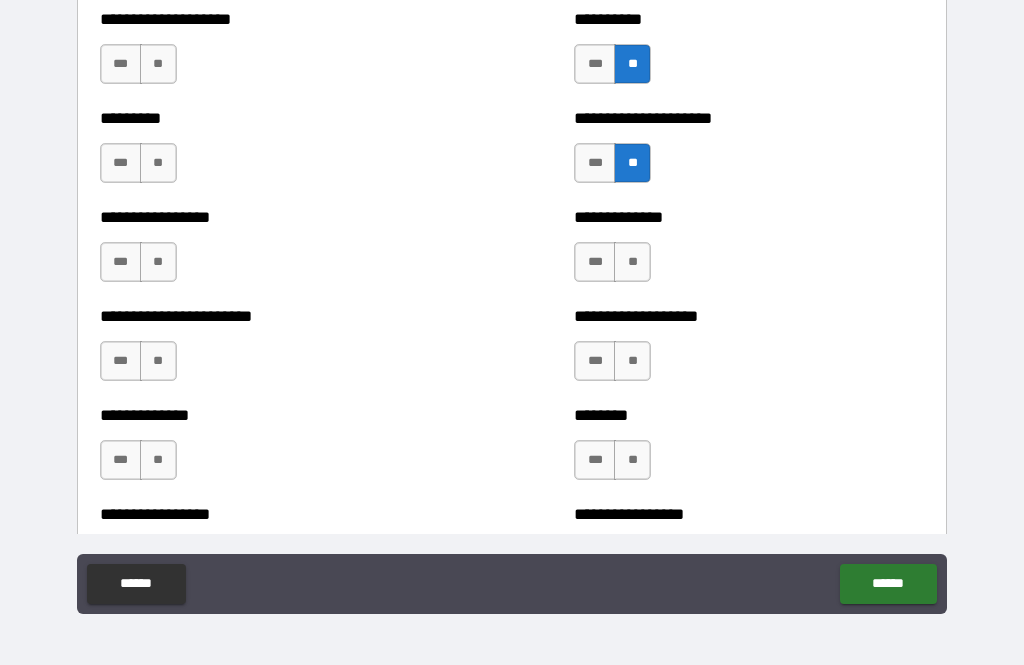 click on "**" at bounding box center [632, 262] 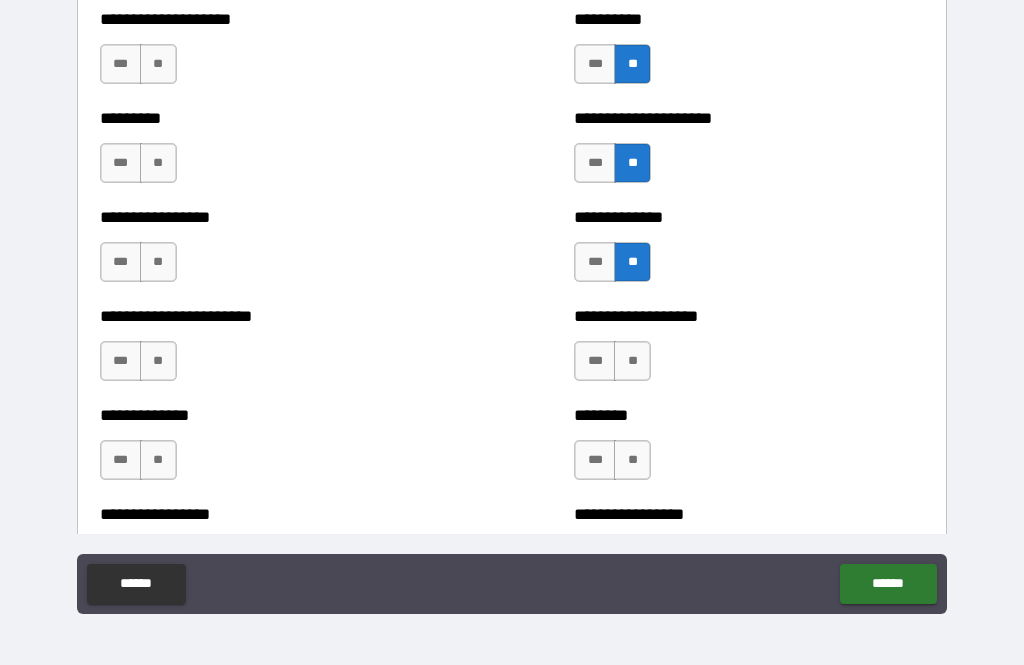 click on "**" at bounding box center [632, 361] 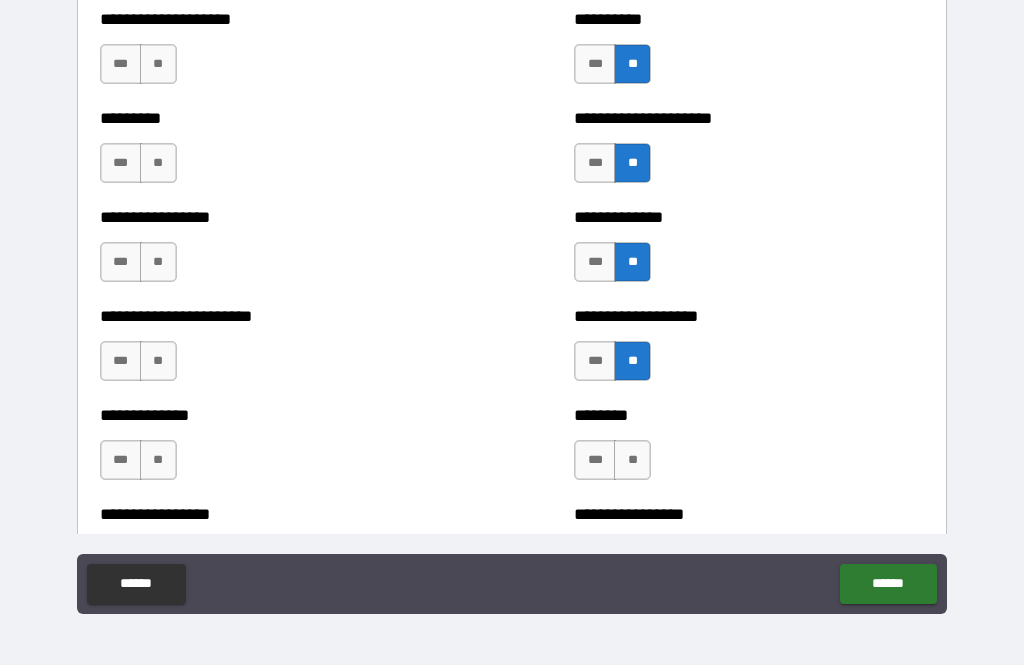 click on "**" at bounding box center [632, 460] 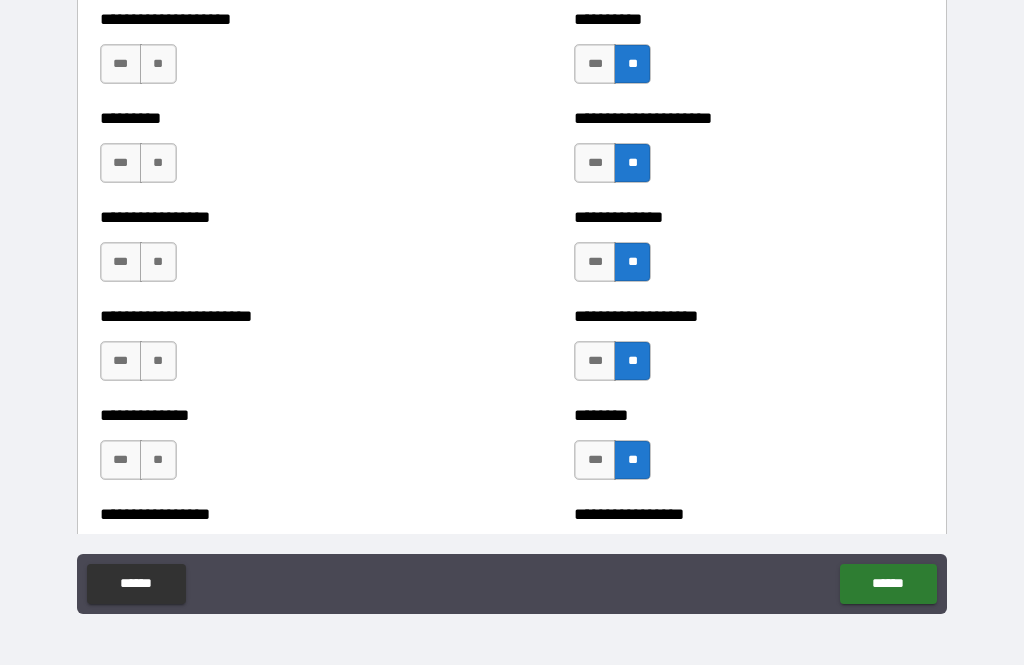 click on "**" at bounding box center (158, 64) 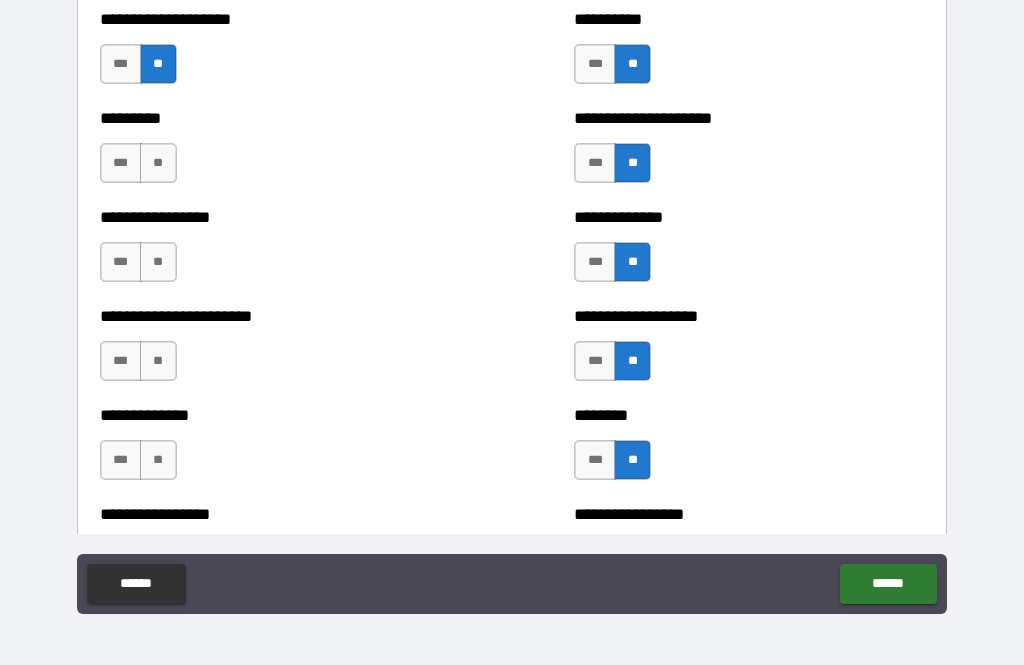 click on "**" at bounding box center (158, 163) 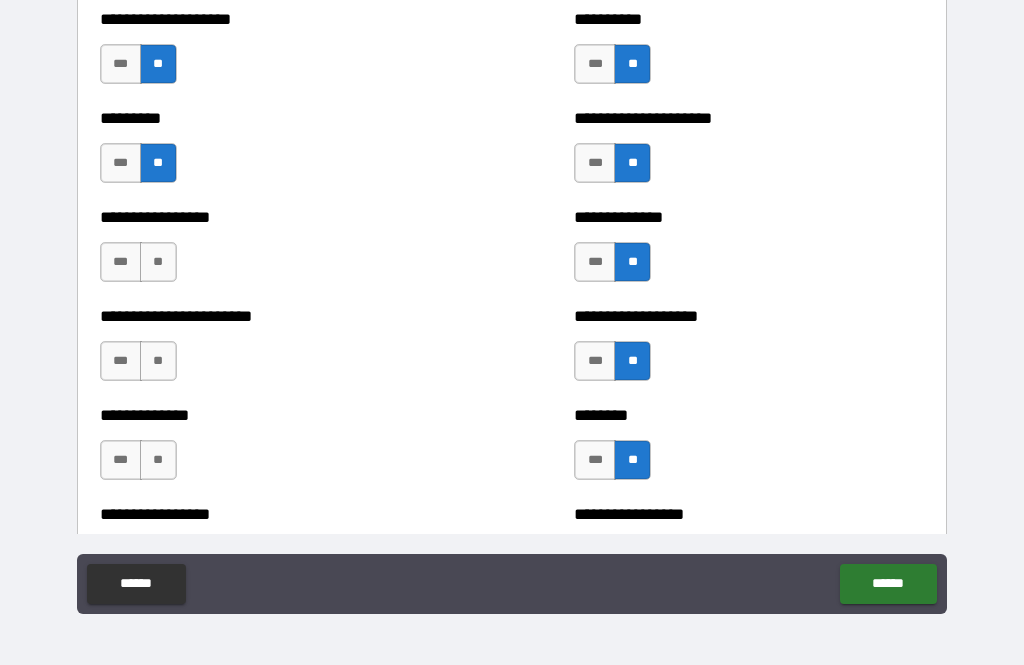 click on "**" at bounding box center [158, 262] 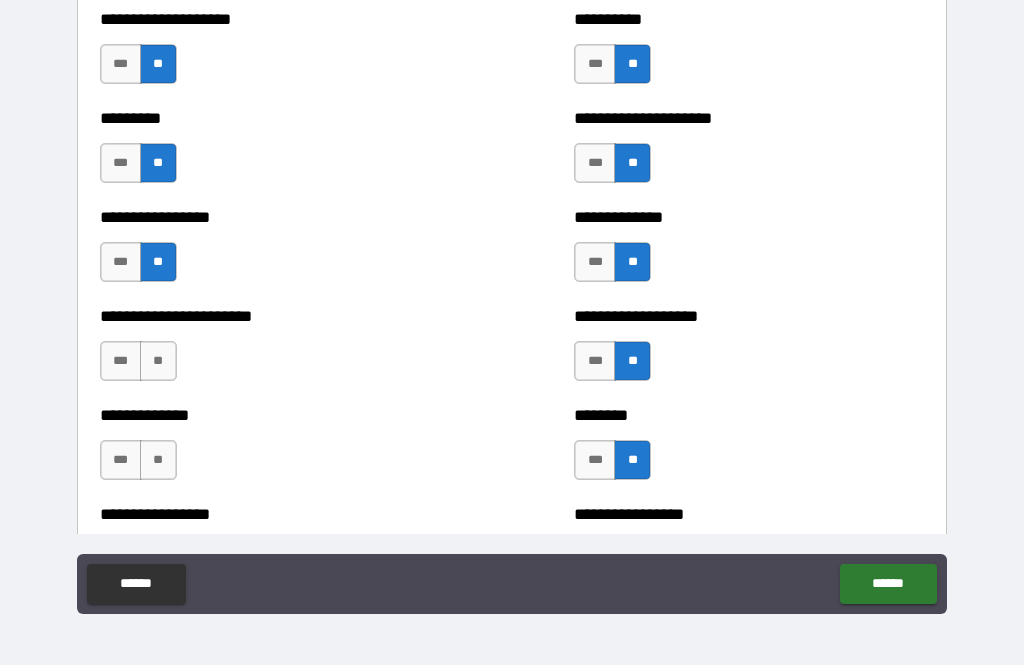 click on "**" at bounding box center [158, 361] 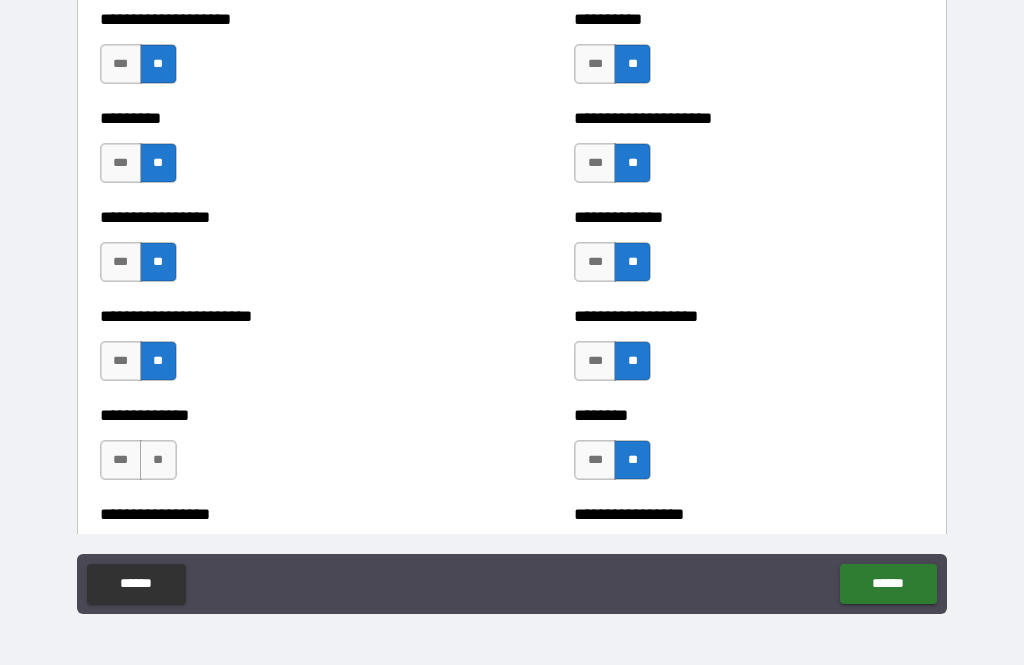 click on "**" at bounding box center (158, 460) 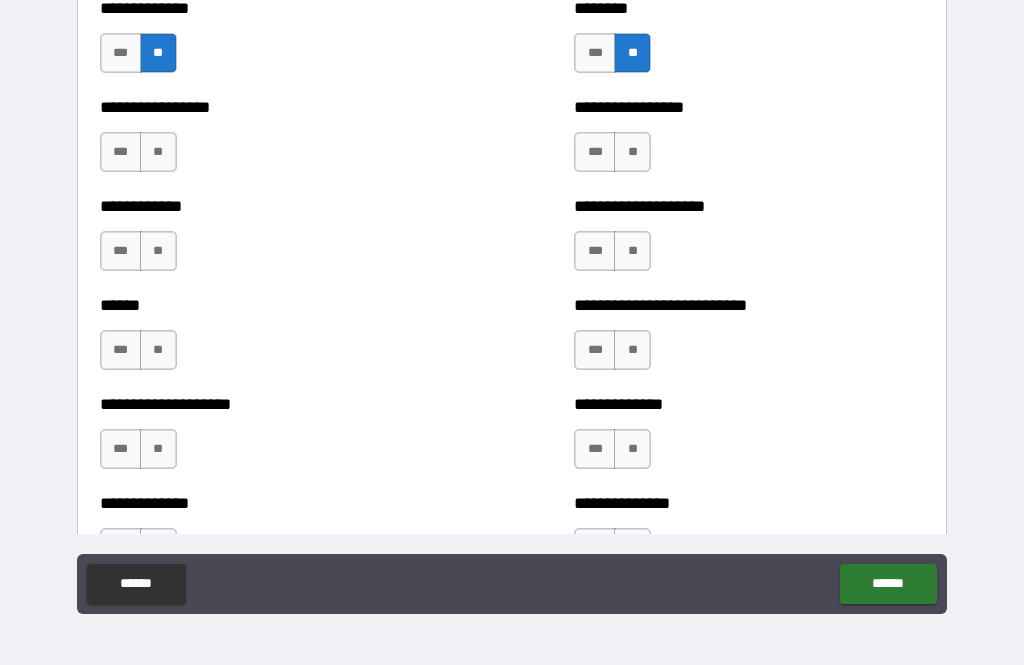 scroll, scrollTop: 4076, scrollLeft: 0, axis: vertical 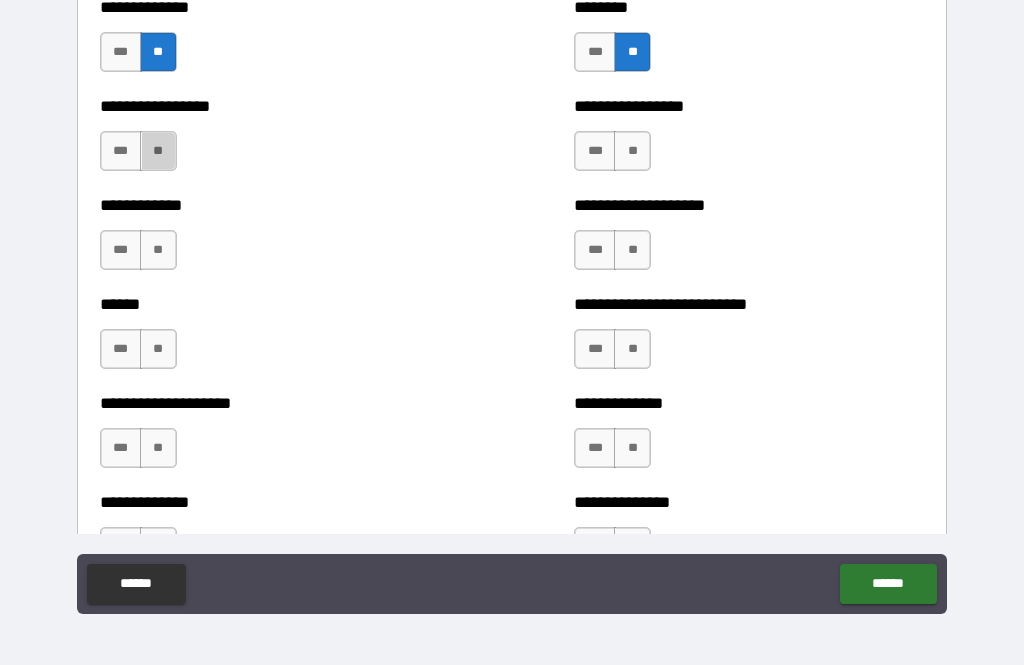 click on "**" at bounding box center [158, 151] 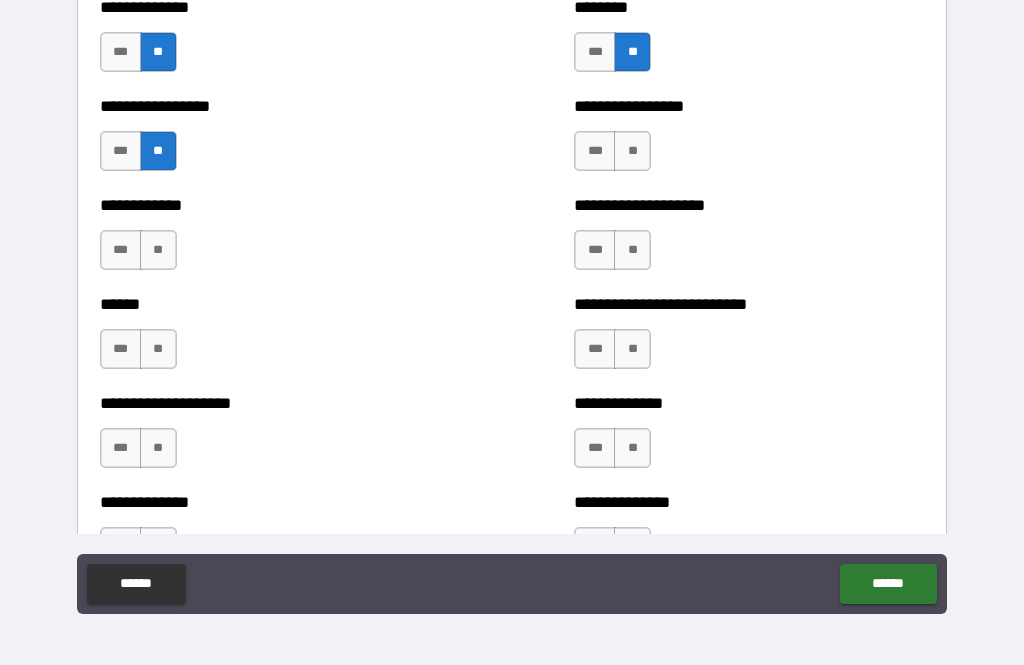 click on "**" at bounding box center (158, 250) 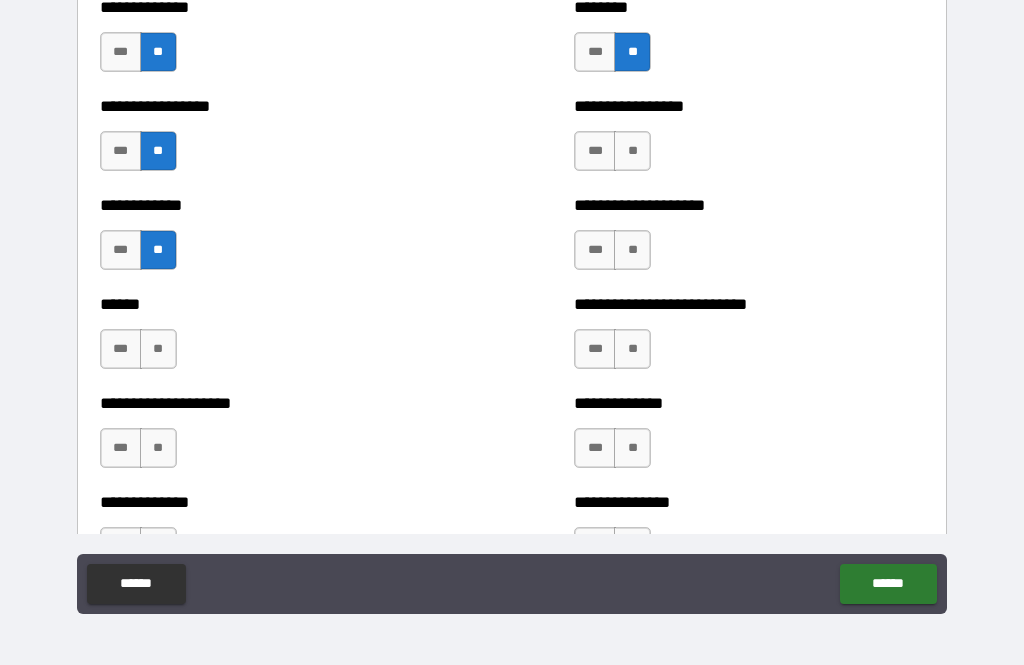 click on "**" at bounding box center [158, 349] 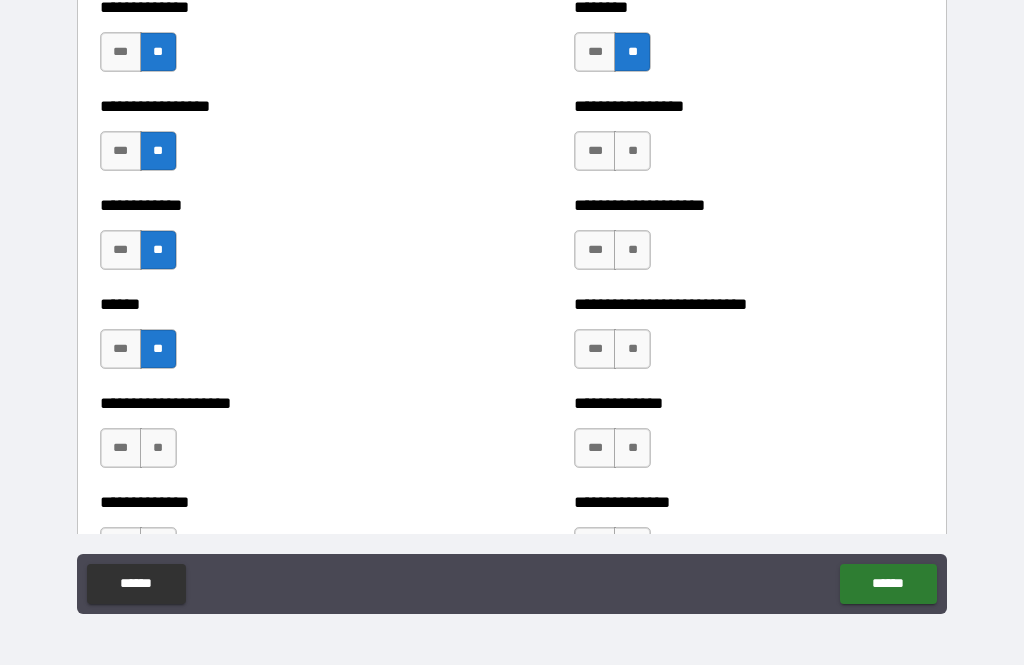 click on "**" at bounding box center (158, 448) 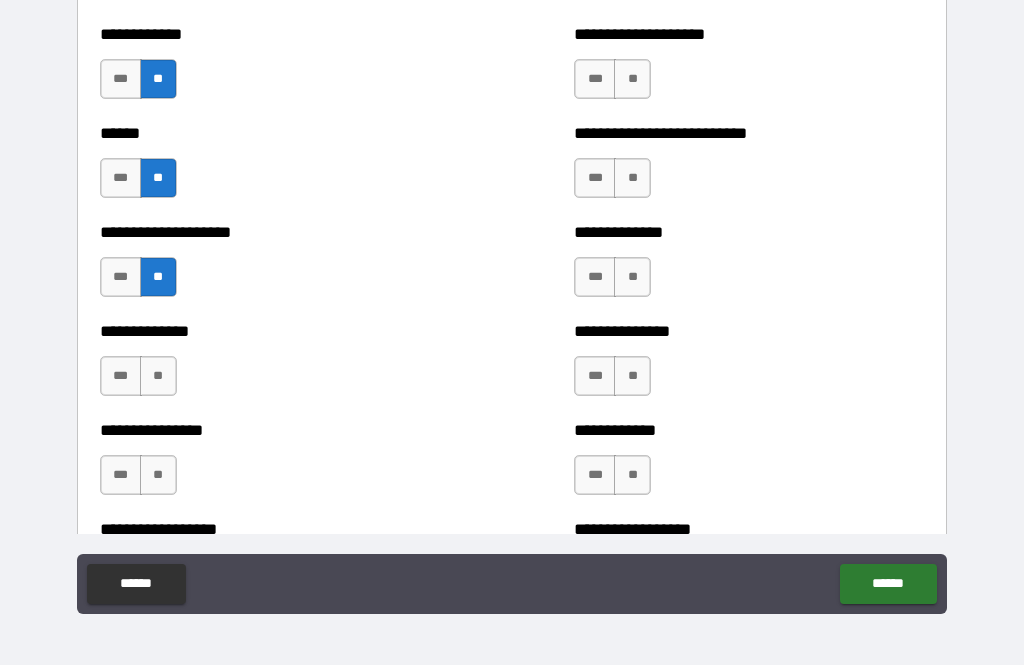 scroll, scrollTop: 4247, scrollLeft: 0, axis: vertical 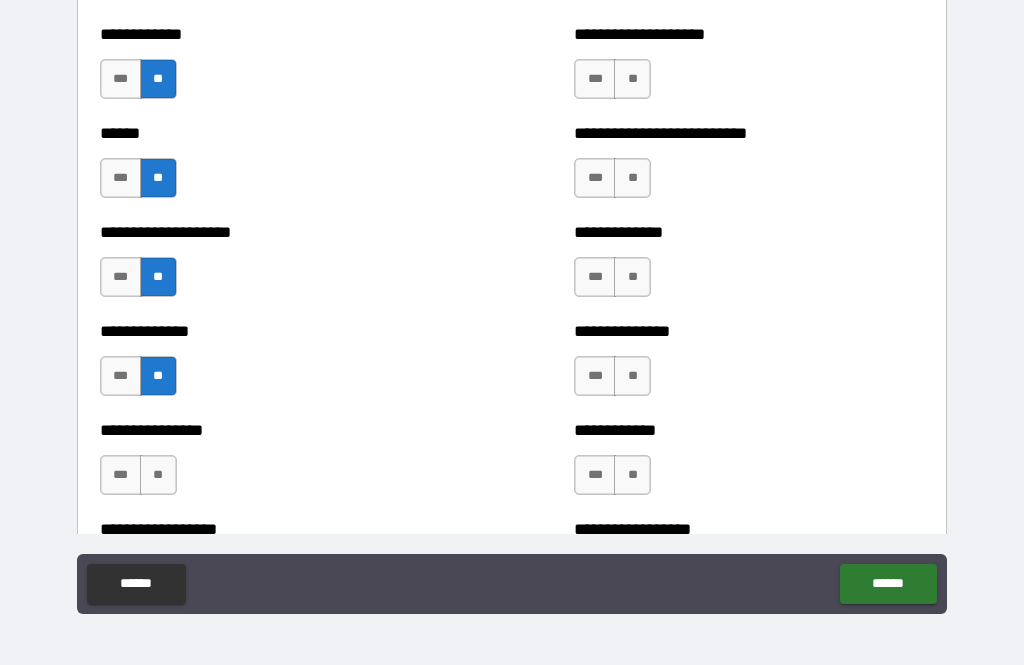 click on "**" at bounding box center [158, 475] 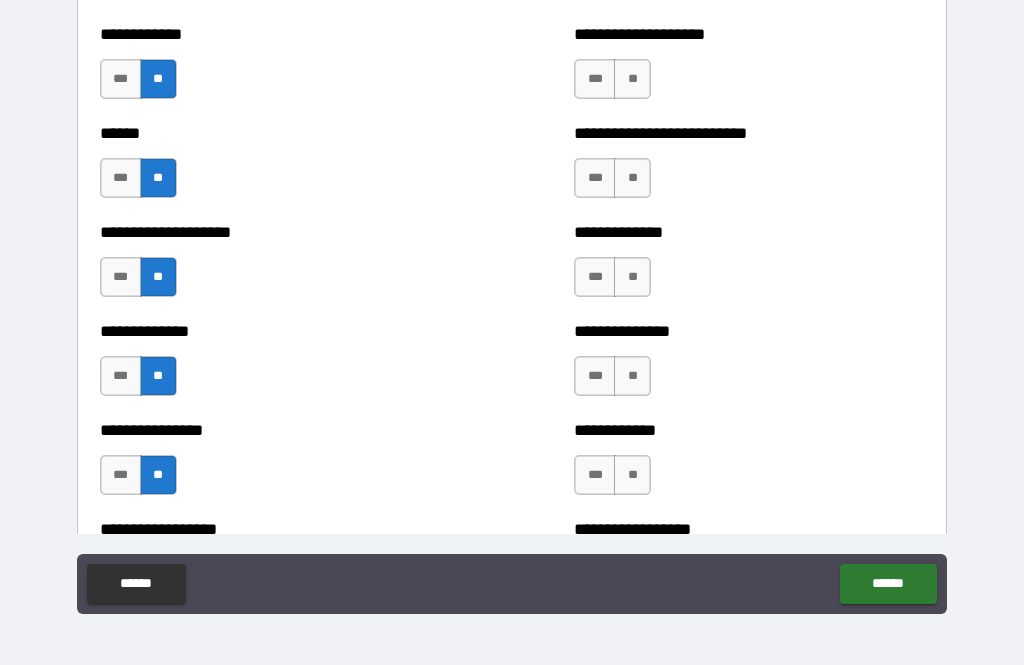 click on "**" at bounding box center [632, 178] 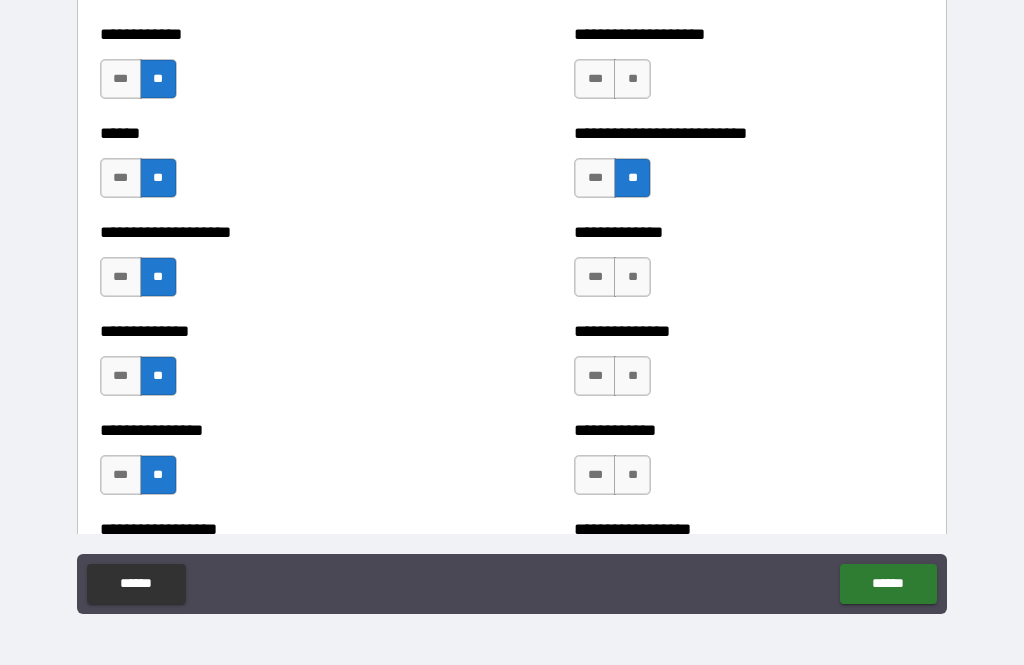 click on "**" at bounding box center [632, 79] 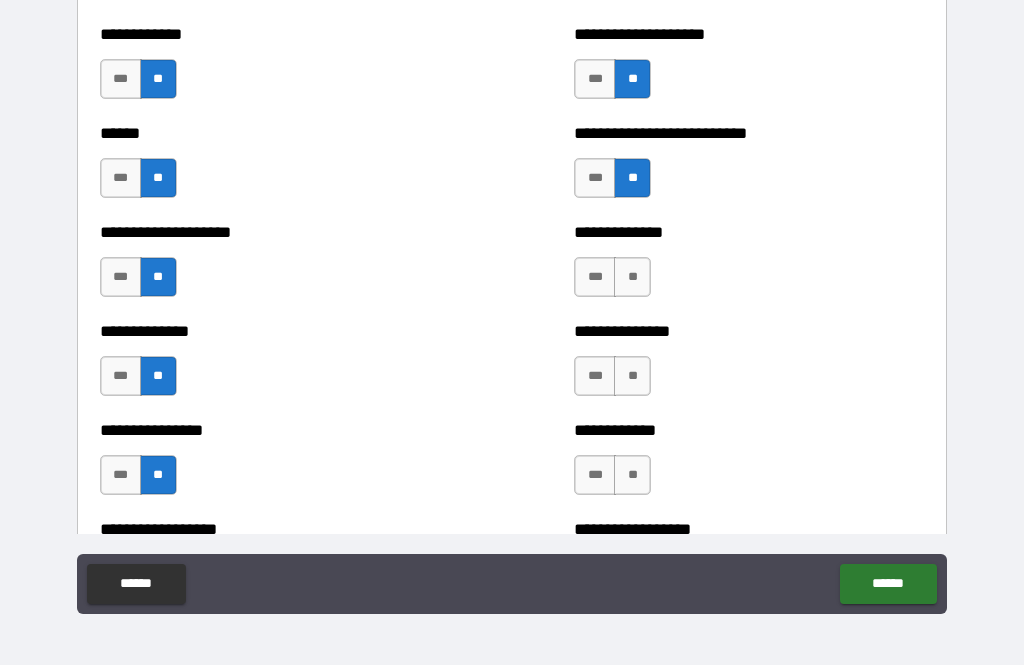 click on "**" at bounding box center [632, 277] 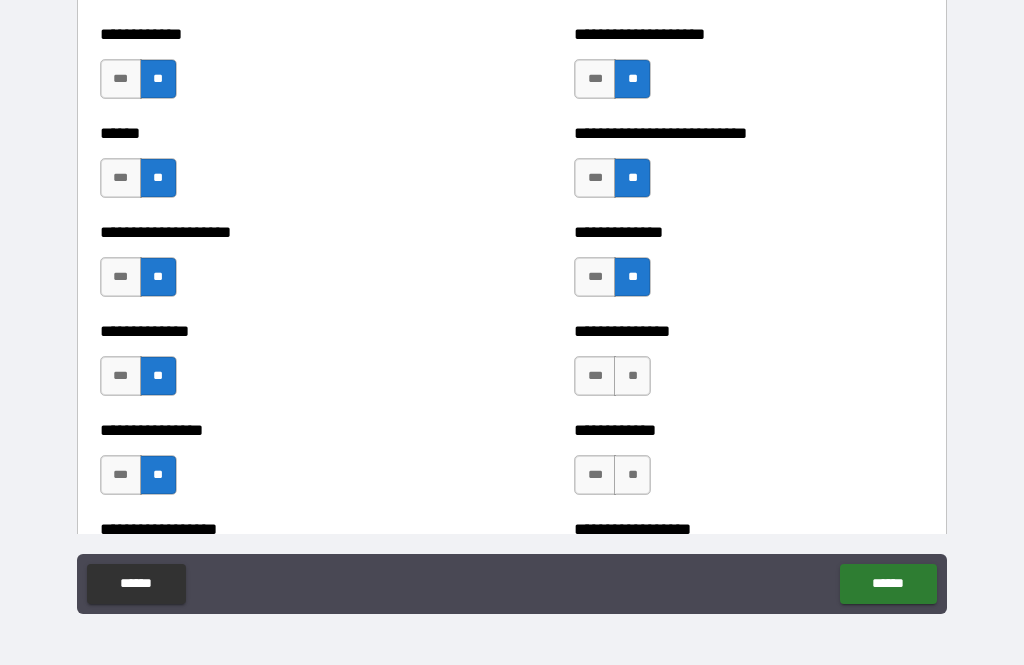click on "**" at bounding box center [632, 376] 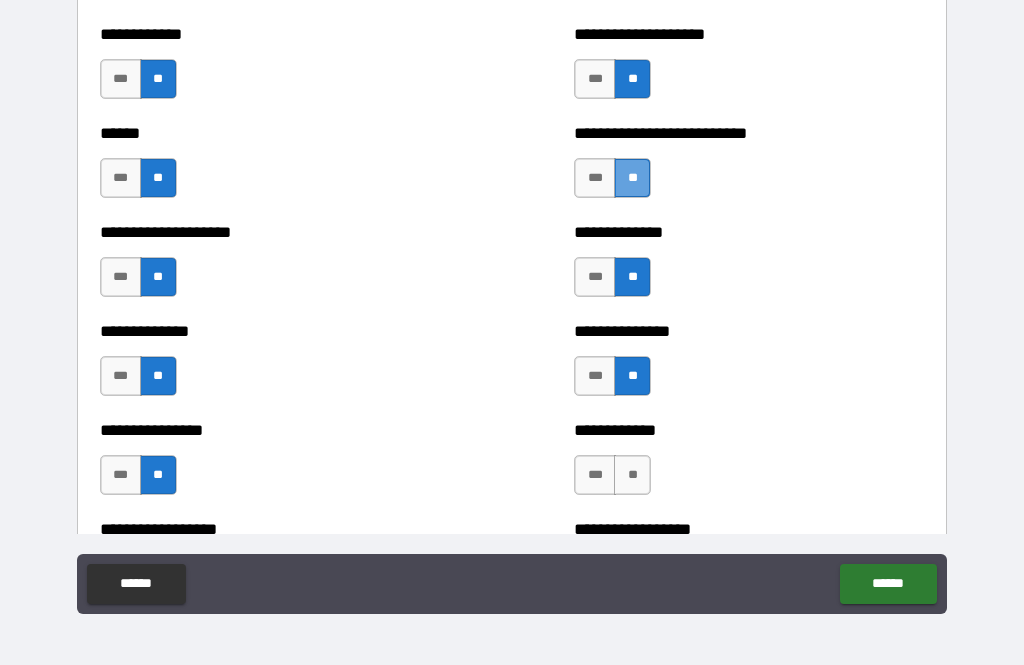 click on "**" at bounding box center [632, 376] 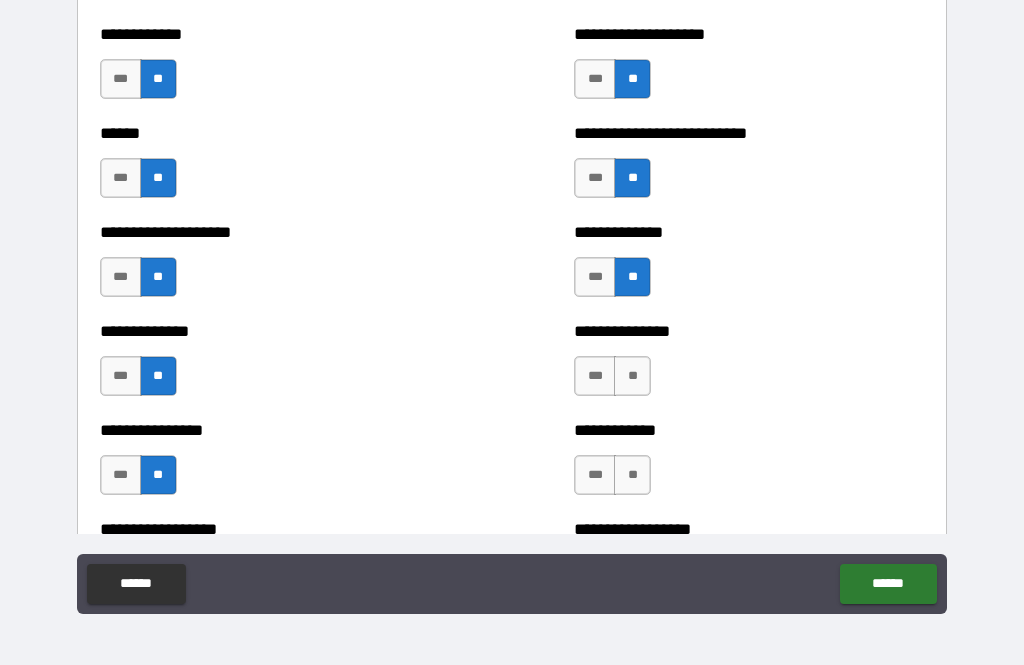 scroll, scrollTop: 4450, scrollLeft: 0, axis: vertical 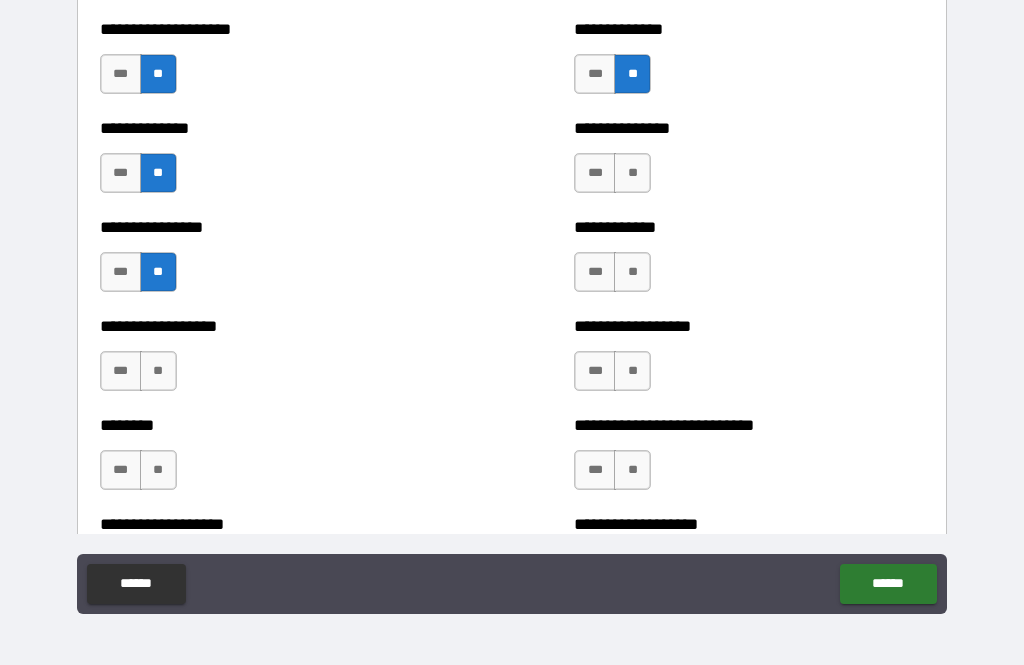 click on "**" at bounding box center [632, 173] 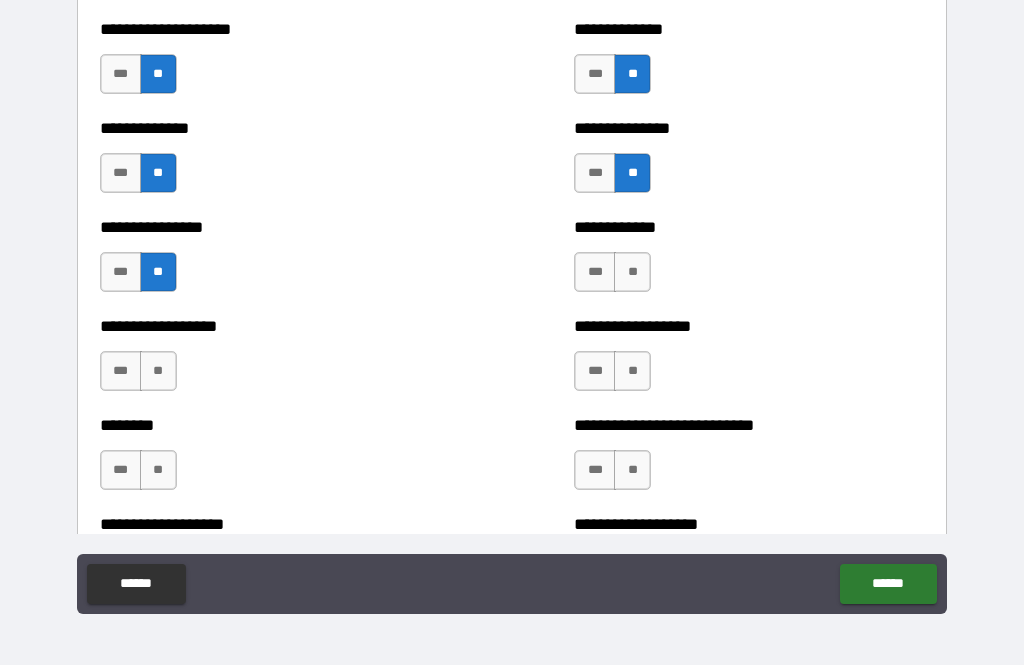 click on "**" at bounding box center [632, 272] 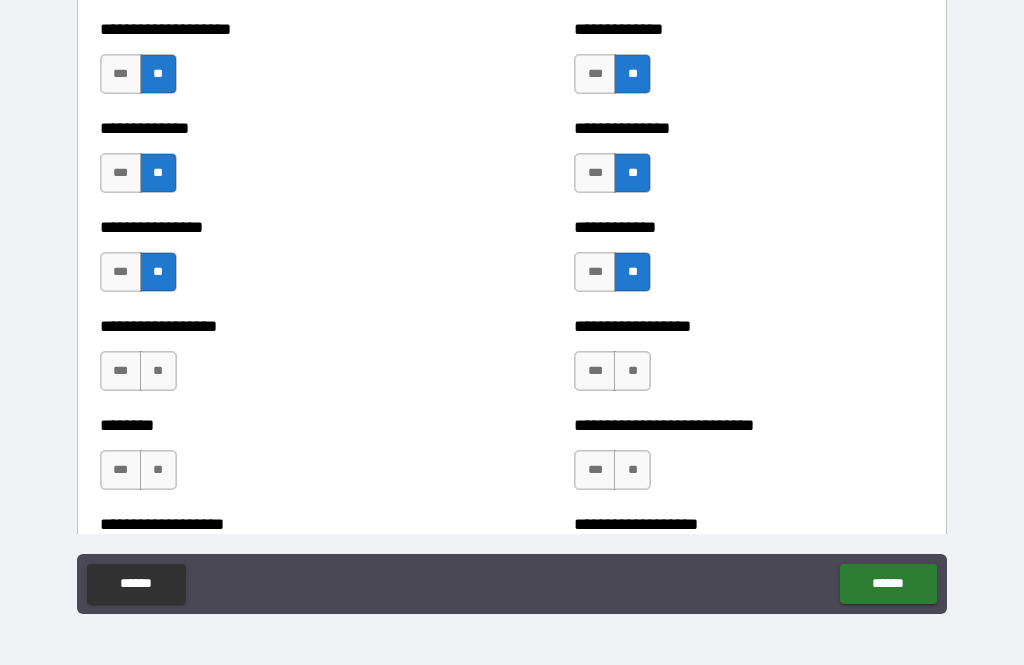 click on "**" at bounding box center (632, 371) 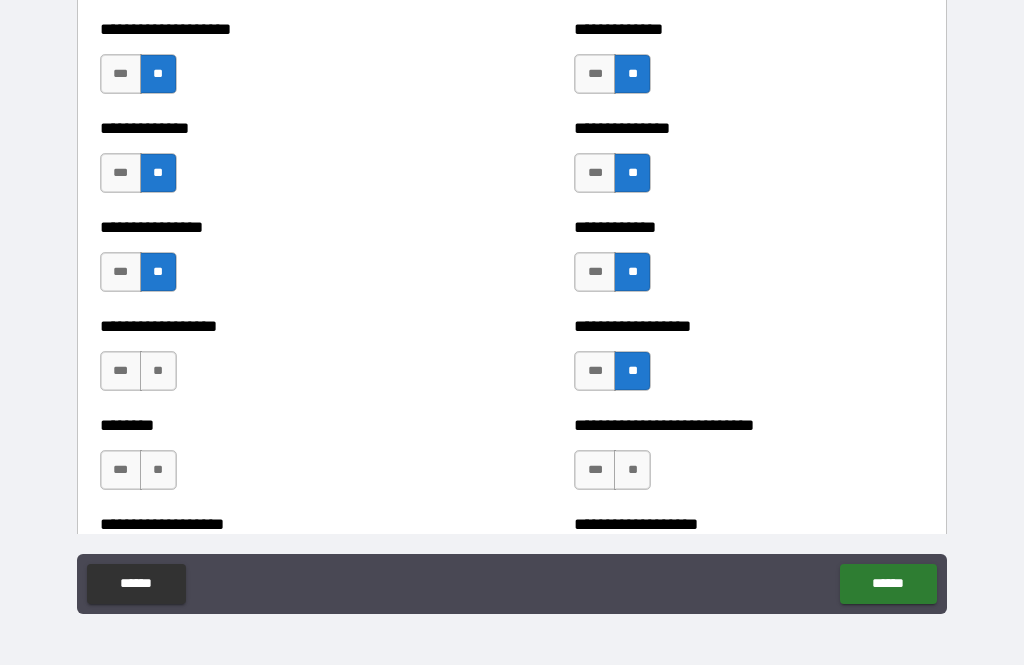 click on "**" at bounding box center (632, 470) 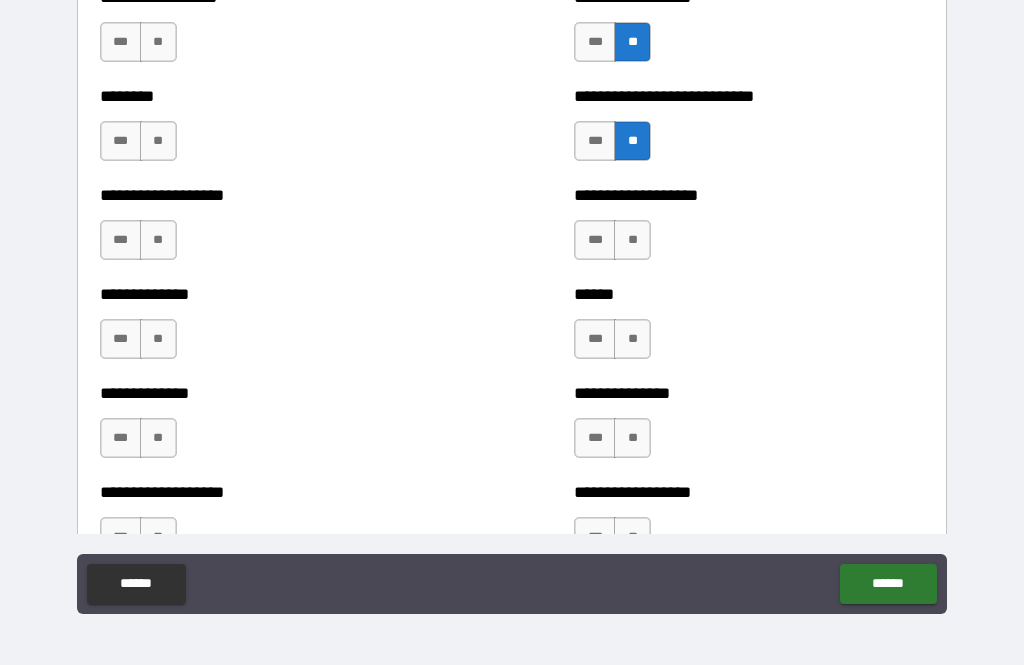 scroll, scrollTop: 4793, scrollLeft: 0, axis: vertical 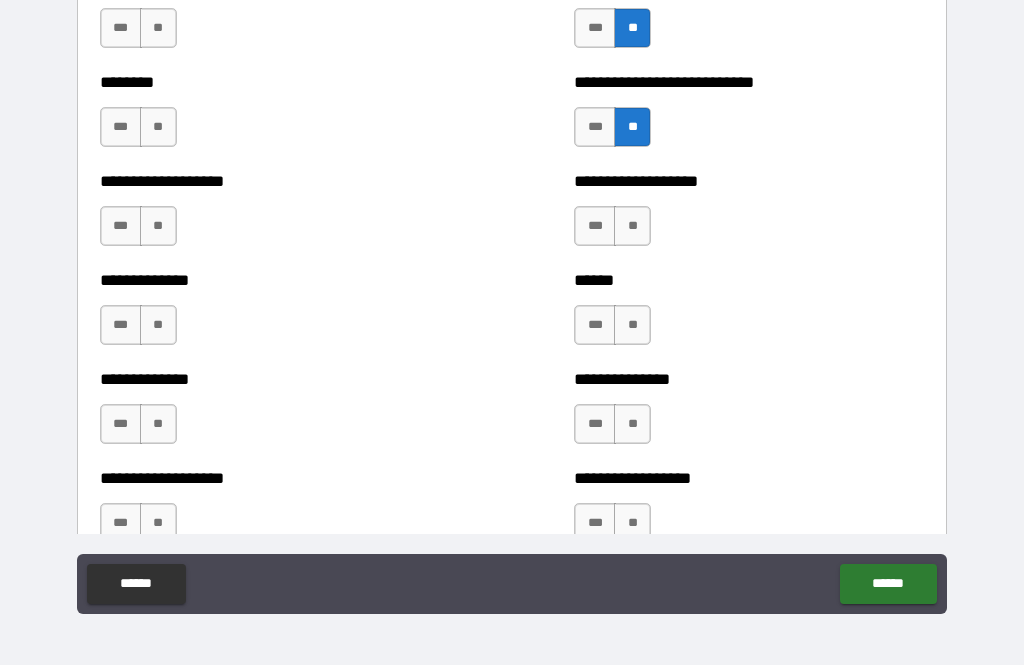 click on "**" at bounding box center (158, 28) 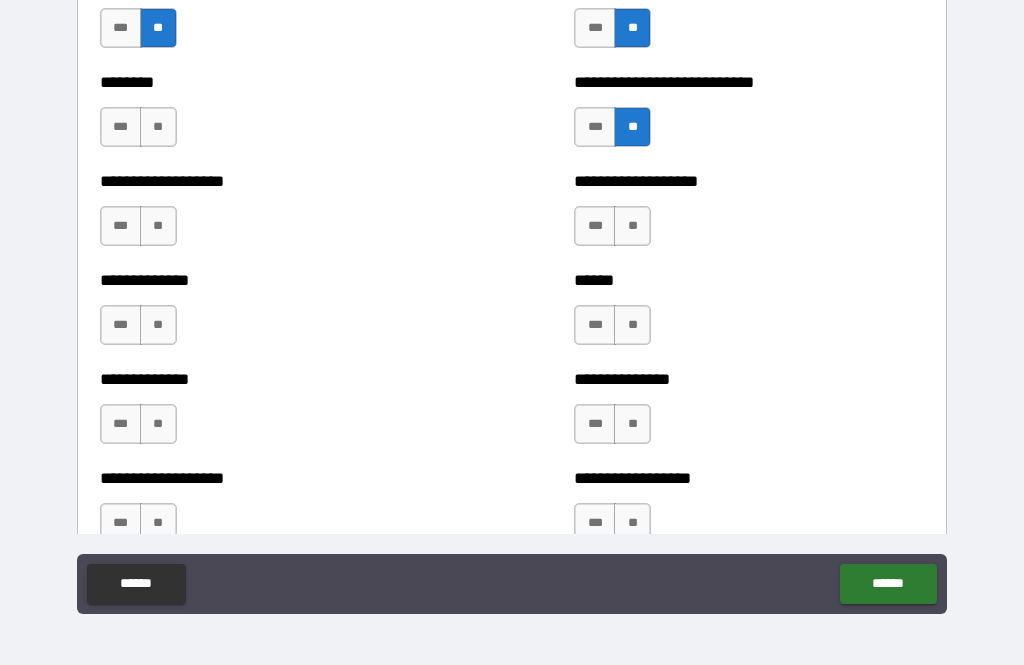 click on "**" at bounding box center [158, 127] 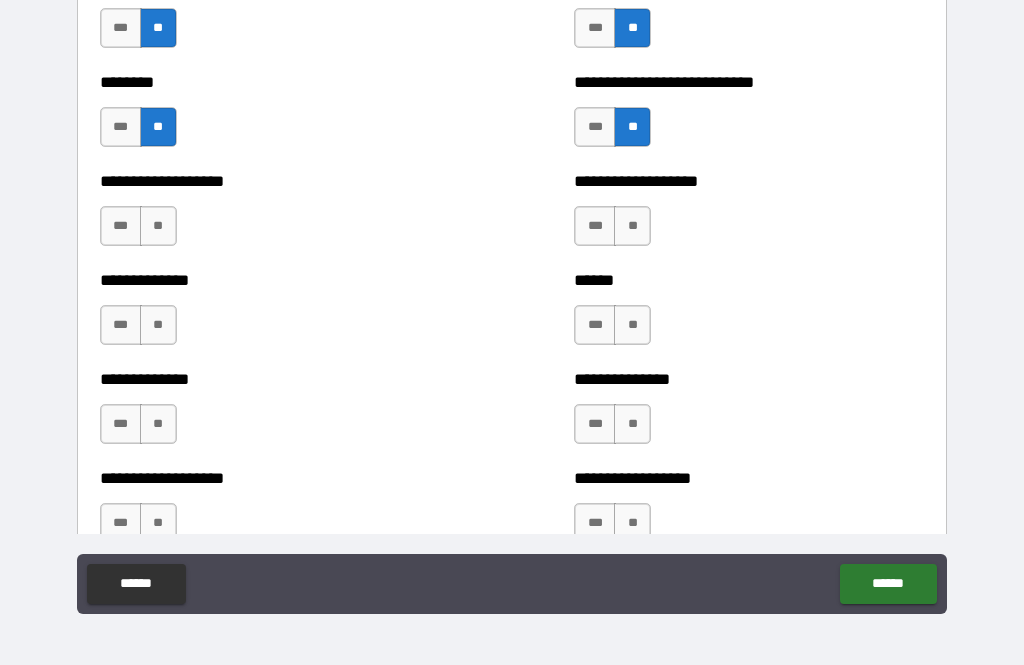 click on "**" at bounding box center [158, 226] 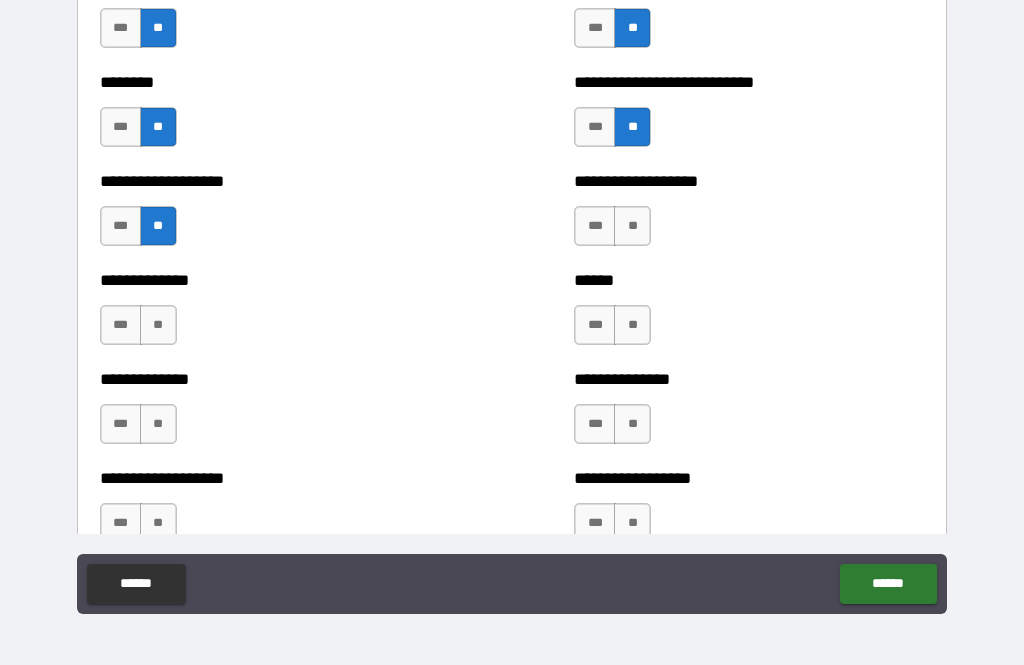 click on "**" at bounding box center [158, 325] 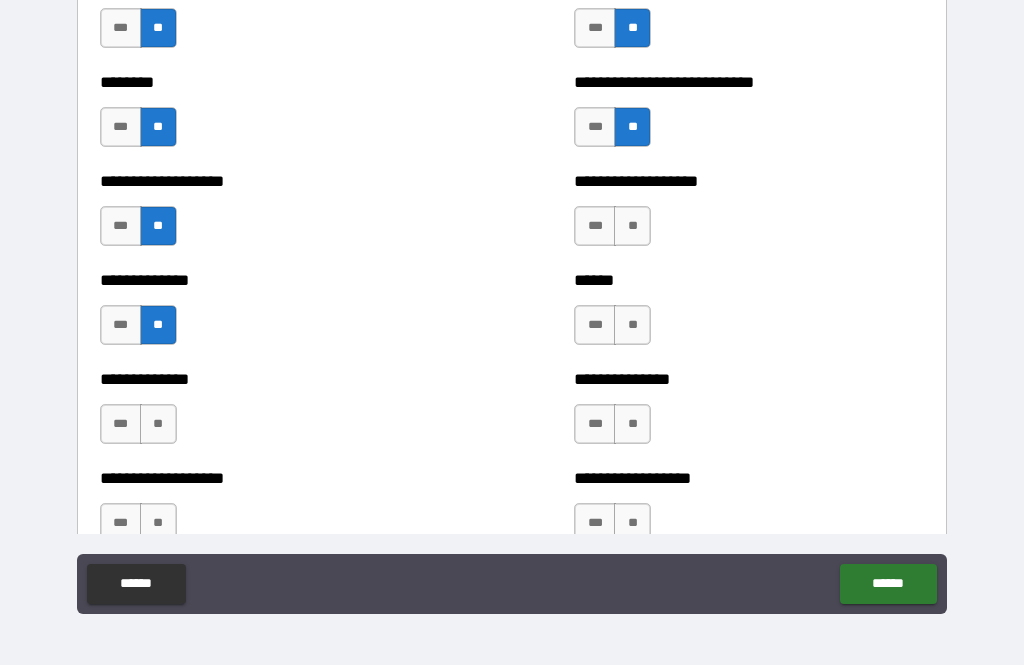 click on "**" at bounding box center [158, 424] 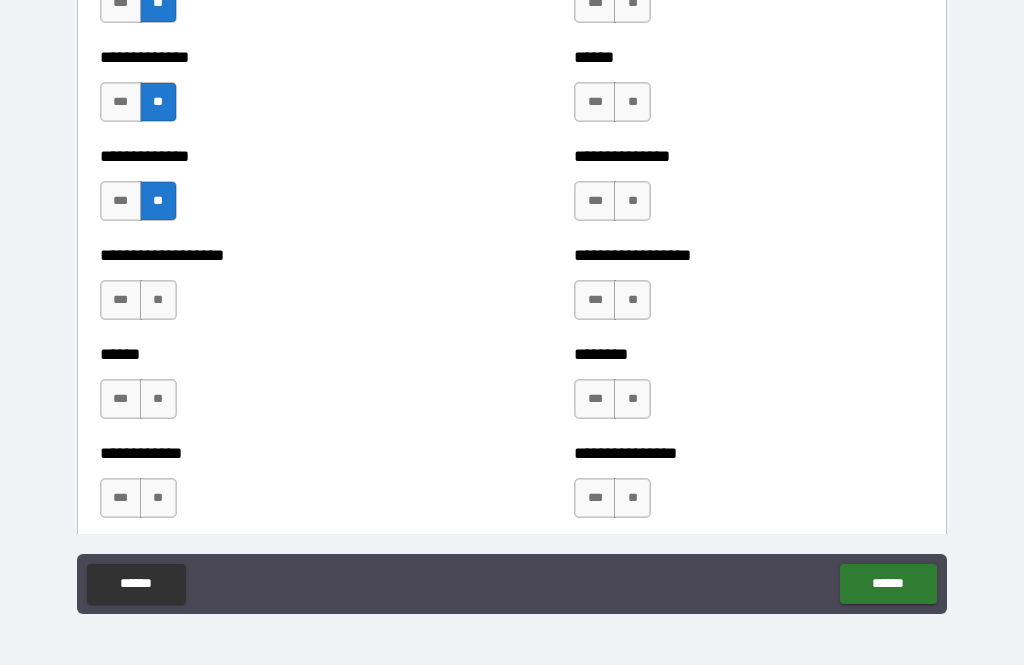 scroll, scrollTop: 5014, scrollLeft: 0, axis: vertical 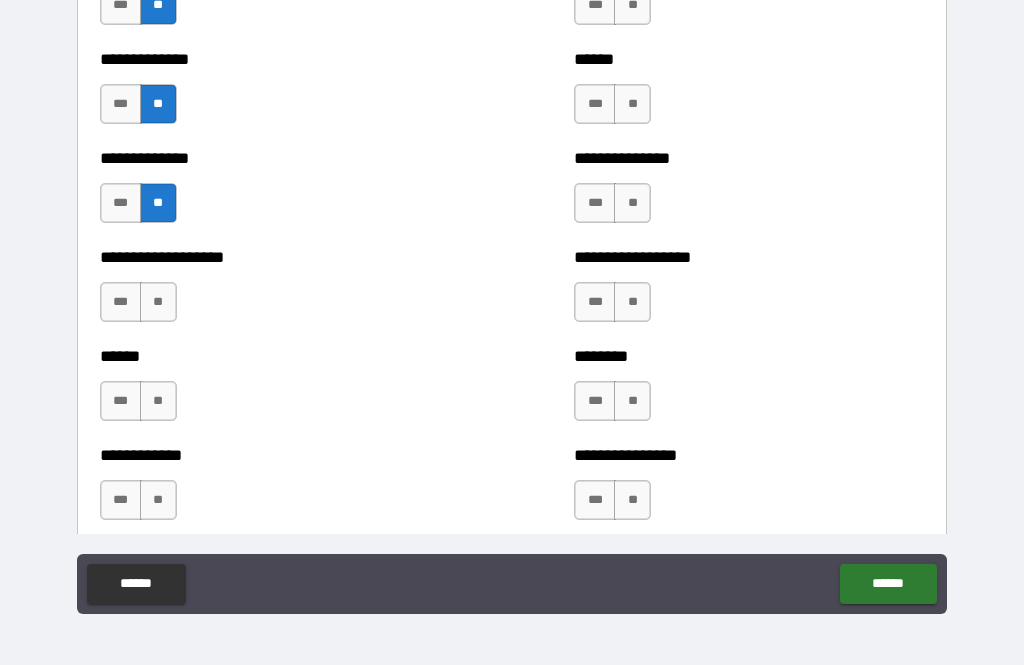click on "**" at bounding box center (158, 302) 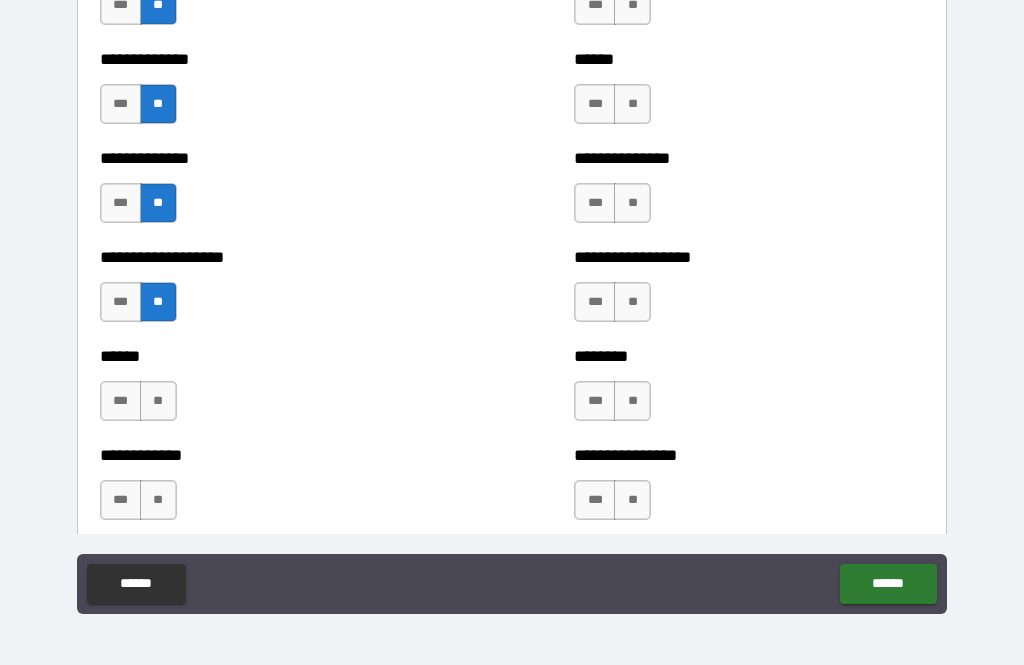 click on "**" at bounding box center (158, 401) 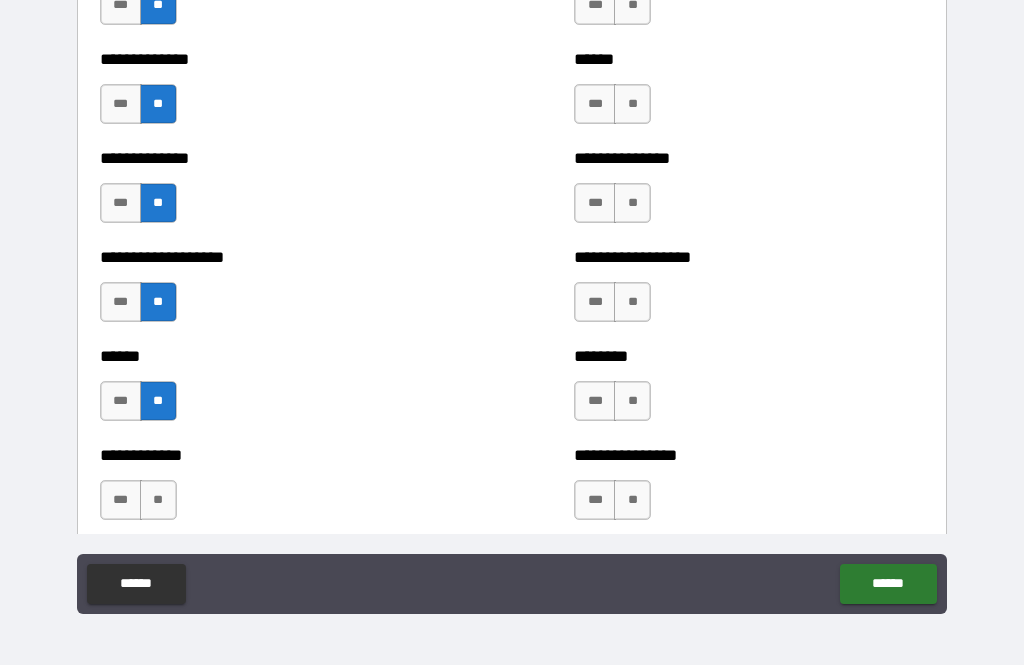 click on "**" at bounding box center [158, 500] 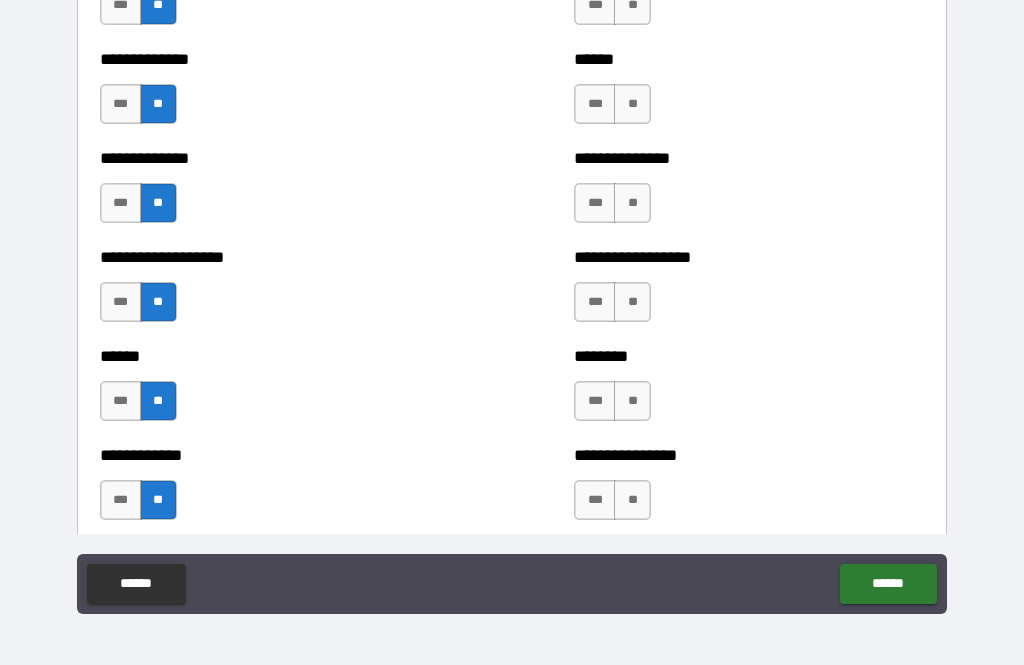 click on "**" at bounding box center (632, 104) 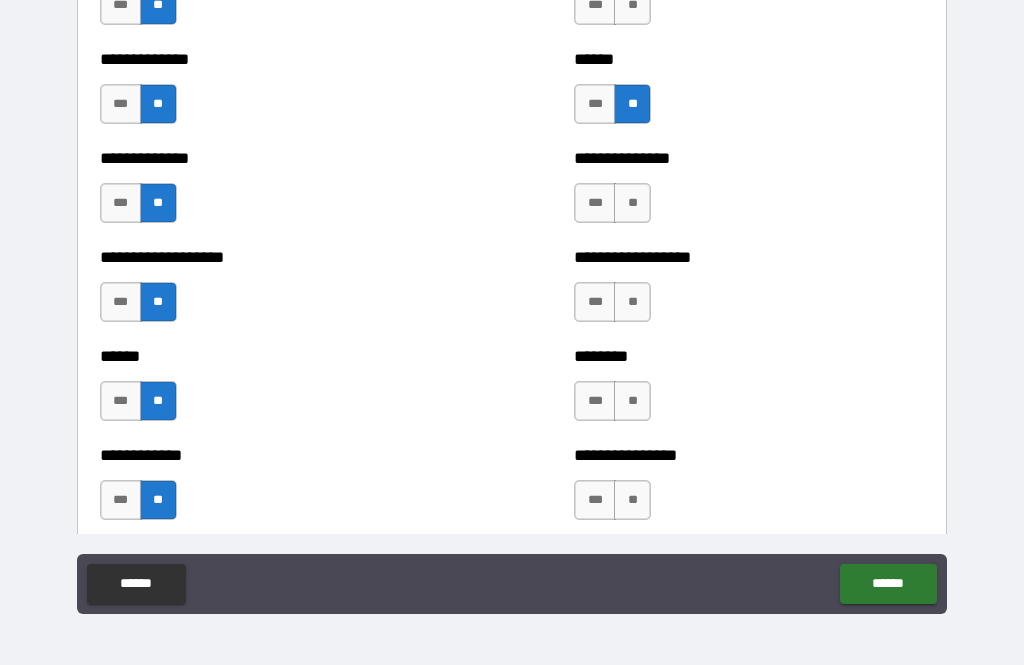 click on "**" at bounding box center [632, 203] 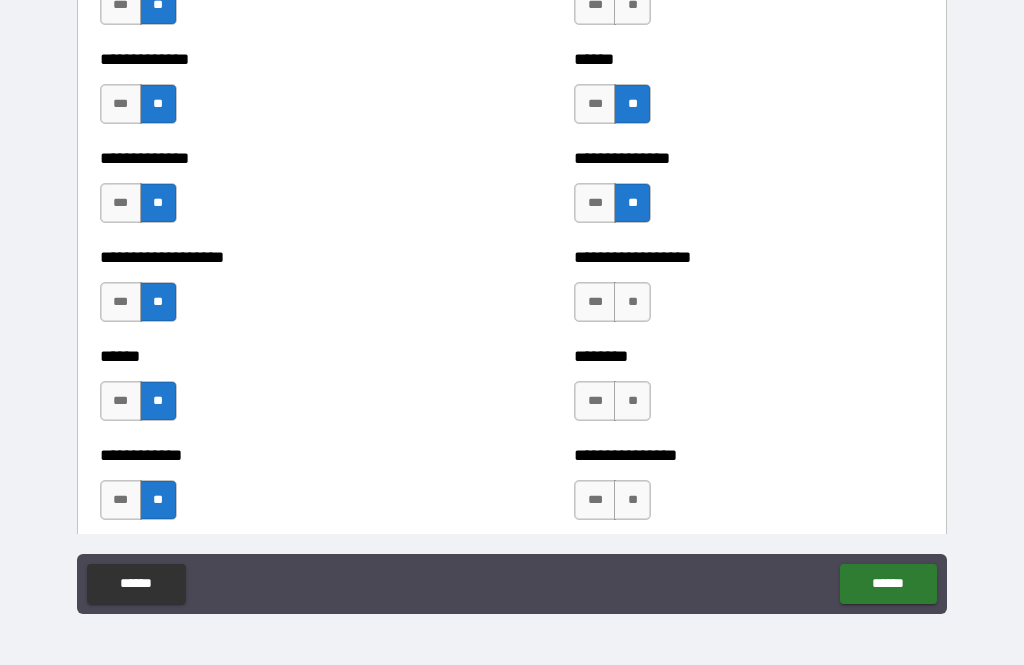 click on "**" at bounding box center [632, 302] 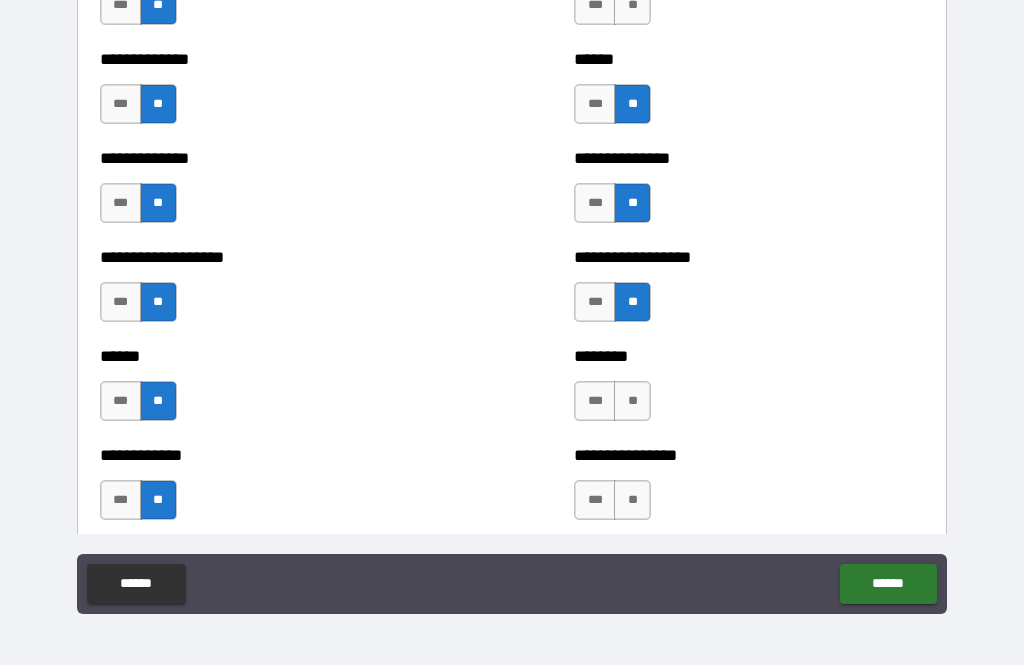 click on "**" at bounding box center (632, 401) 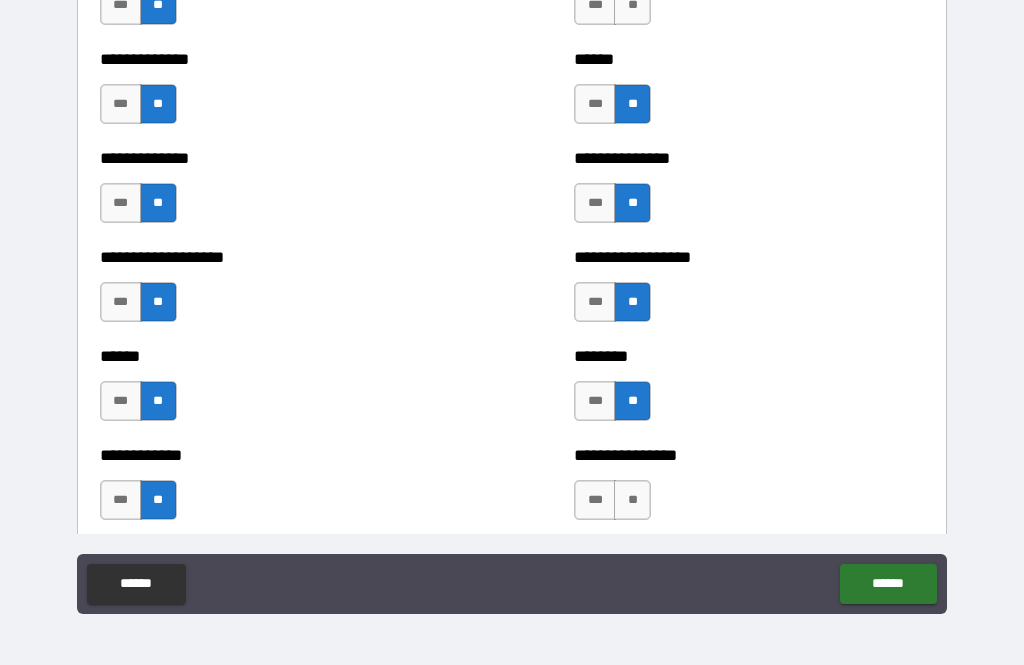 click on "**" at bounding box center [632, 500] 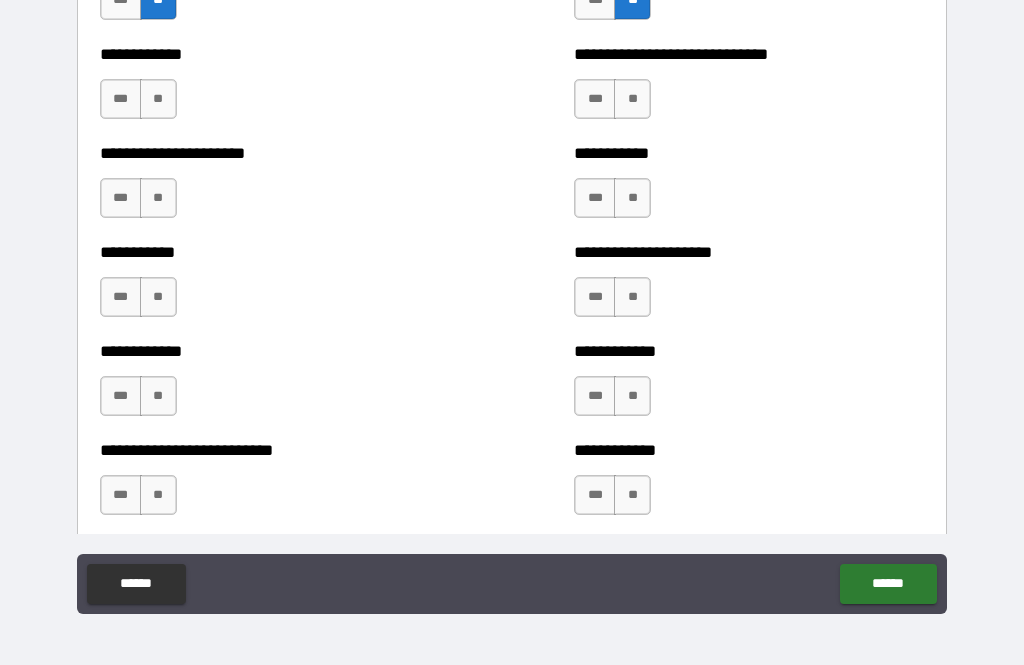 scroll, scrollTop: 5515, scrollLeft: 0, axis: vertical 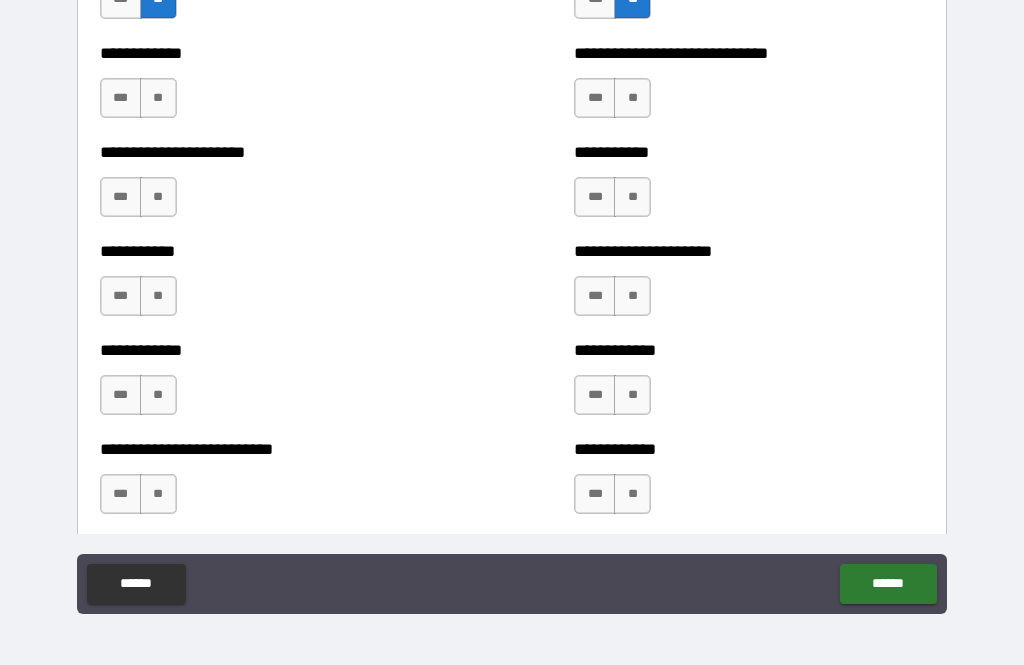 click on "**" at bounding box center [158, 98] 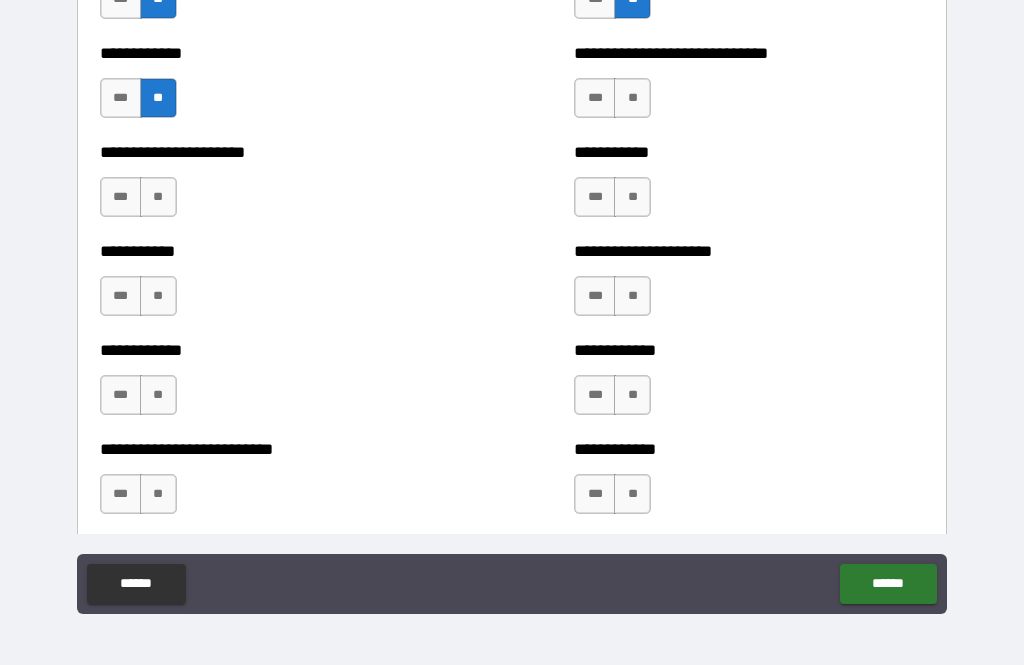 click on "**" at bounding box center [158, 197] 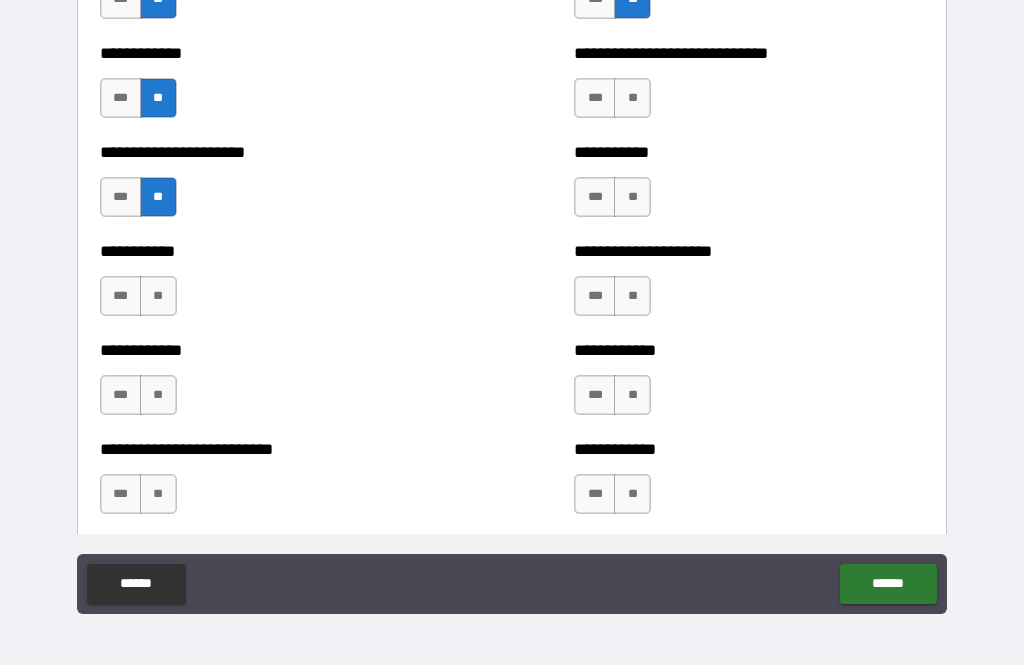 click on "**" at bounding box center [158, 296] 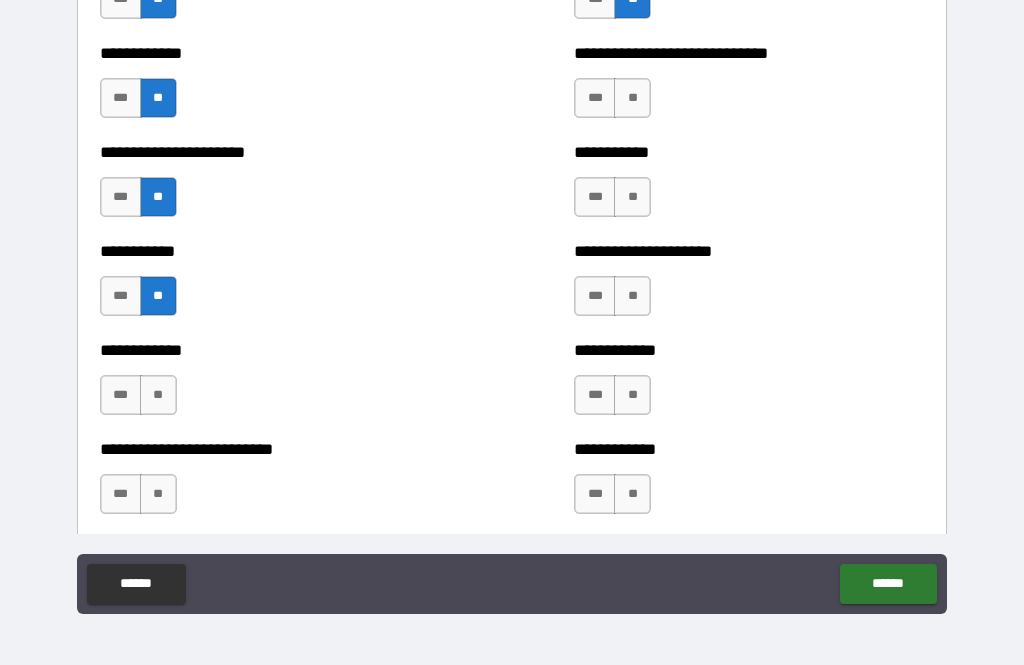 click on "**" at bounding box center (158, 395) 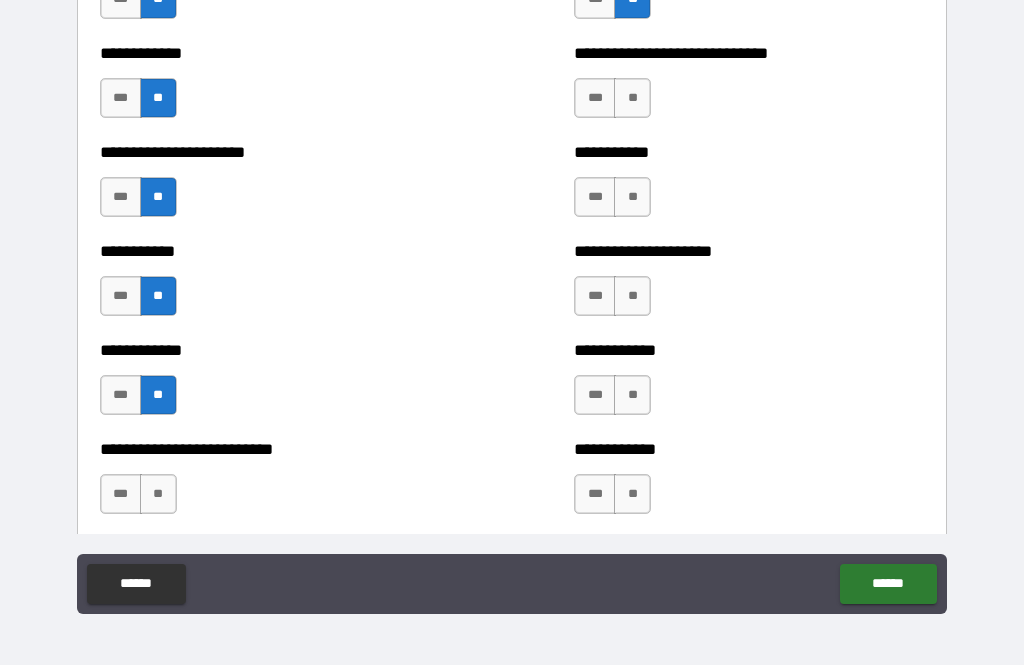 click on "**" at bounding box center (158, 494) 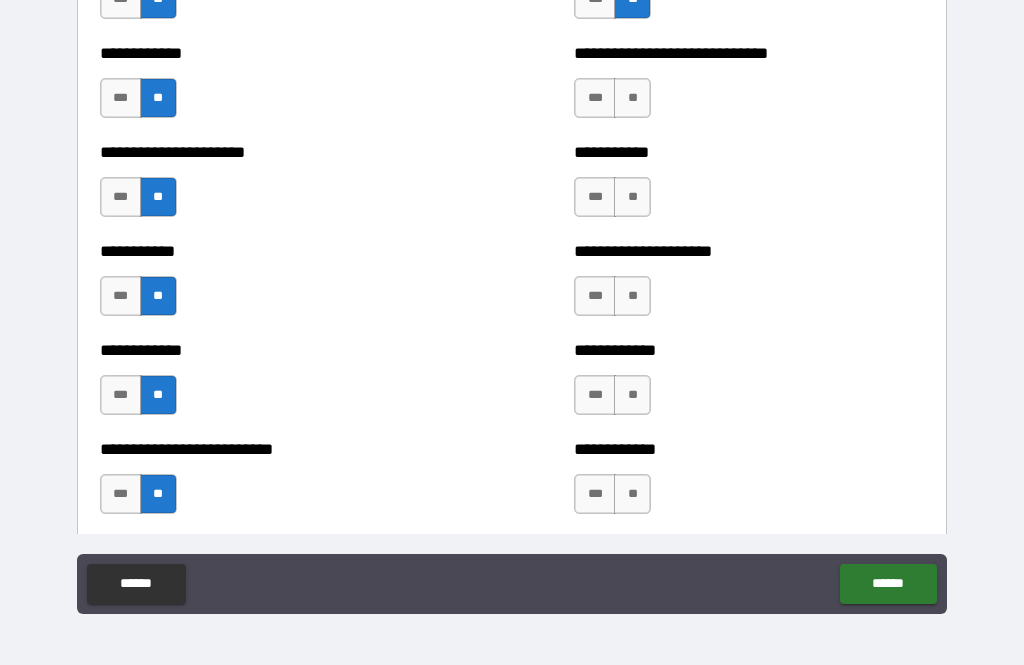 click on "**" at bounding box center (632, 98) 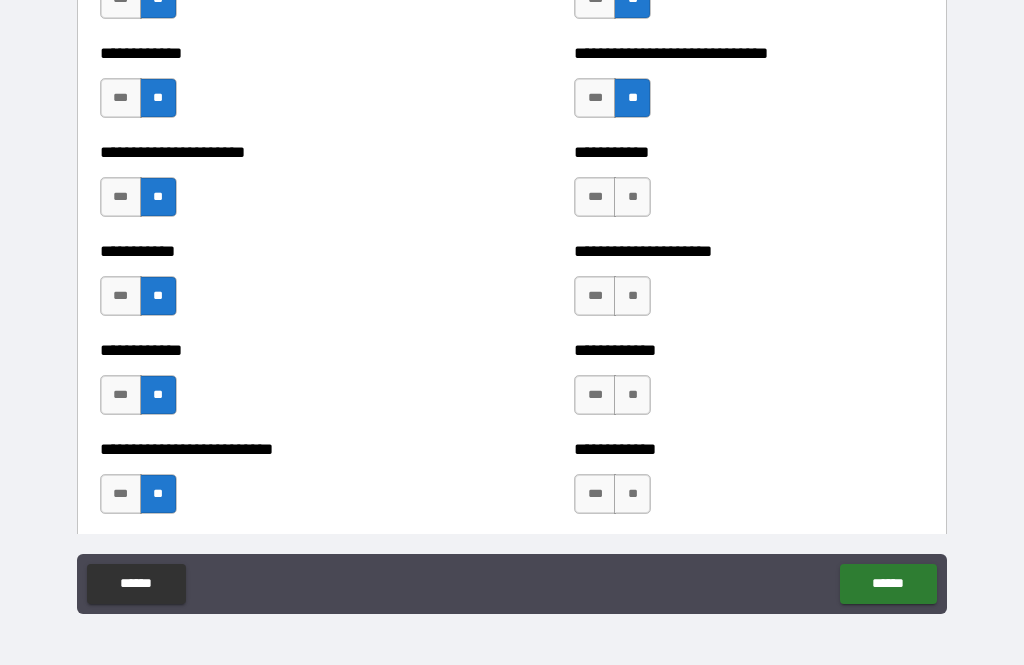click on "**" at bounding box center (632, 197) 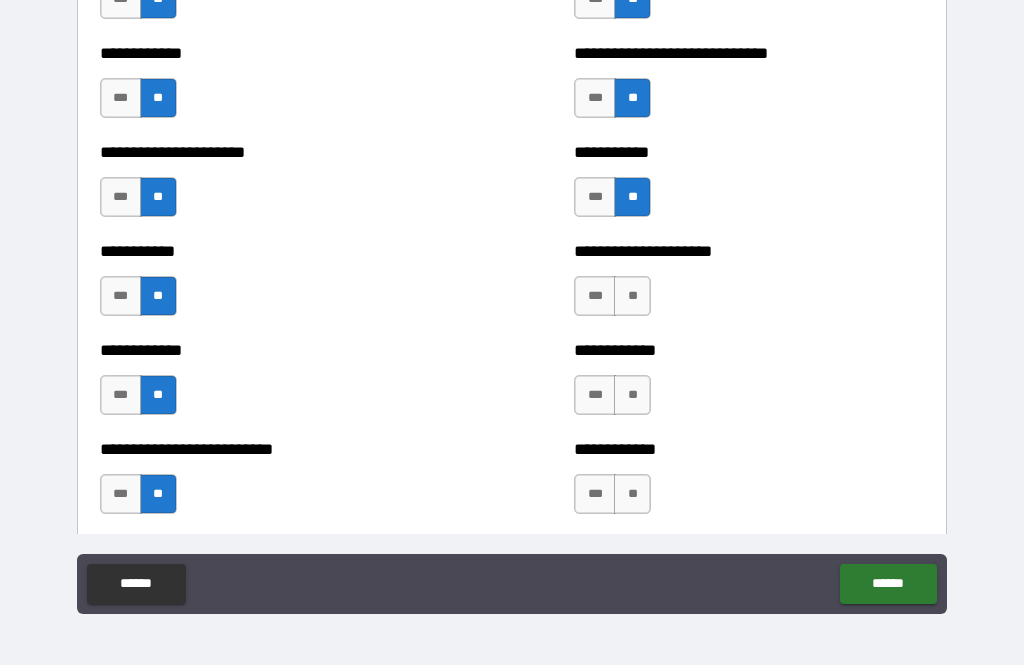 click on "**" at bounding box center [632, 296] 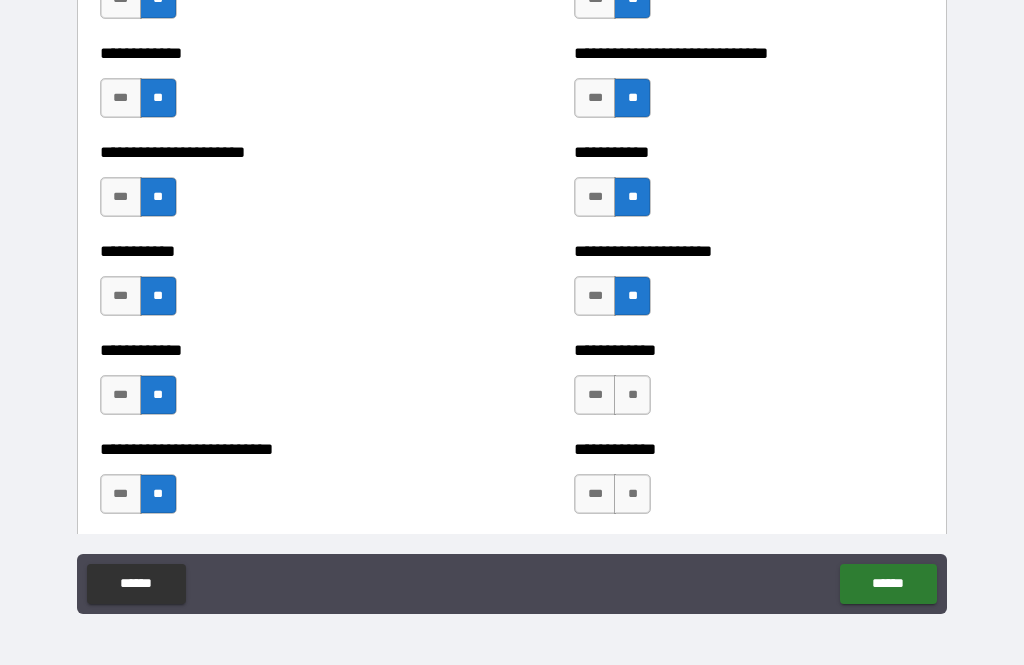 click on "**" at bounding box center (632, 395) 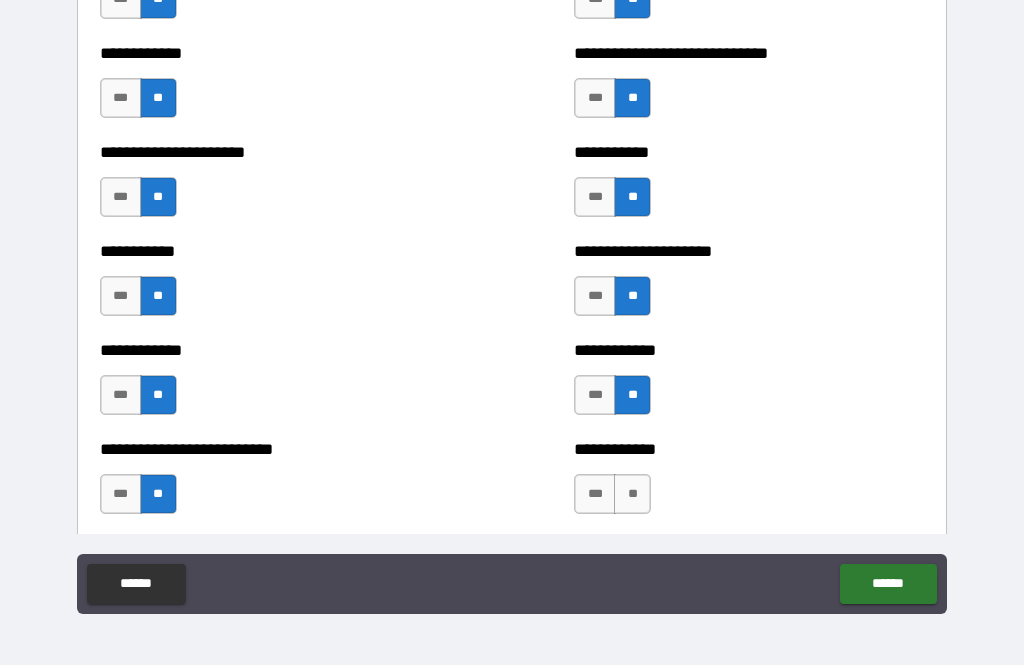 click on "**" at bounding box center [632, 494] 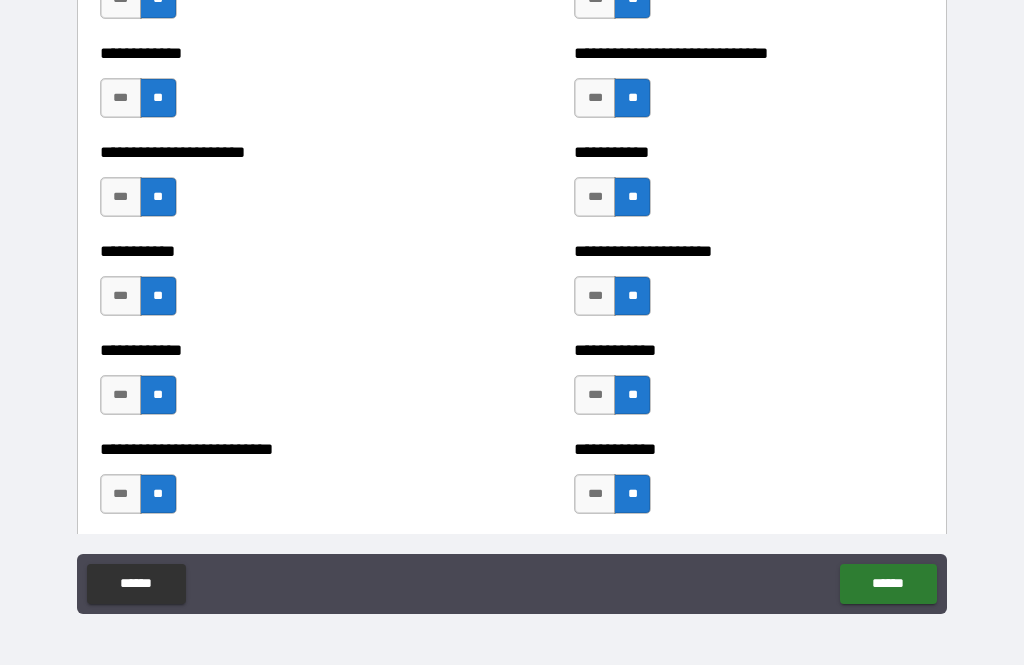 scroll, scrollTop: 5766, scrollLeft: 0, axis: vertical 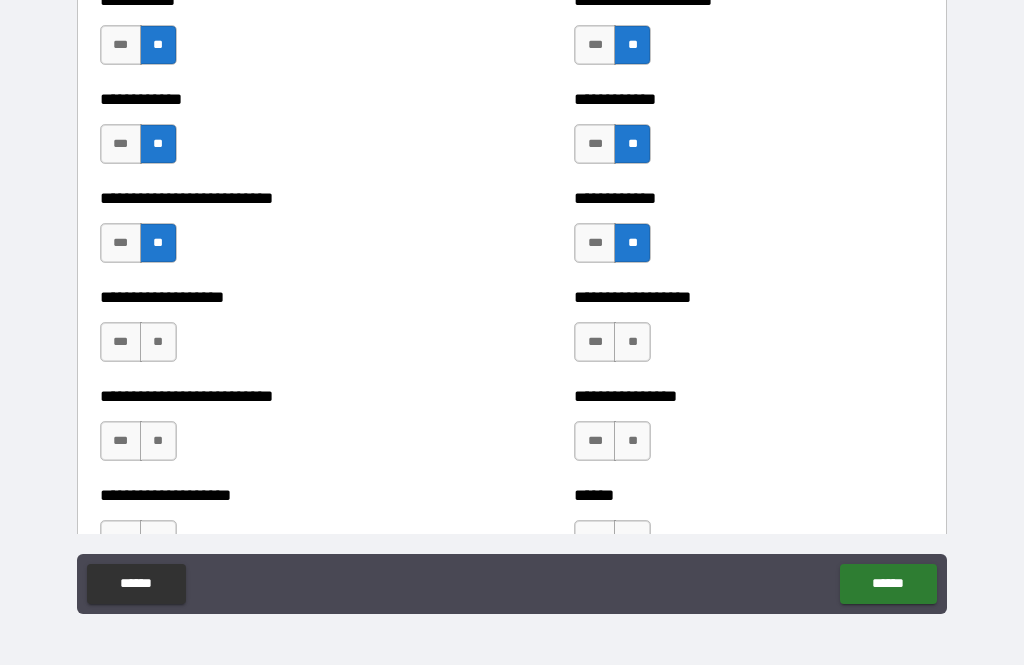 click on "**" at bounding box center [632, 243] 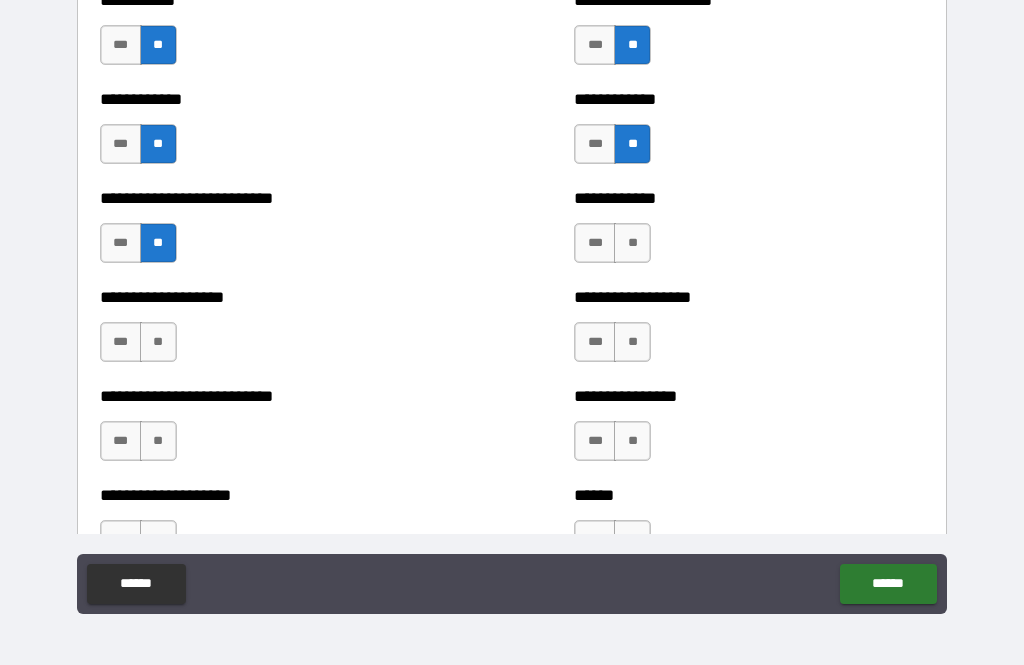 click on "**" at bounding box center [632, 243] 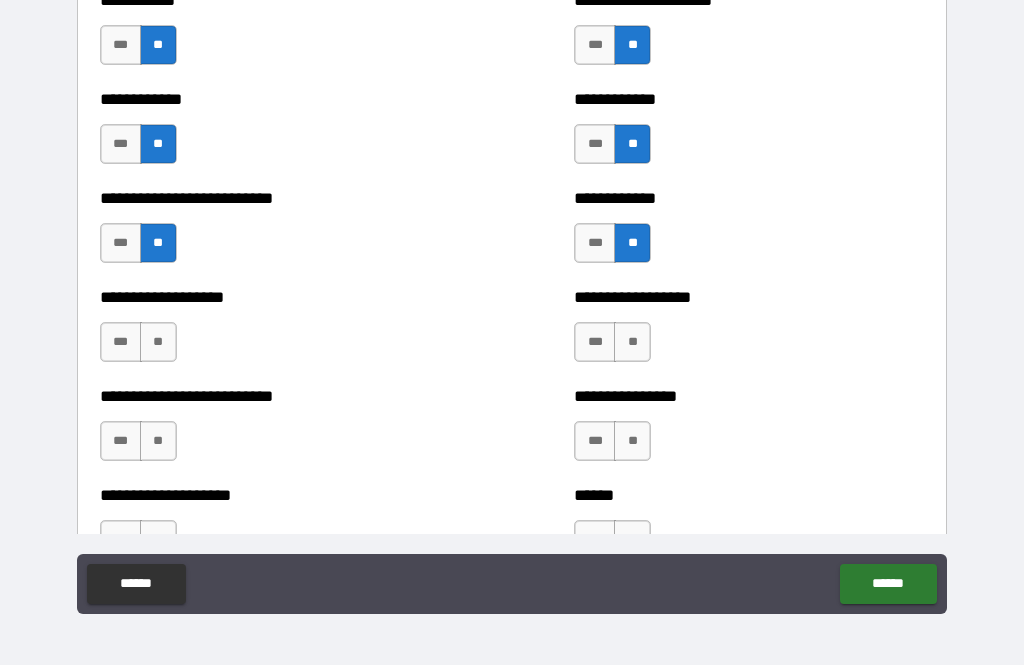 click on "**" at bounding box center [632, 342] 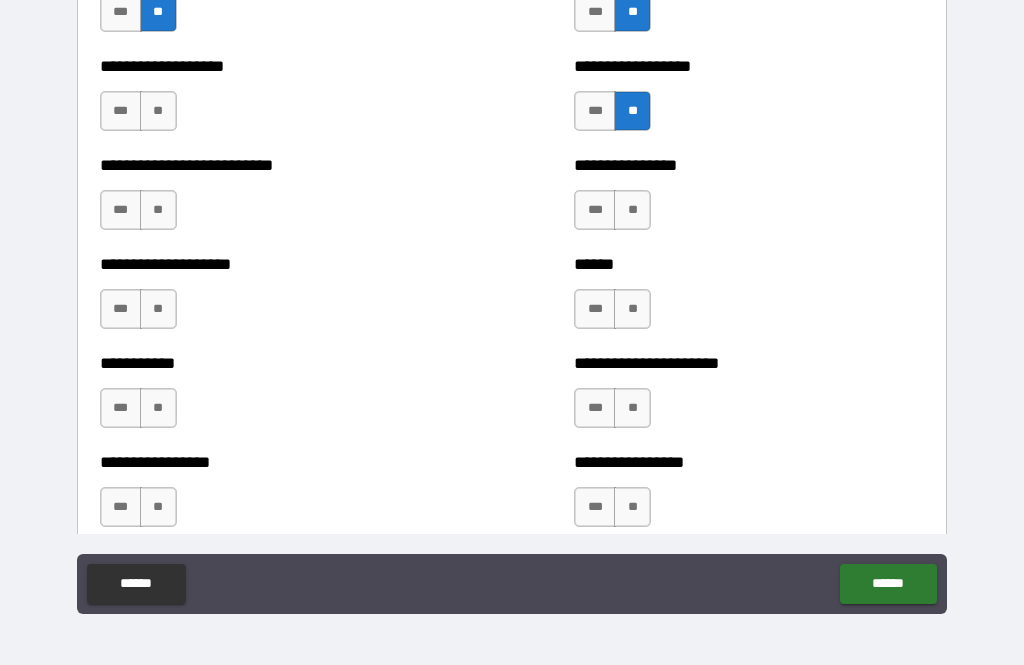 scroll, scrollTop: 6005, scrollLeft: 0, axis: vertical 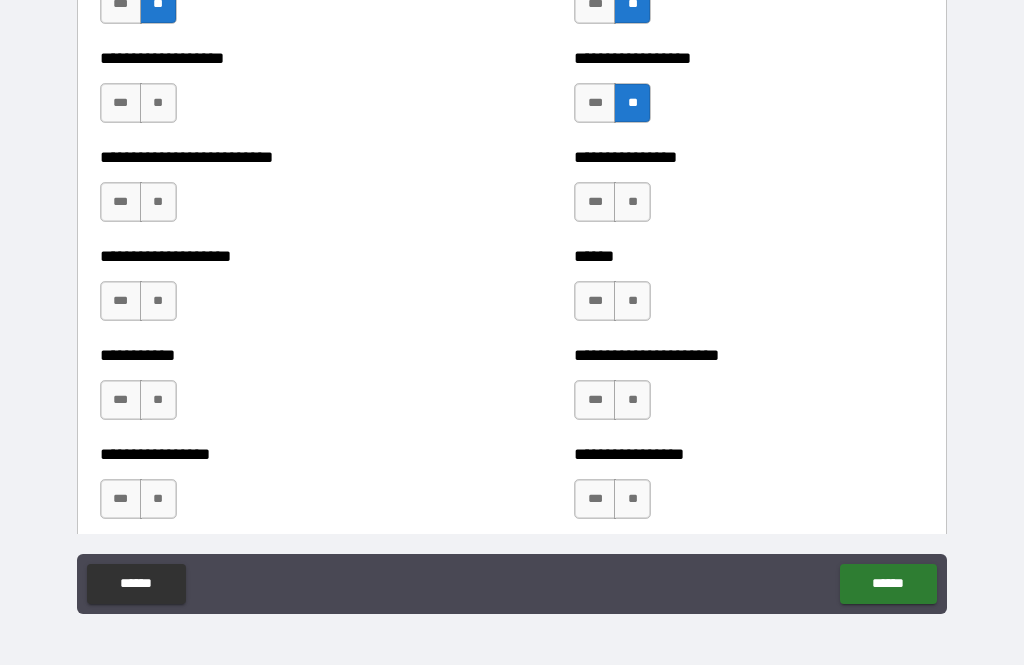click on "**" at bounding box center (632, 202) 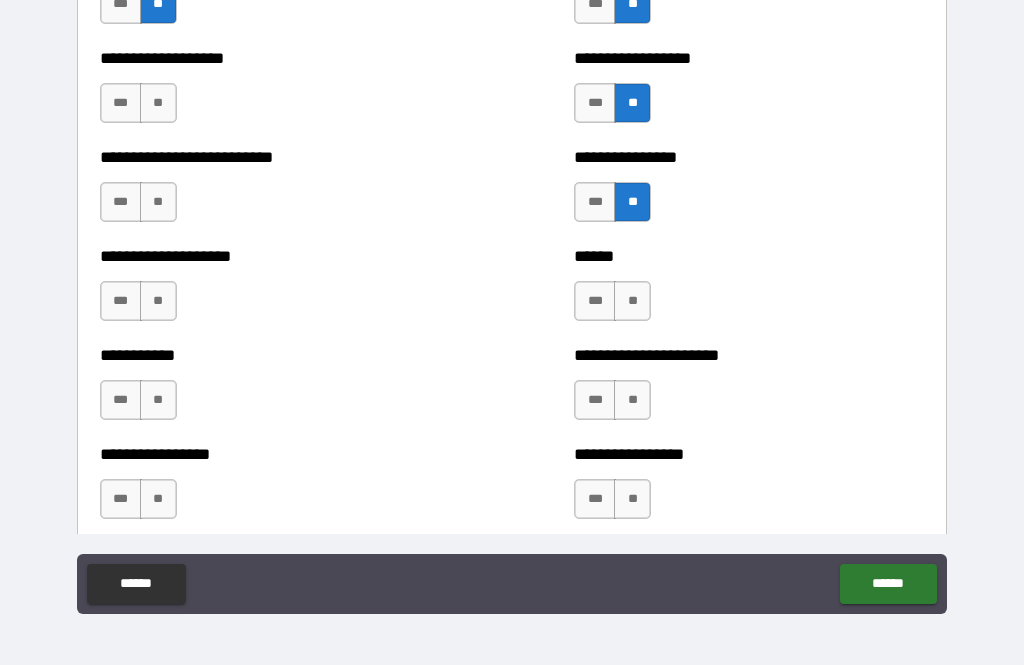 click on "**" at bounding box center (632, 301) 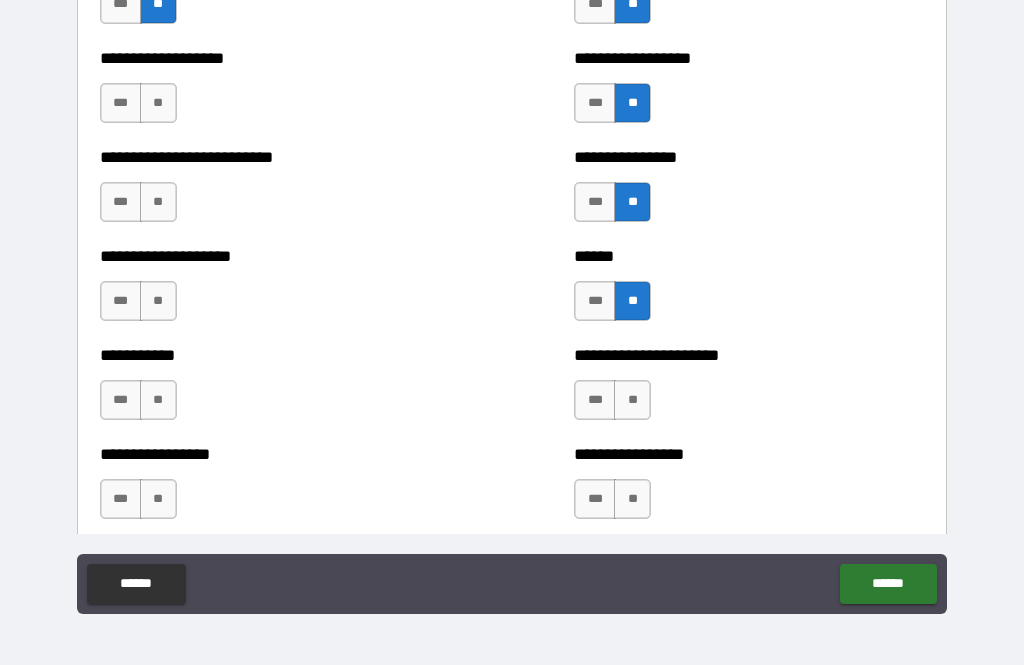 click on "**" at bounding box center [632, 400] 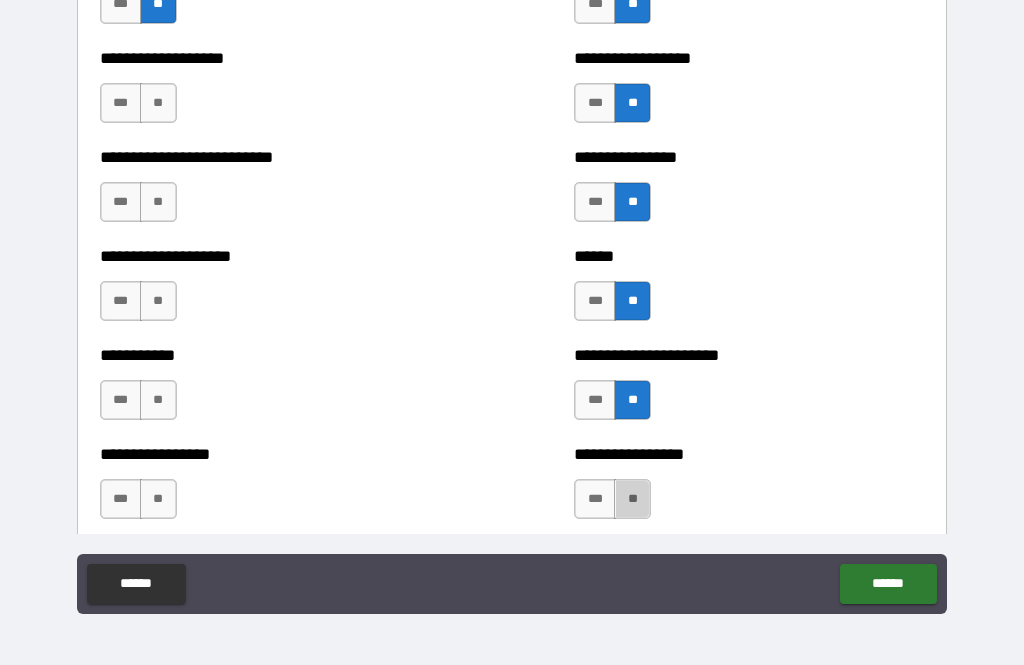 click on "**" at bounding box center (632, 499) 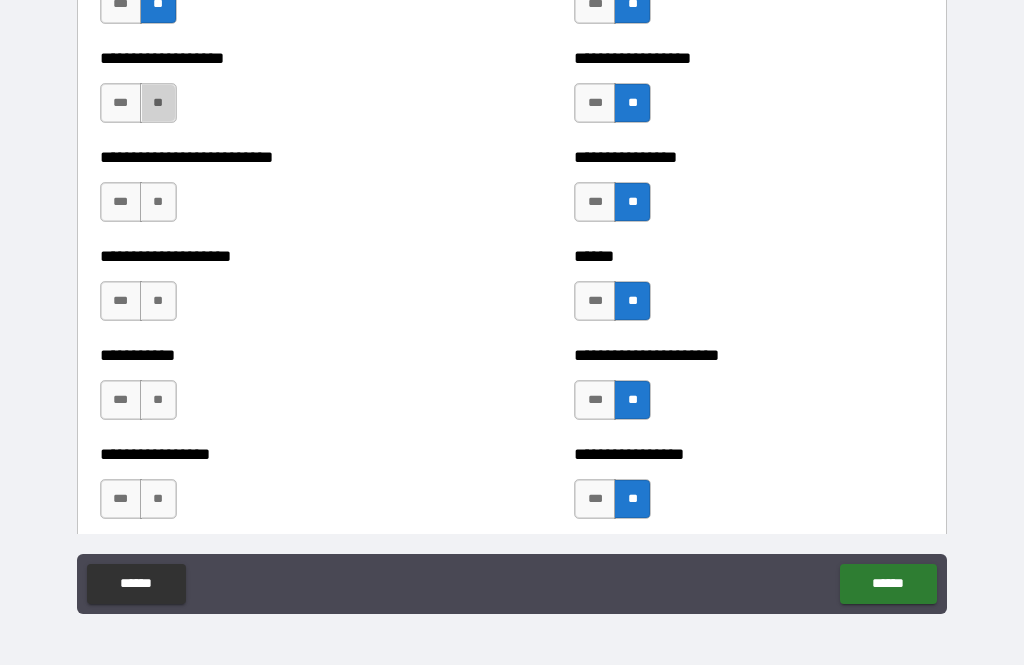 click on "**" at bounding box center [158, 103] 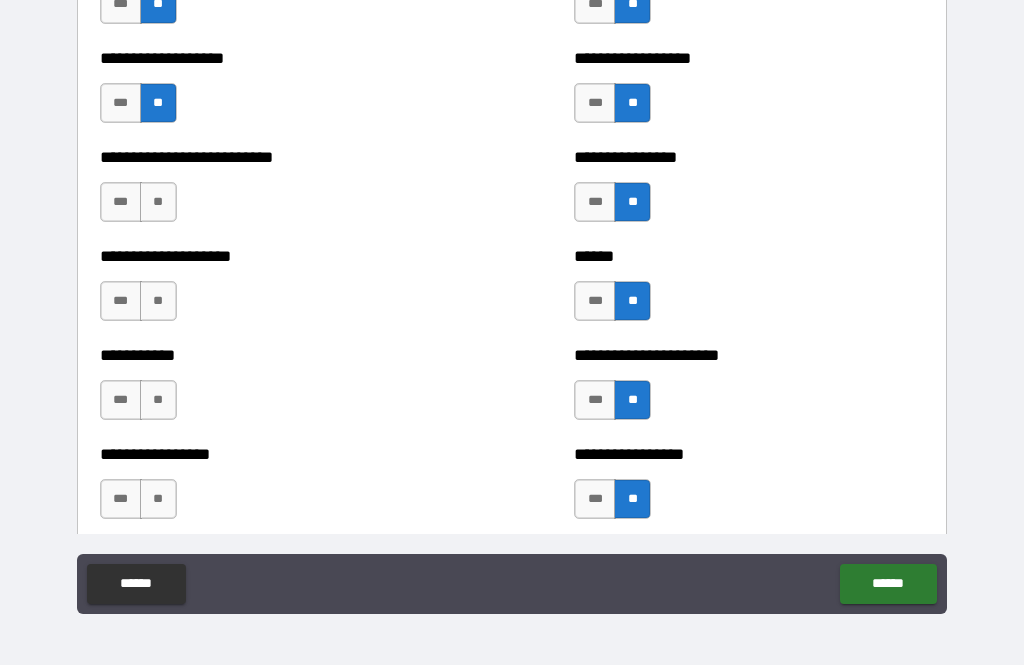 click on "**" at bounding box center [158, 202] 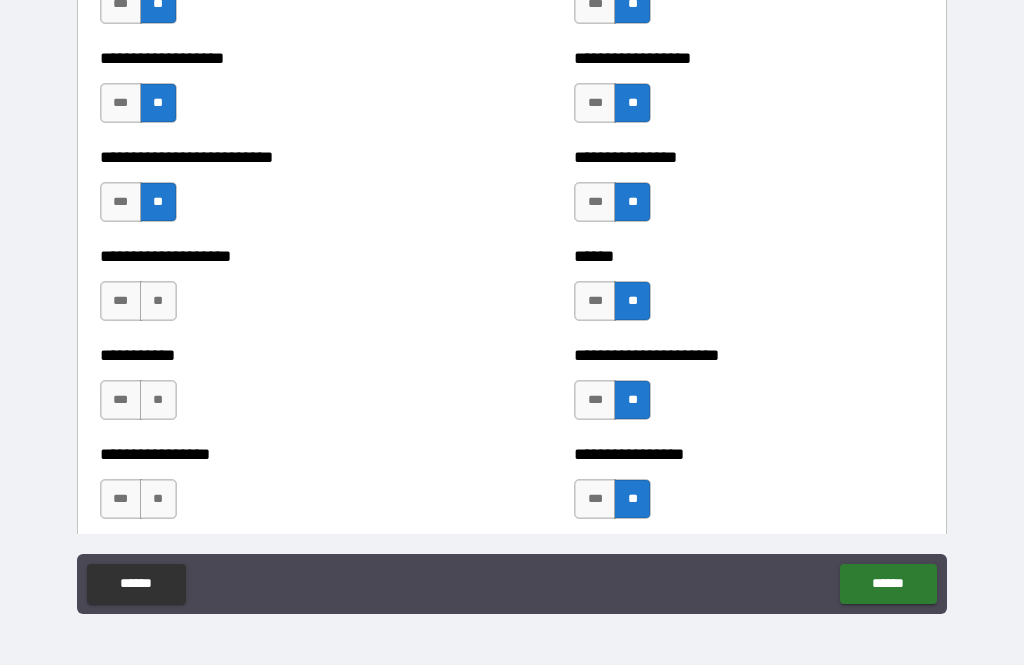 click on "**" at bounding box center (158, 301) 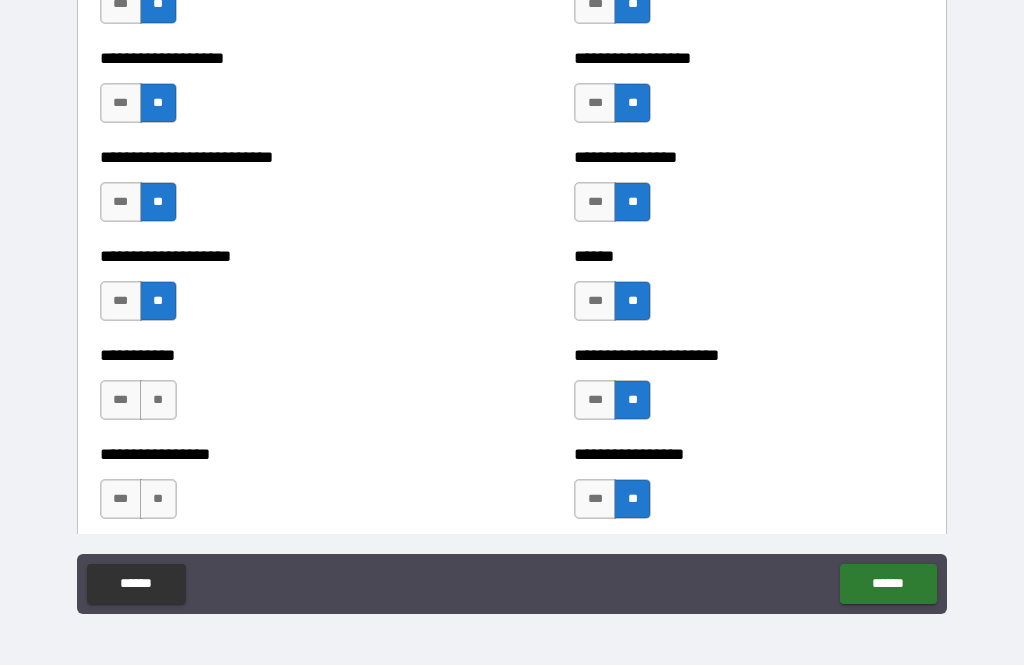 click on "**" at bounding box center (158, 400) 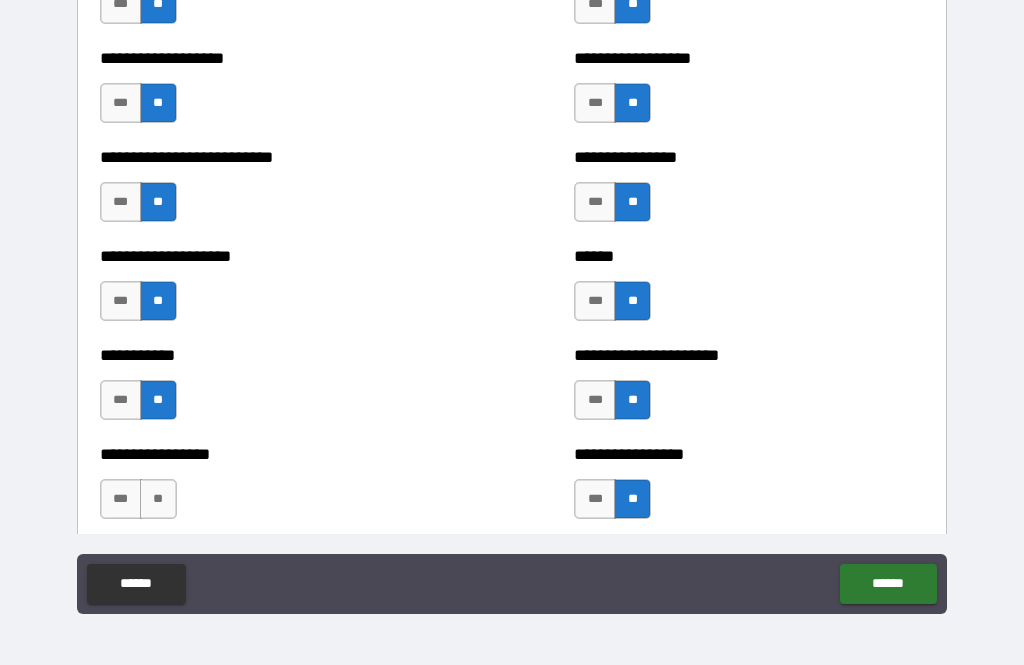 click on "**" at bounding box center [158, 499] 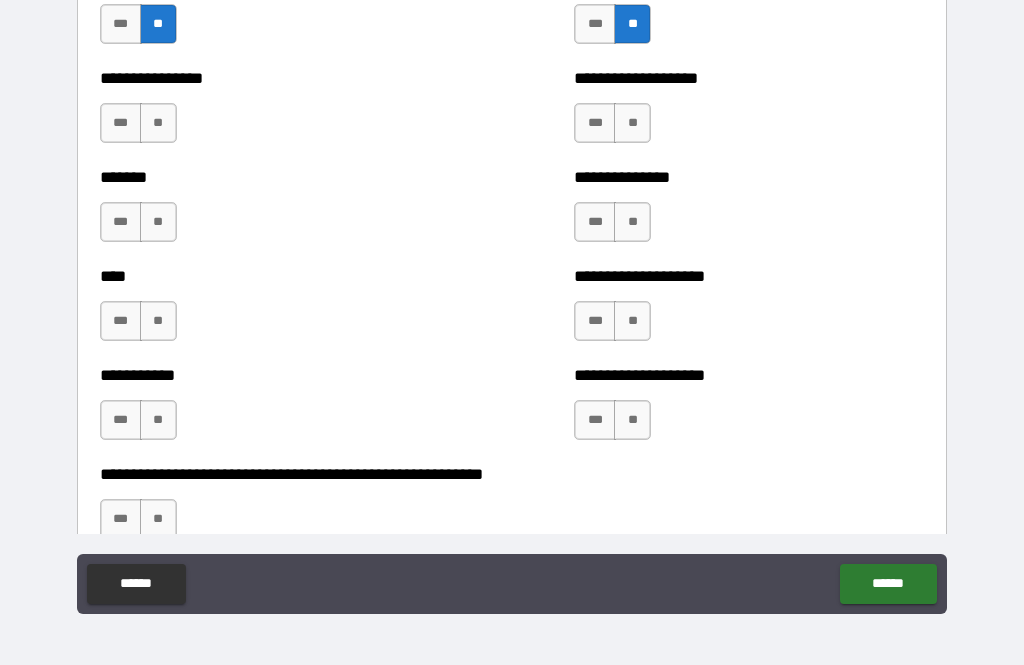 scroll, scrollTop: 6482, scrollLeft: 0, axis: vertical 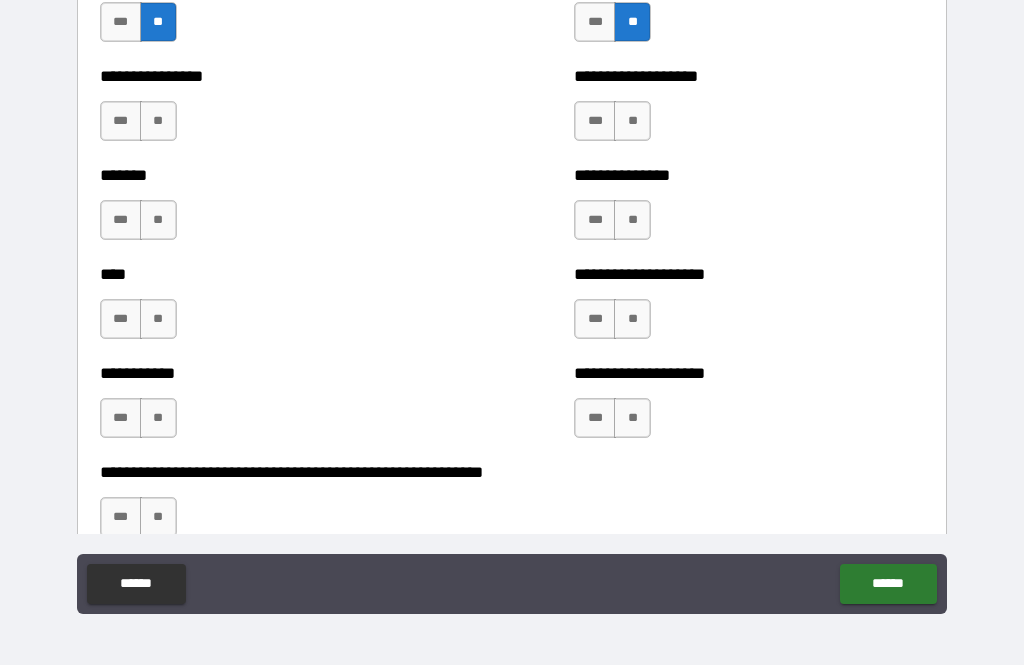 click on "**" at bounding box center (158, 121) 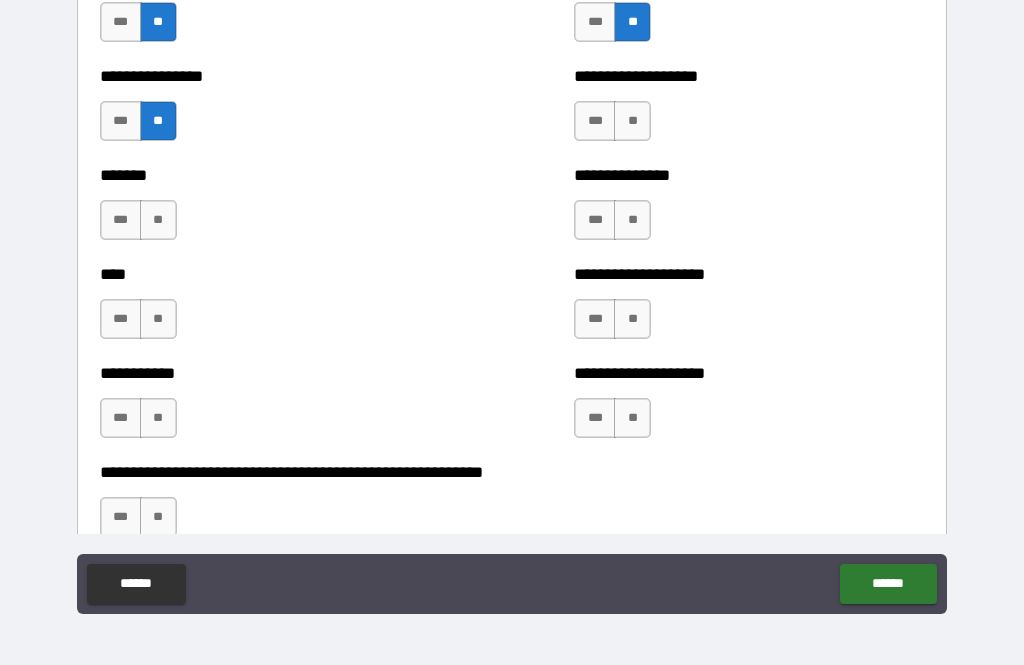click on "**" at bounding box center [158, 220] 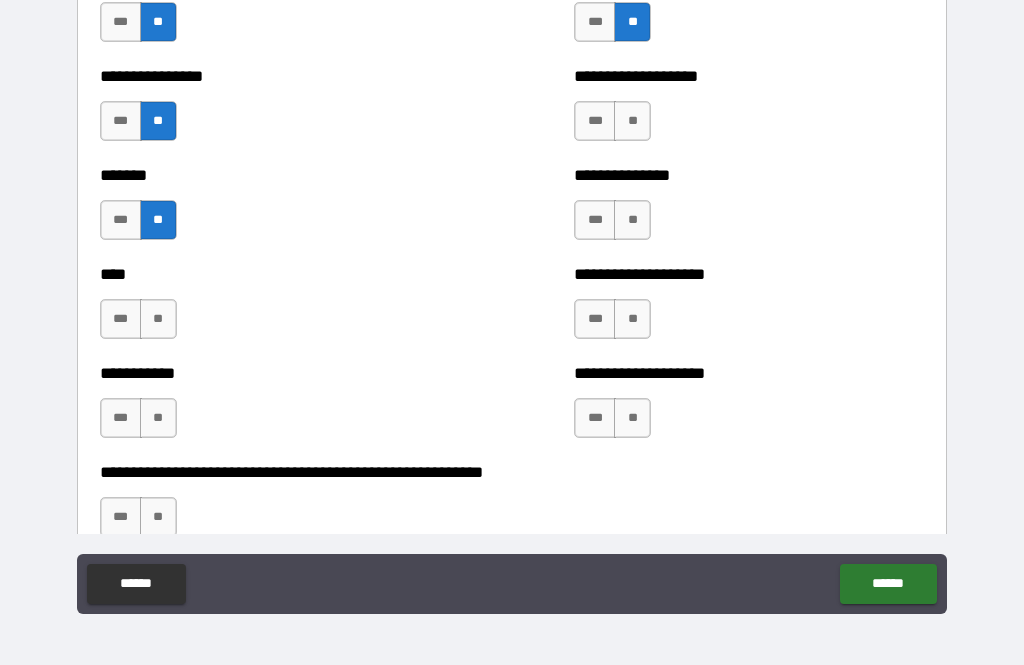 click on "**" at bounding box center [158, 319] 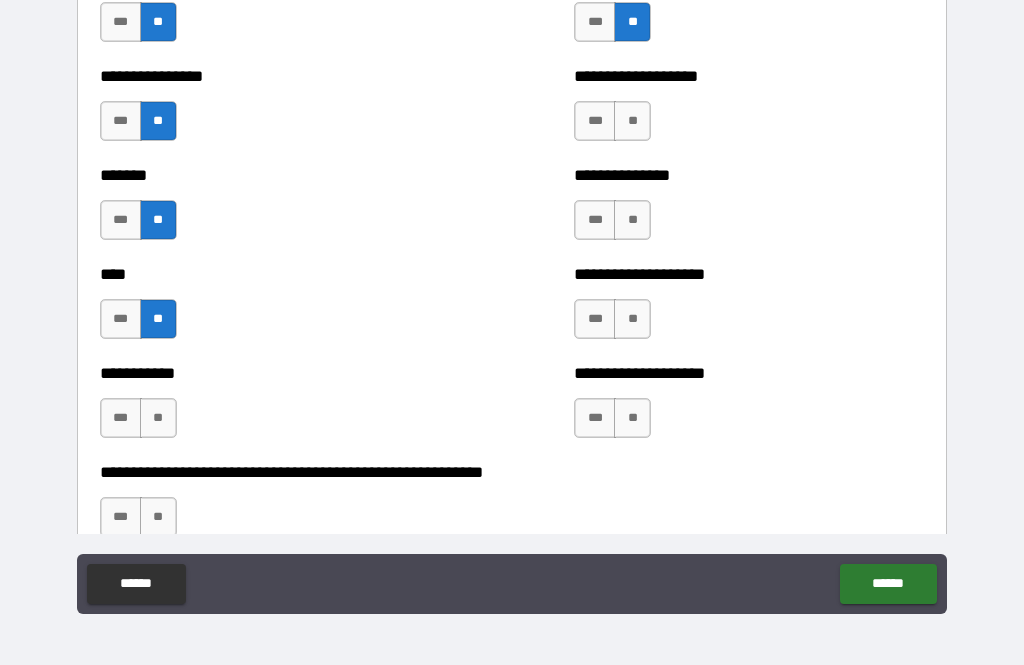 click on "**" at bounding box center (158, 418) 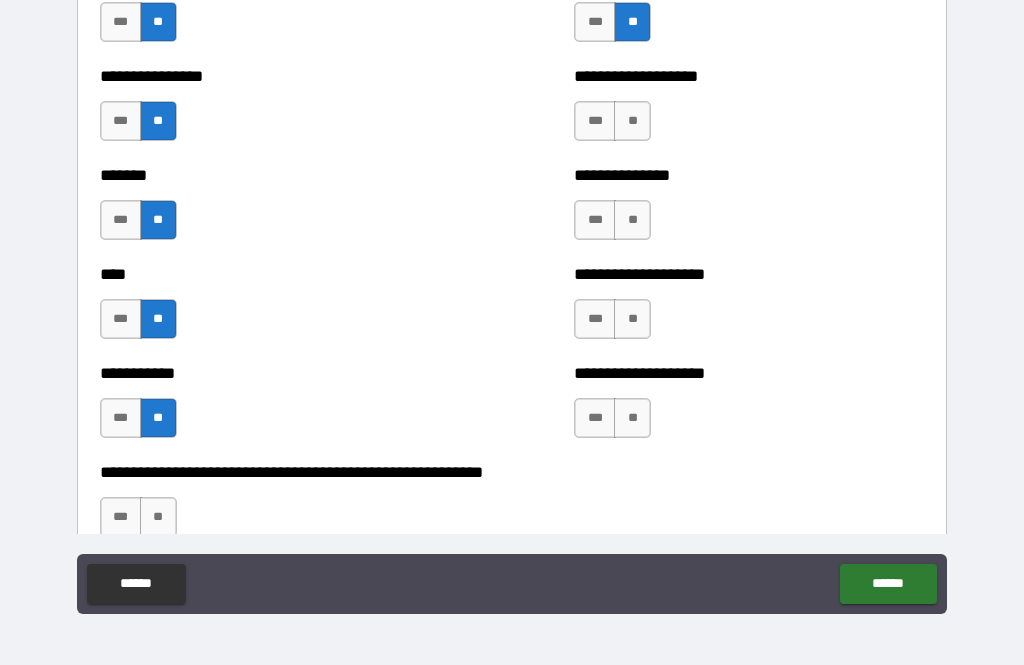 click on "**" at bounding box center (632, 121) 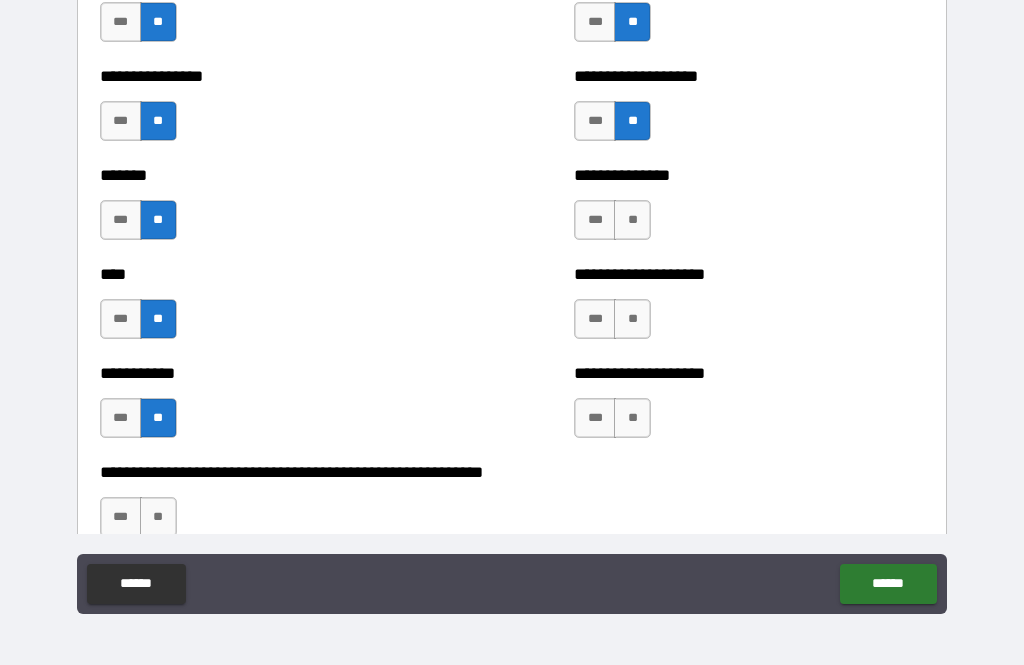 click on "**" at bounding box center [632, 220] 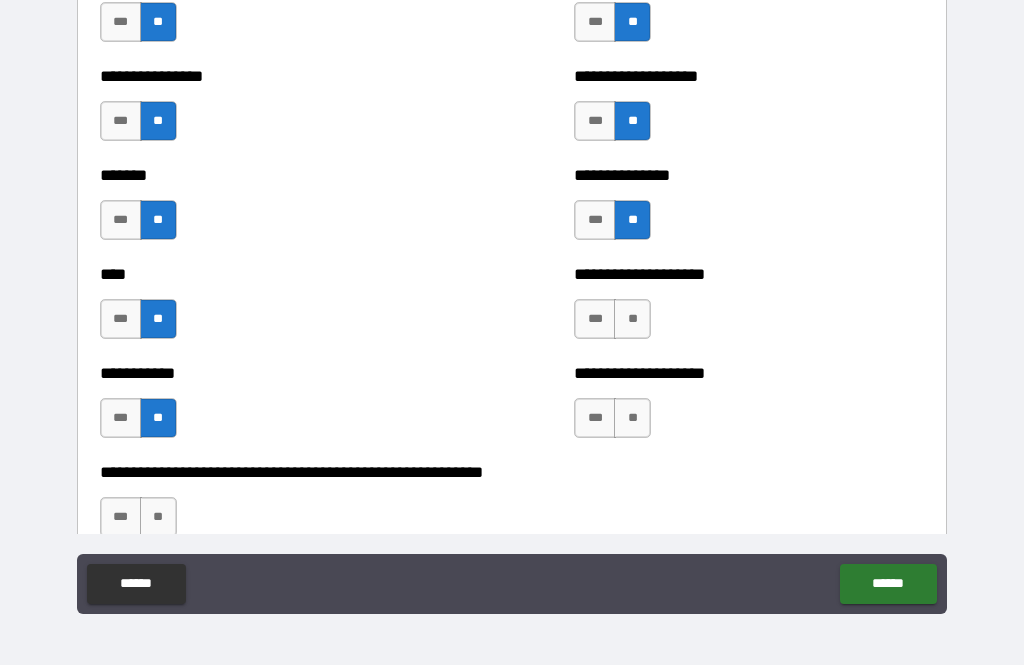 click on "**" at bounding box center (632, 319) 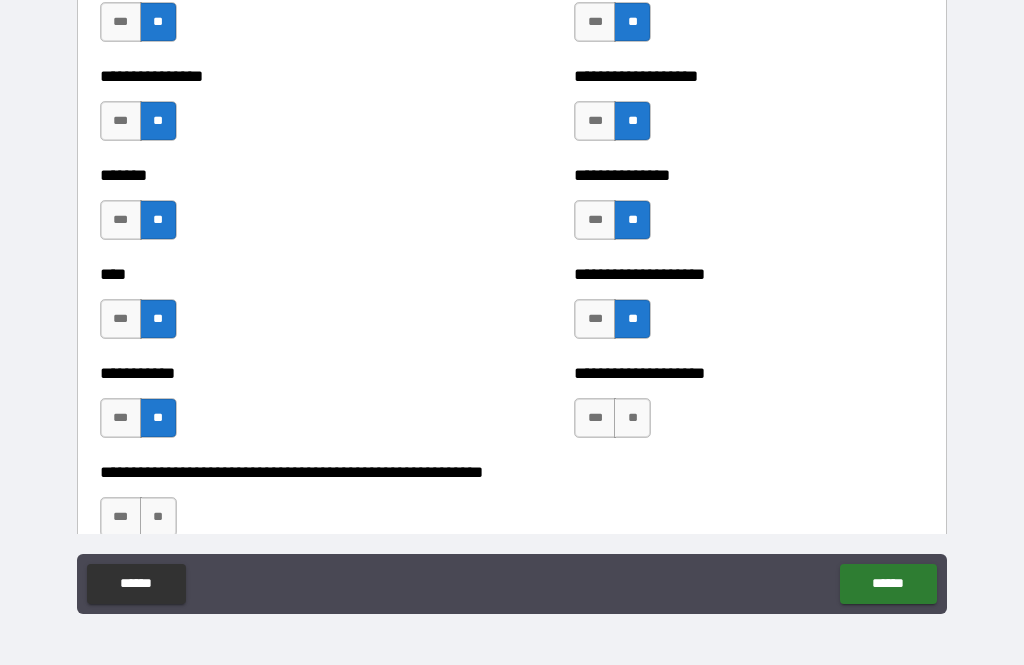 click on "**" at bounding box center [632, 418] 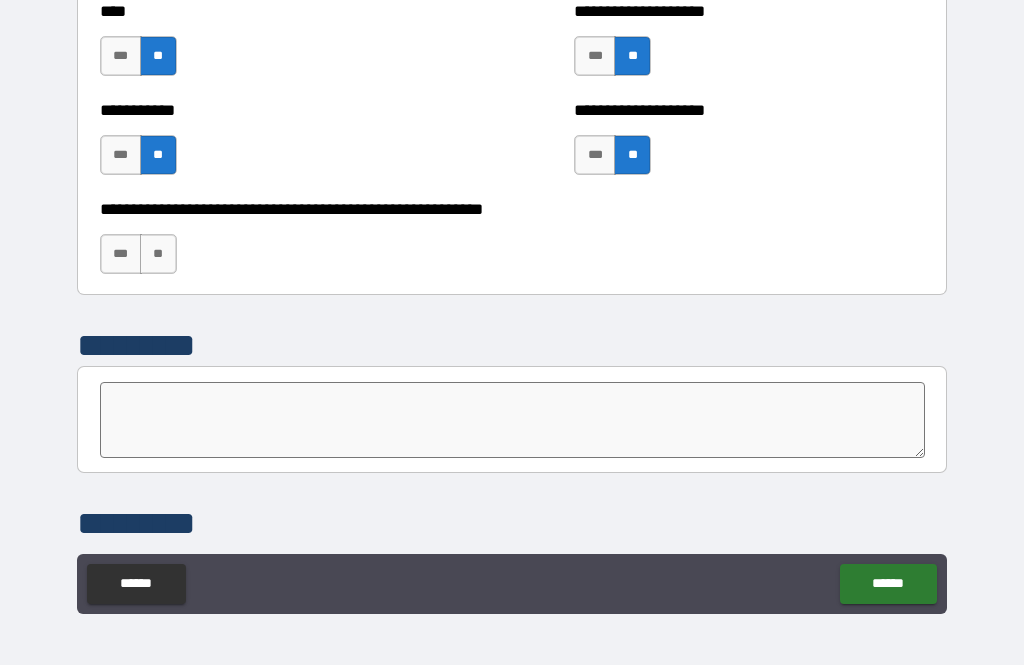 scroll, scrollTop: 6767, scrollLeft: 0, axis: vertical 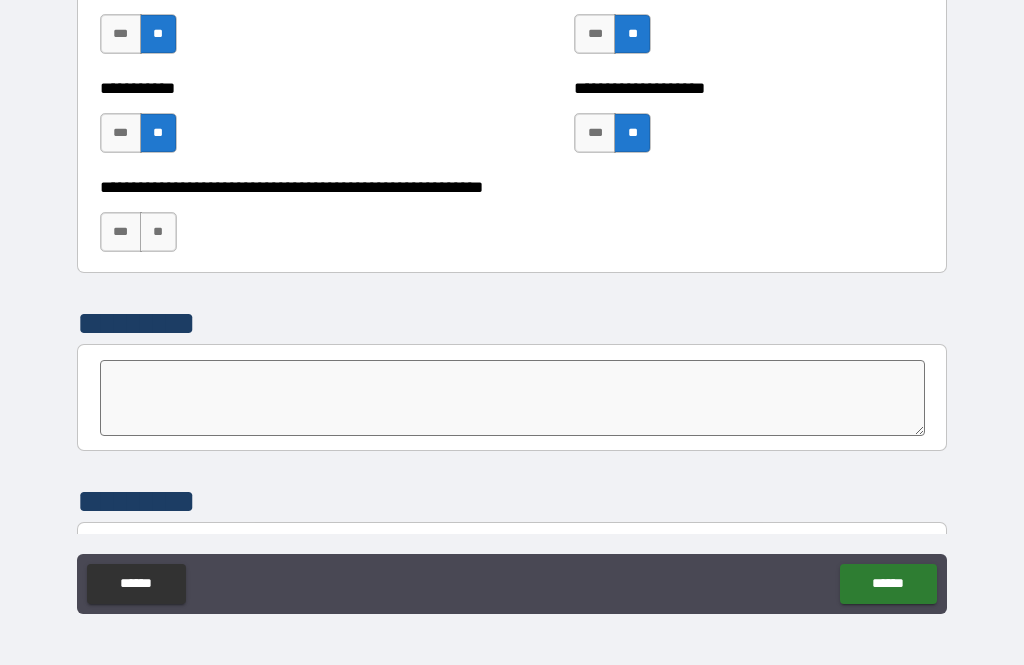 click on "**" at bounding box center [158, 232] 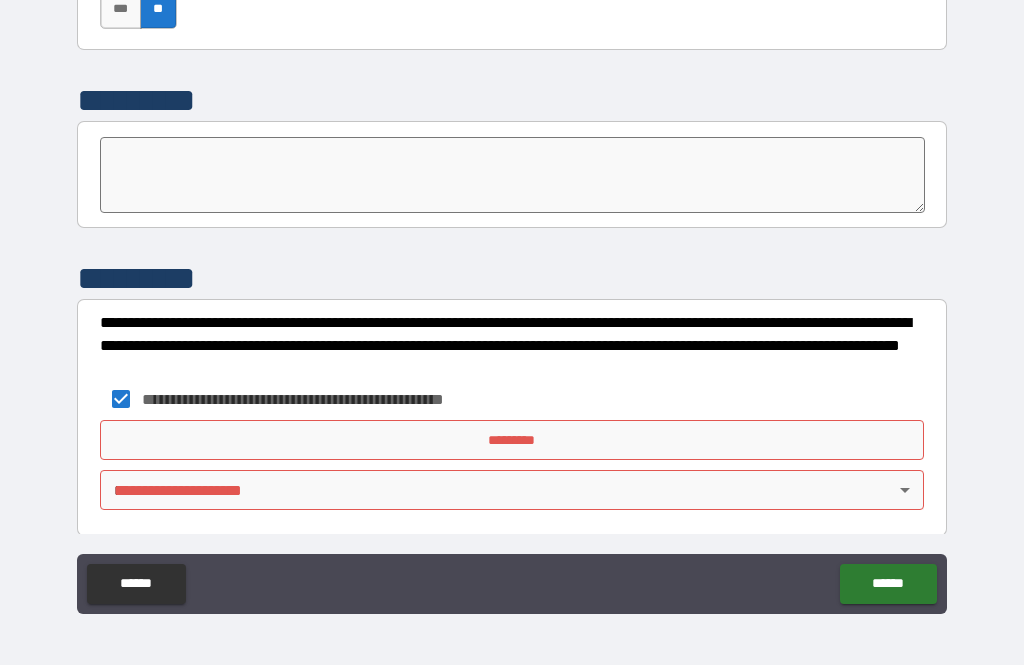 scroll, scrollTop: 6976, scrollLeft: 0, axis: vertical 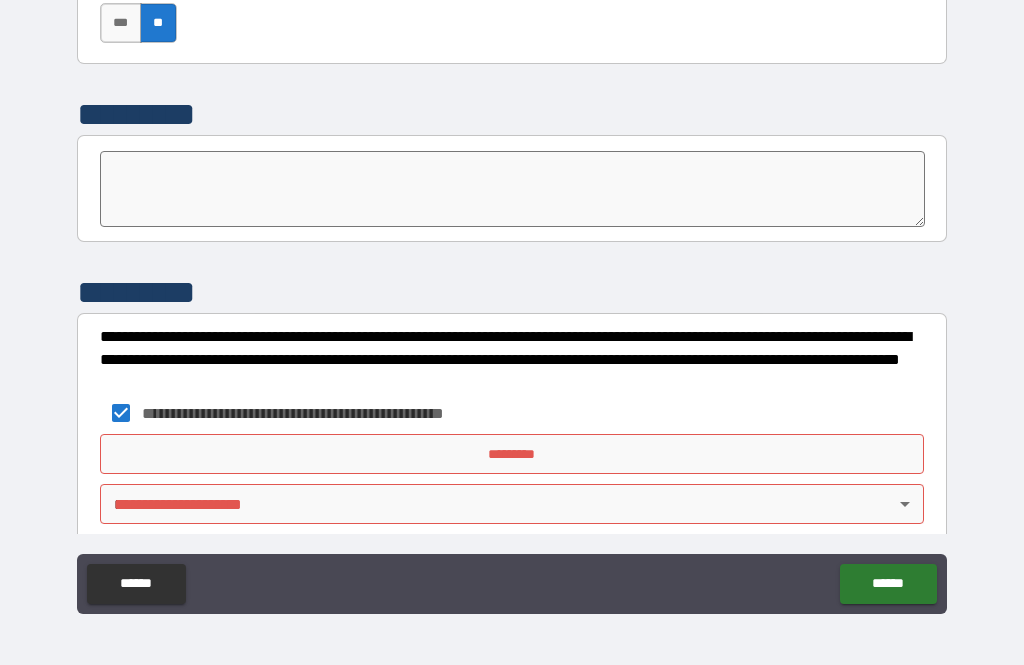click on "*********" at bounding box center (512, 454) 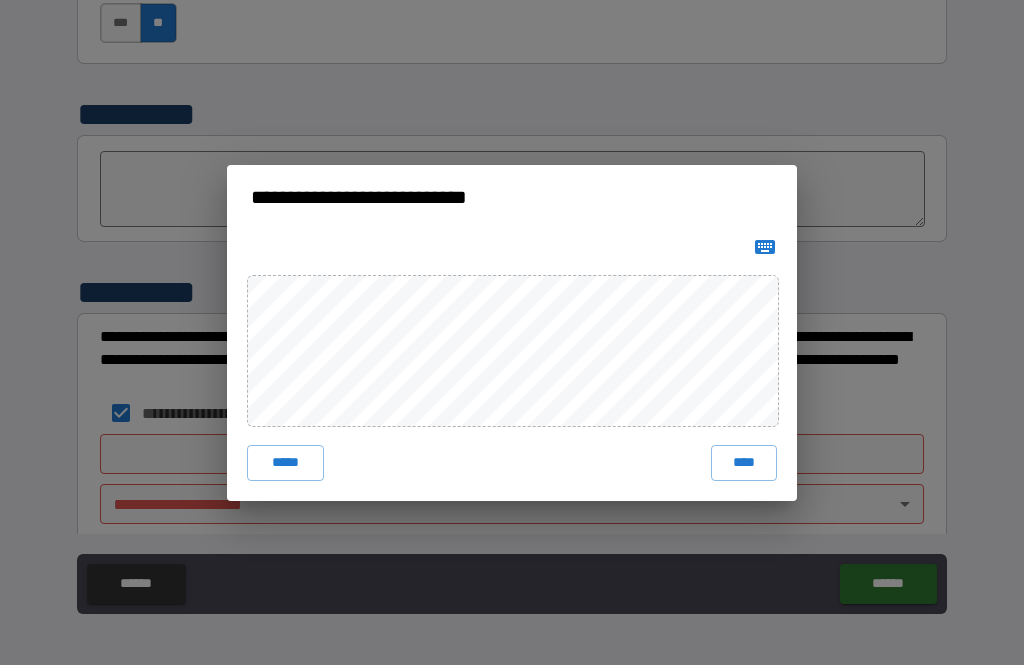 click on "****" at bounding box center (744, 463) 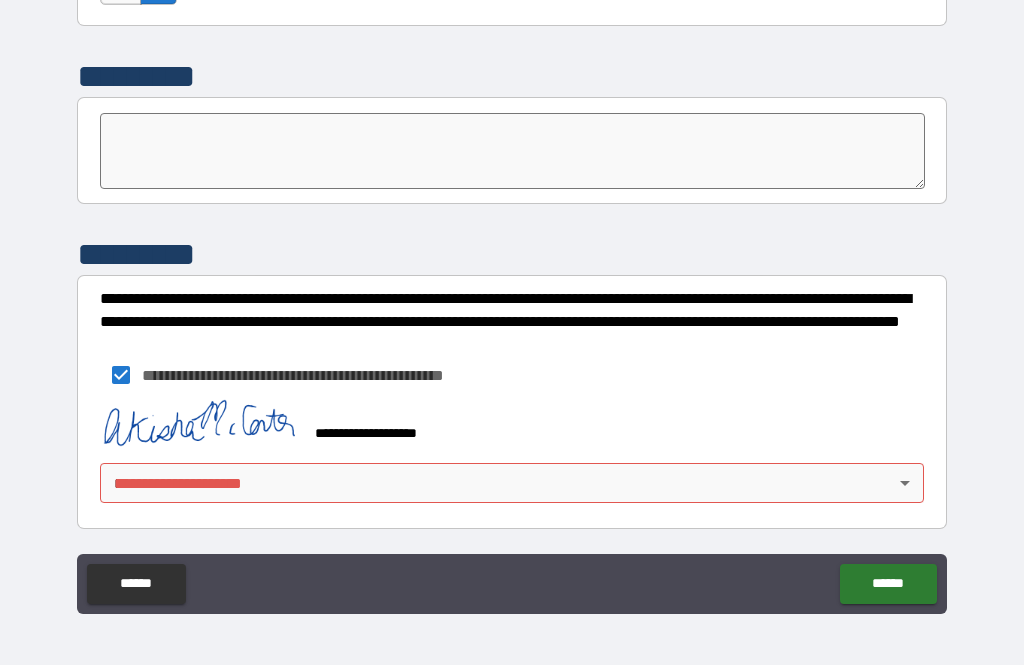 scroll, scrollTop: 7014, scrollLeft: 0, axis: vertical 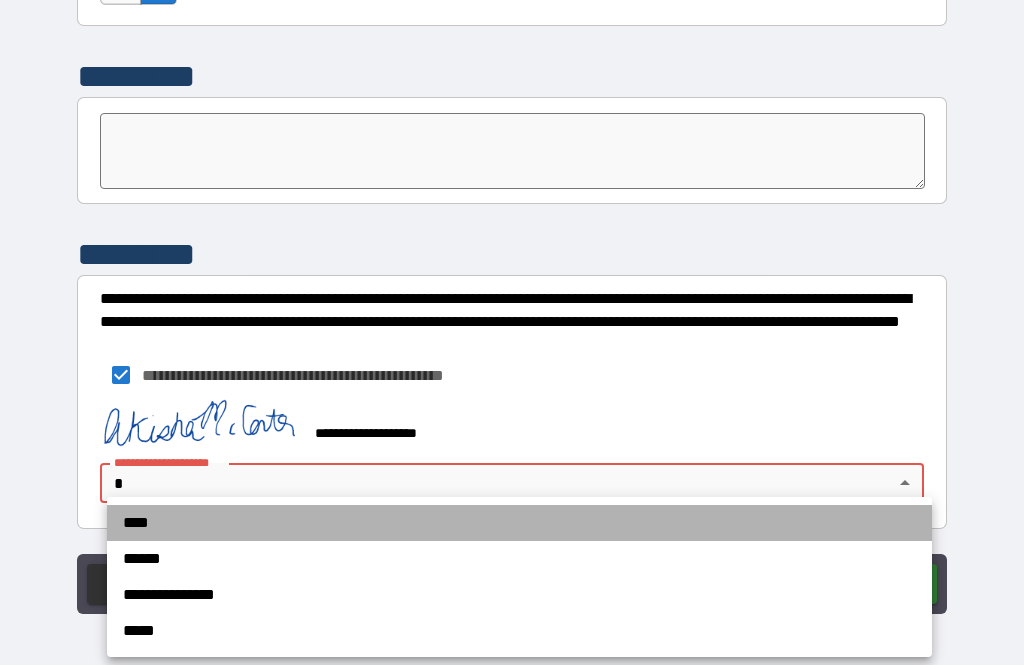 click on "****" at bounding box center (519, 523) 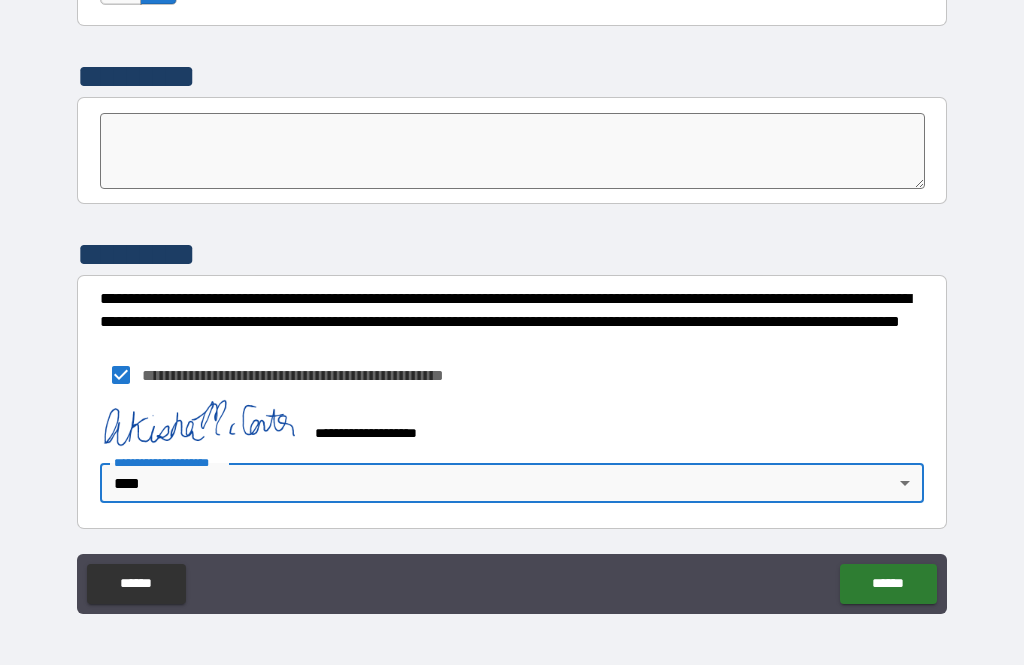type on "****" 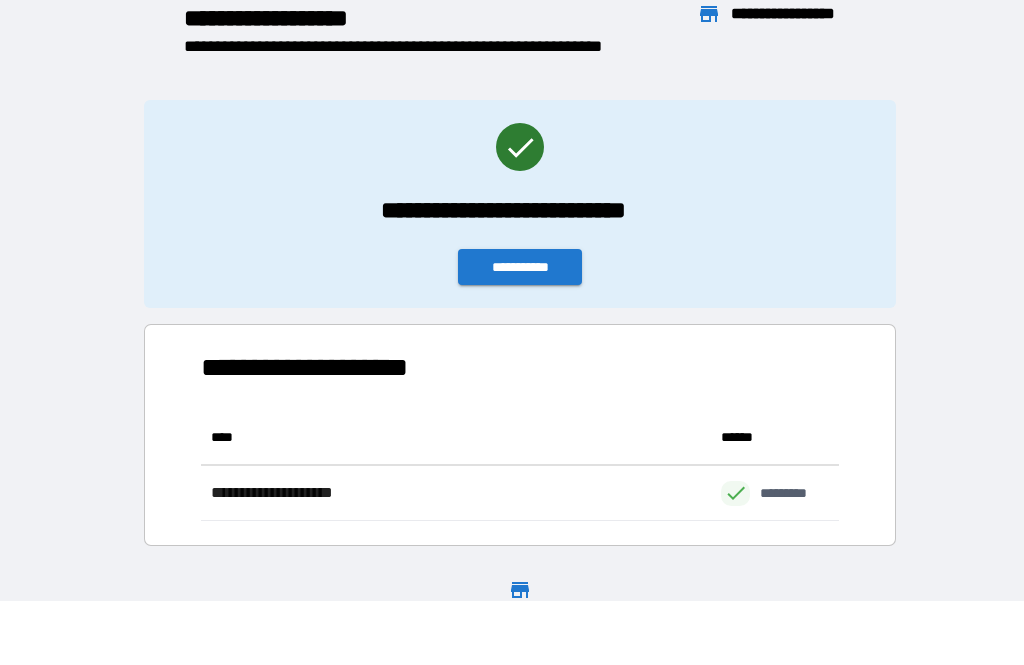 scroll, scrollTop: 111, scrollLeft: 638, axis: both 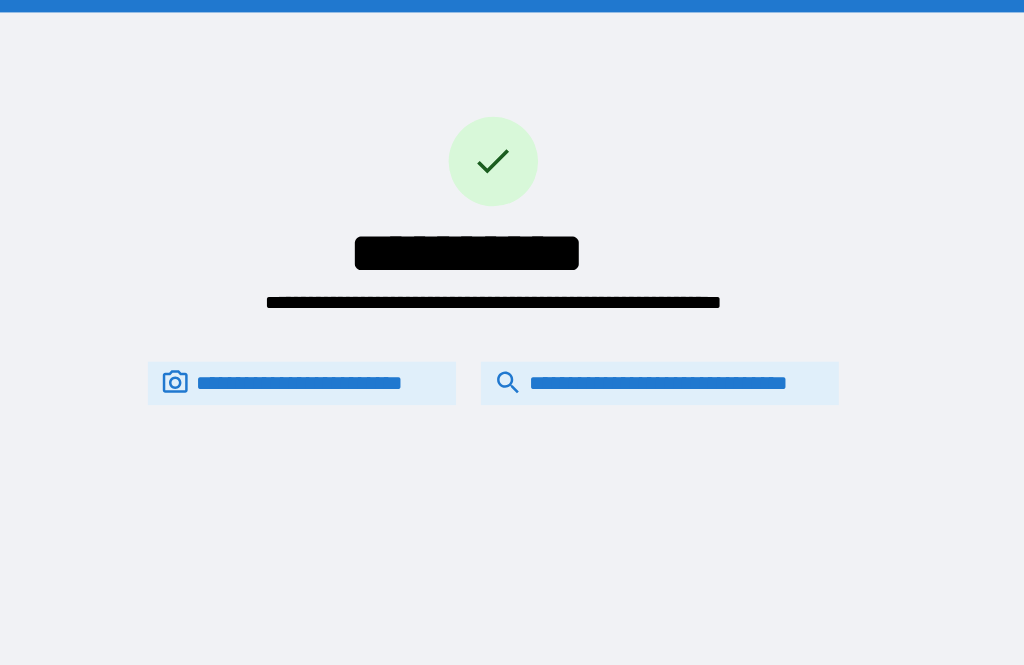 click on "**********" at bounding box center (638, 308) 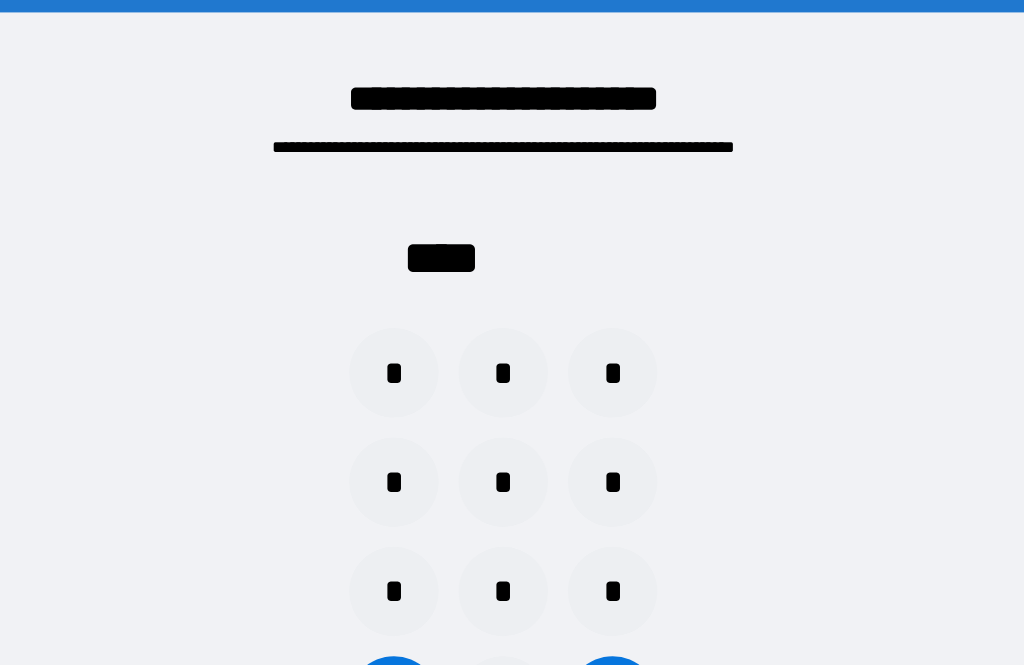 click on "*" at bounding box center (424, 388) 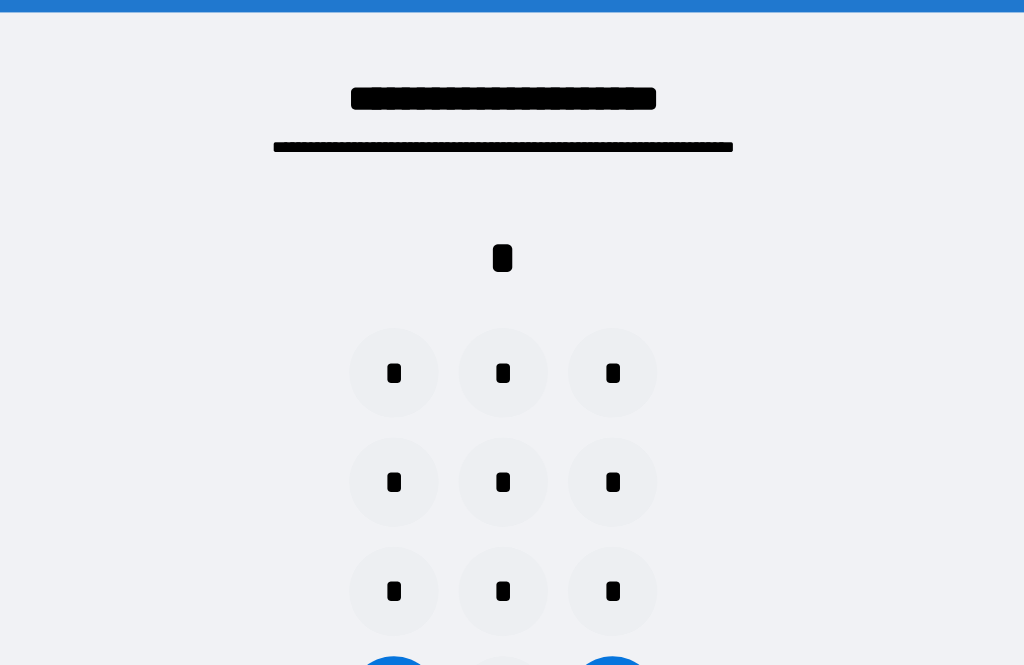click on "*" at bounding box center [512, 388] 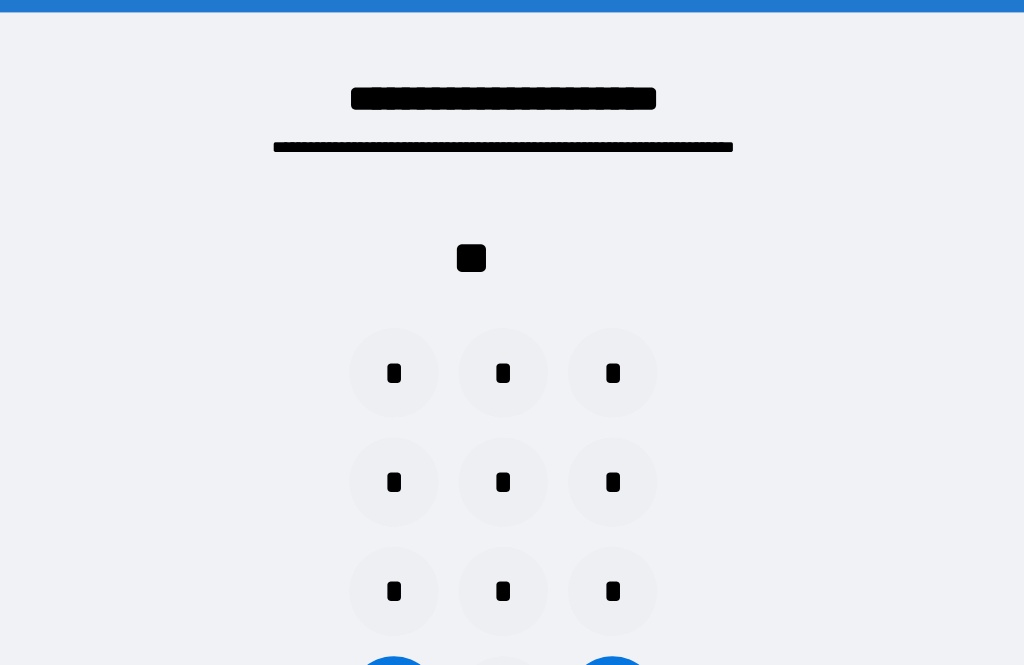 click on "*" at bounding box center [512, 300] 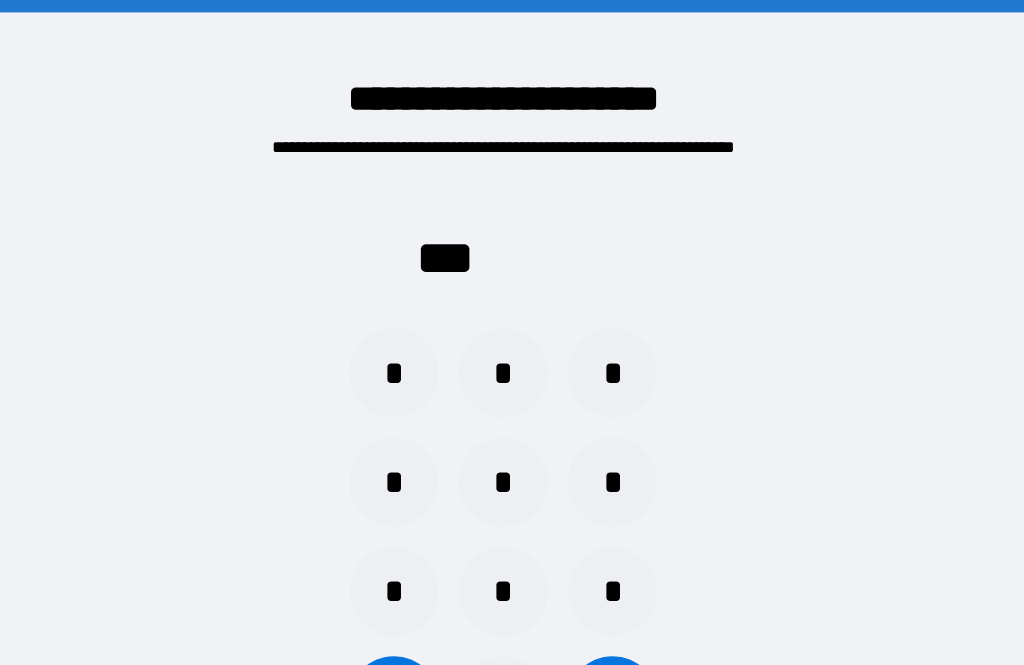 click on "*" at bounding box center (512, 476) 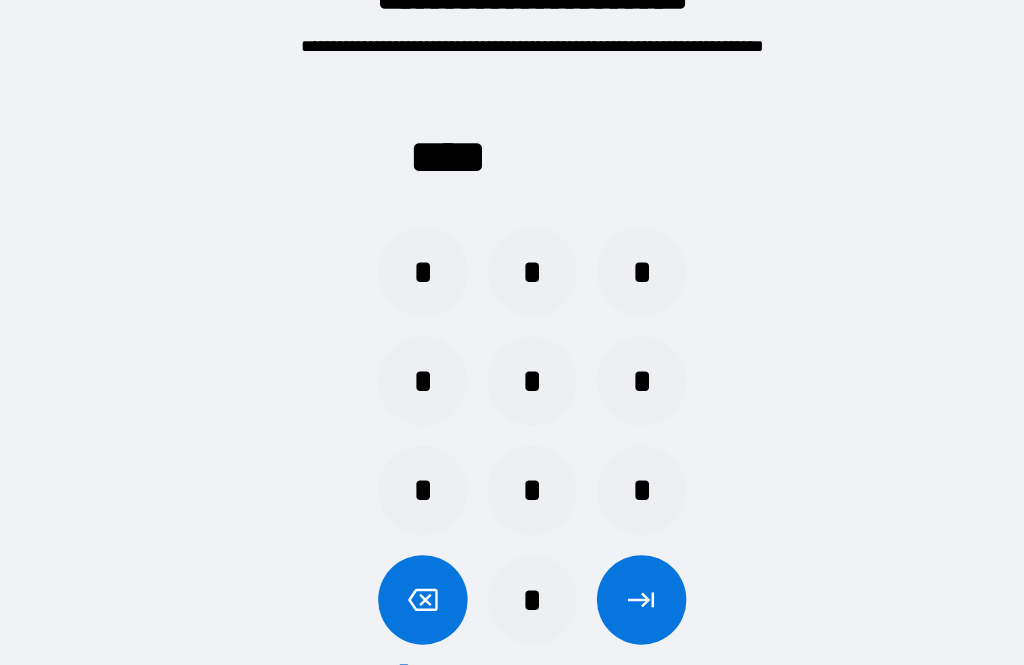 scroll, scrollTop: 5, scrollLeft: 0, axis: vertical 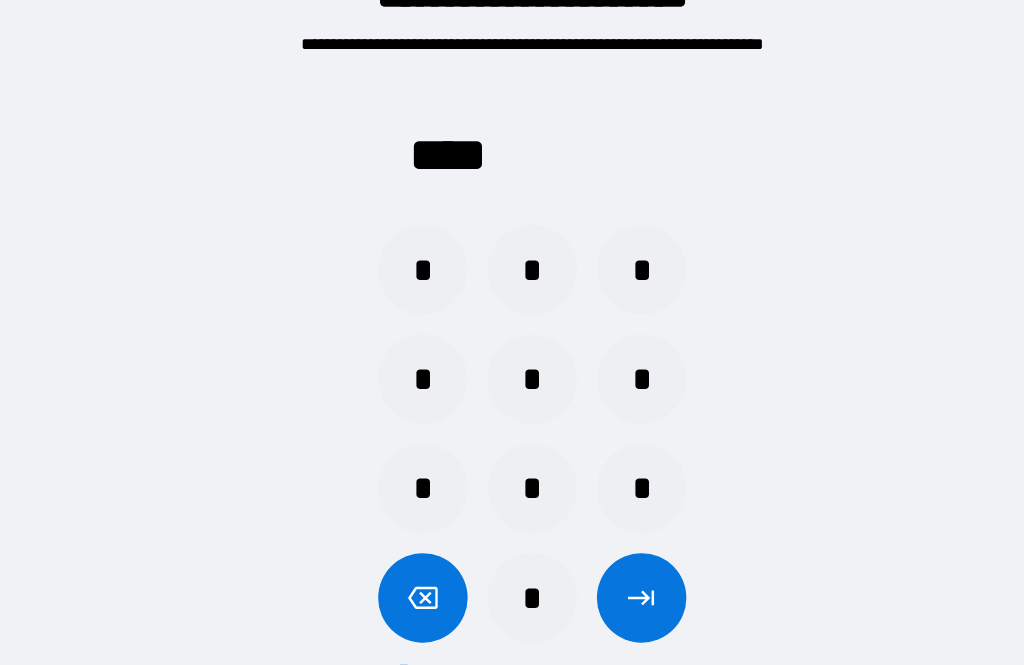click 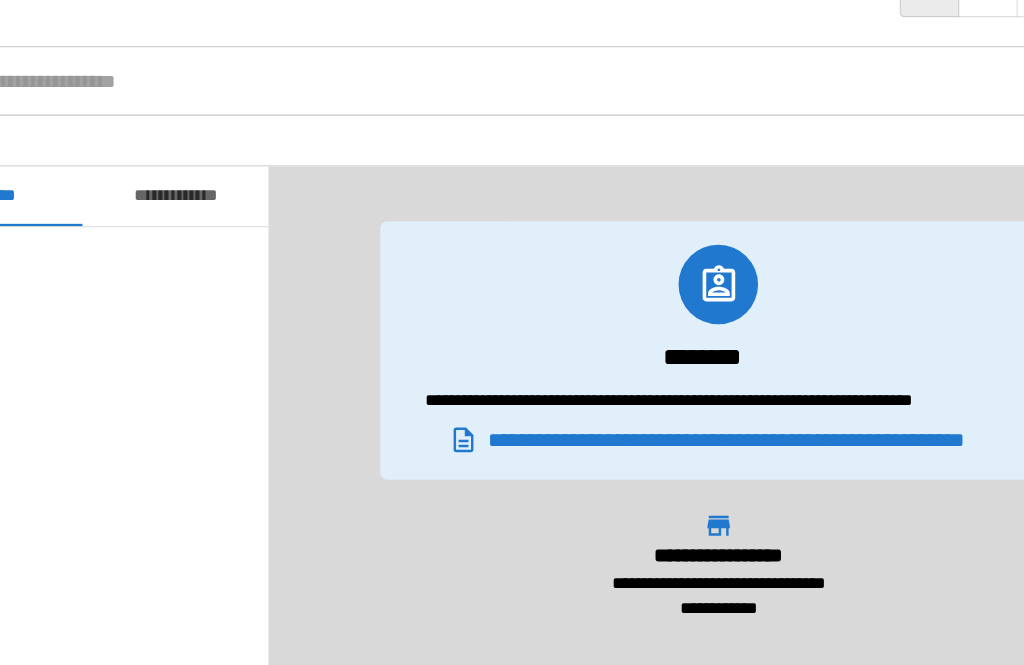 scroll, scrollTop: 10080, scrollLeft: 0, axis: vertical 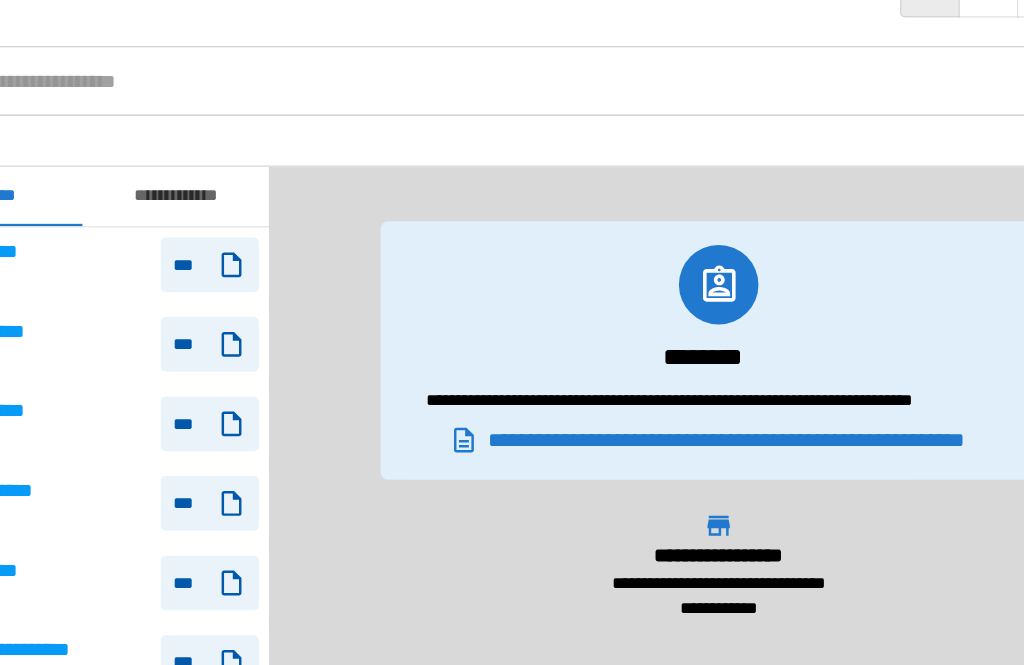 click at bounding box center (525, 143) 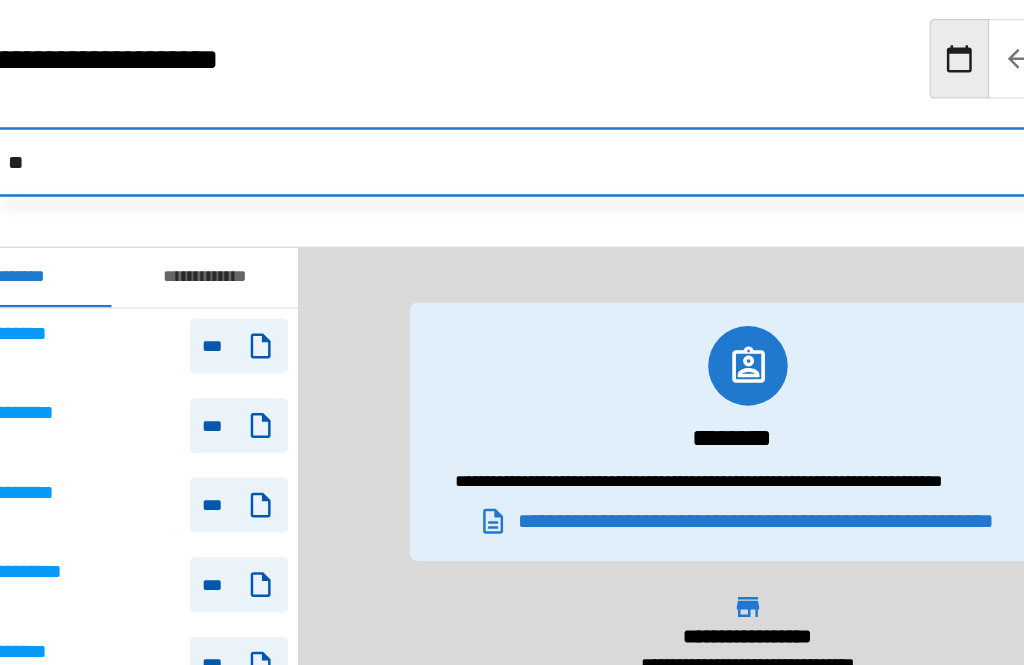 type on "*" 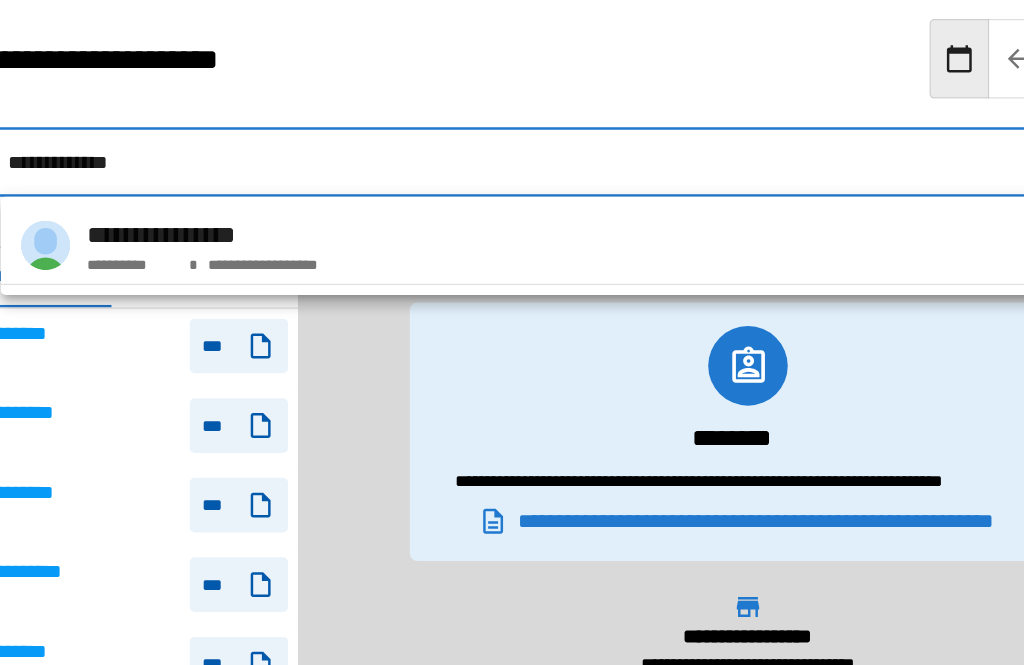 click on "**********" at bounding box center [550, 210] 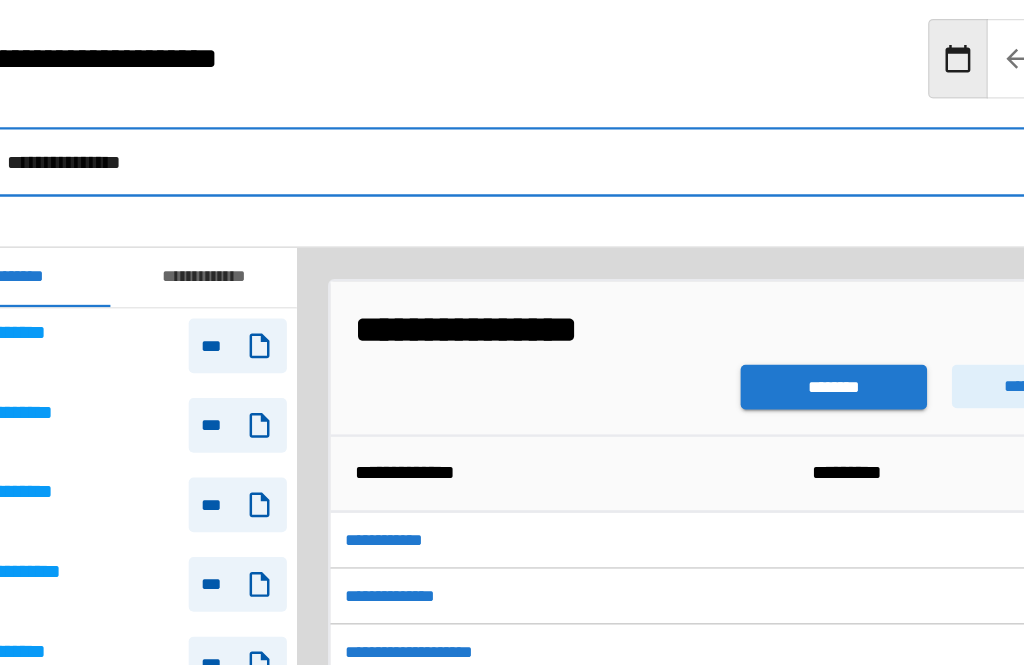 click on "********" at bounding box center (732, 324) 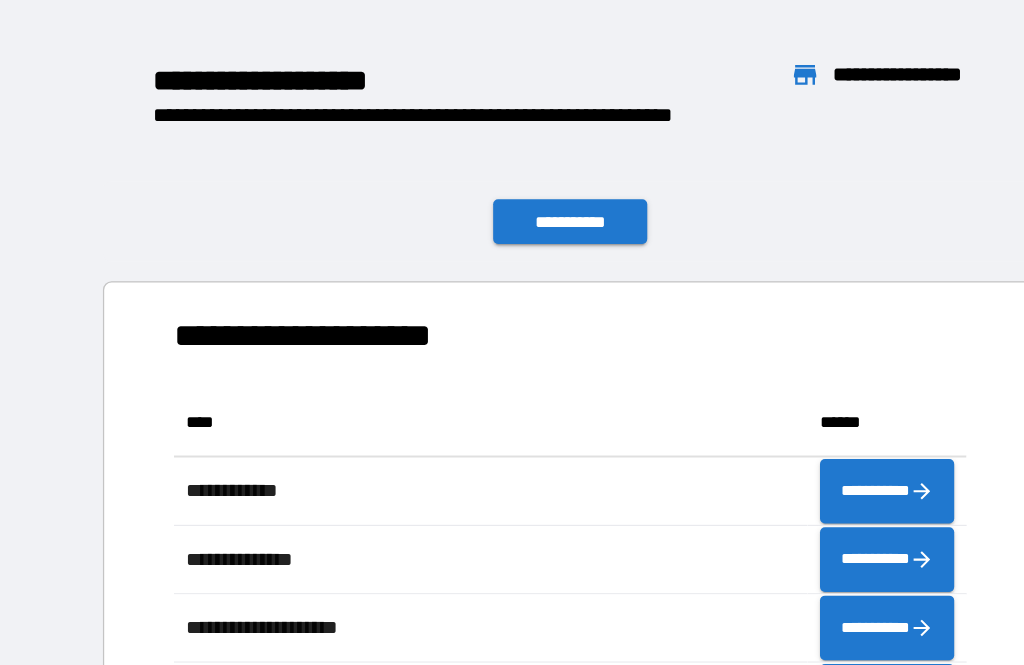 scroll, scrollTop: 386, scrollLeft: 638, axis: both 